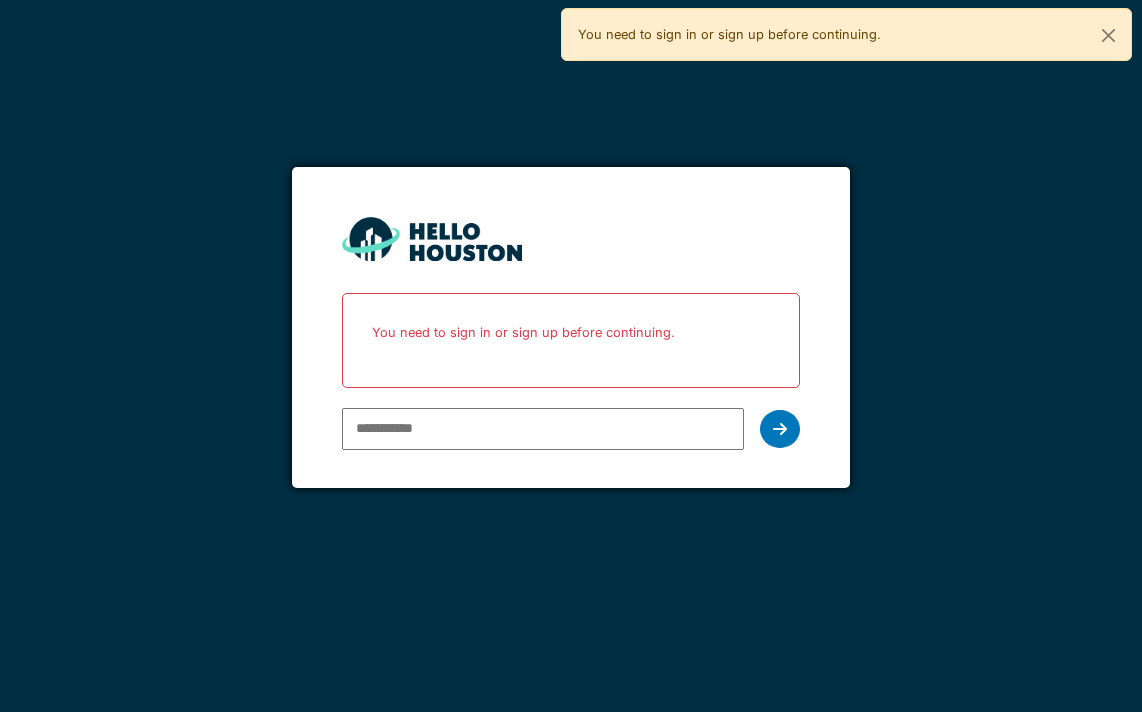 scroll, scrollTop: 0, scrollLeft: 0, axis: both 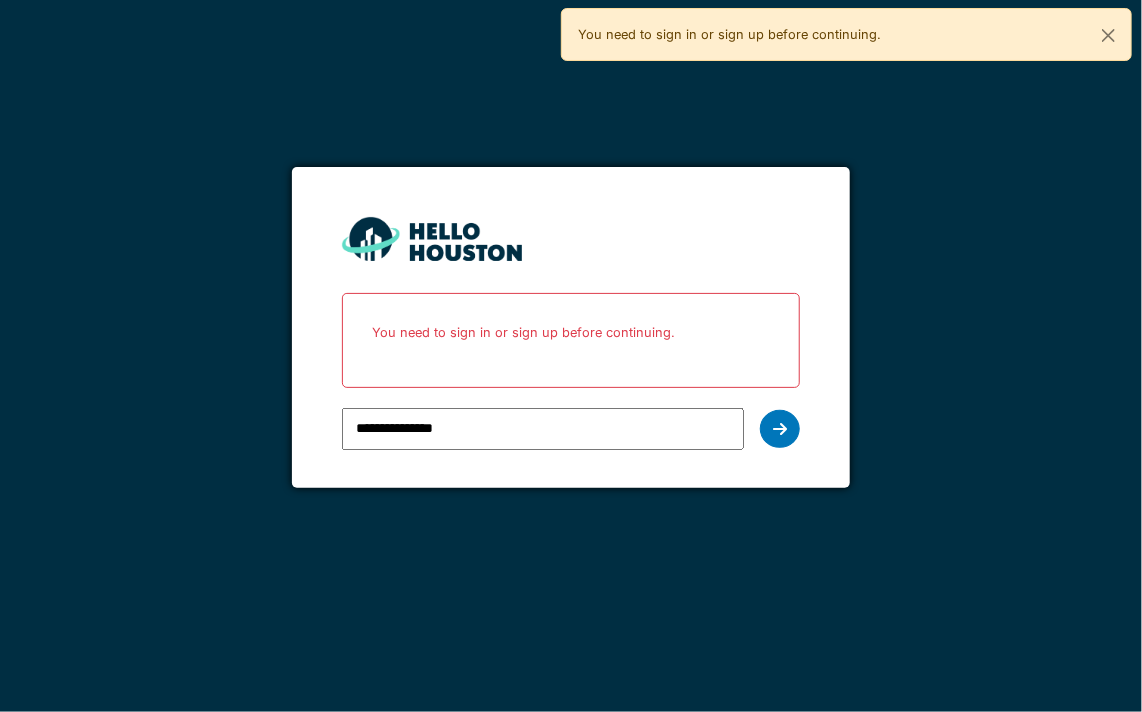 type on "**********" 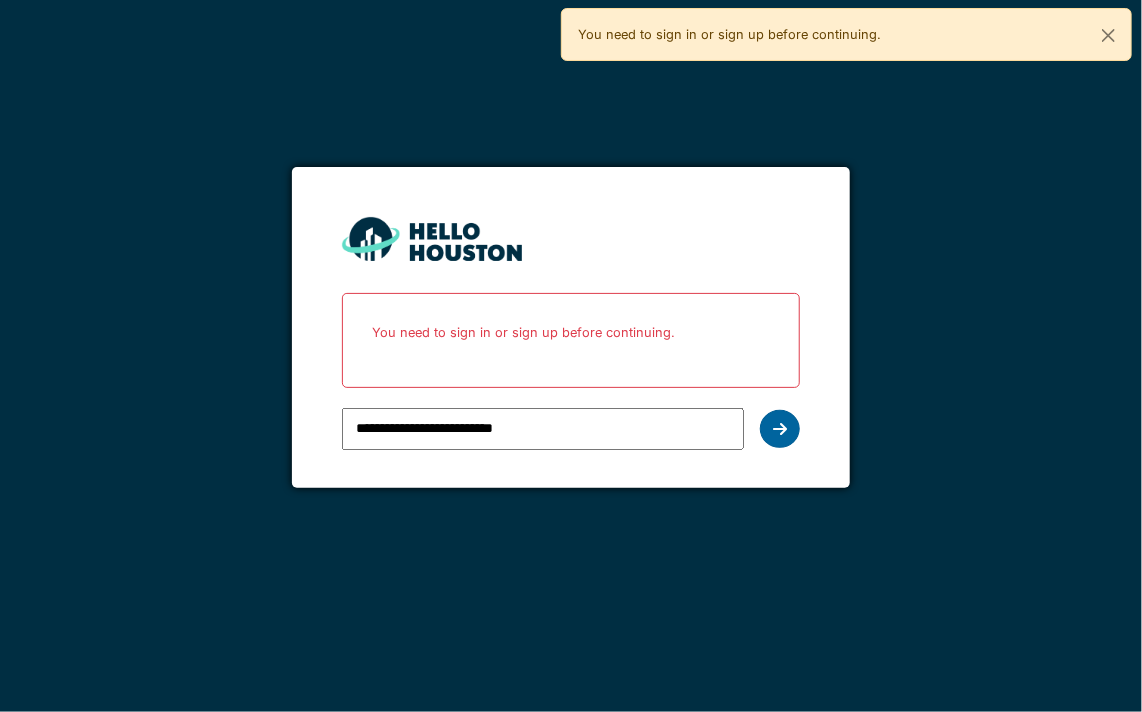 click at bounding box center (780, 429) 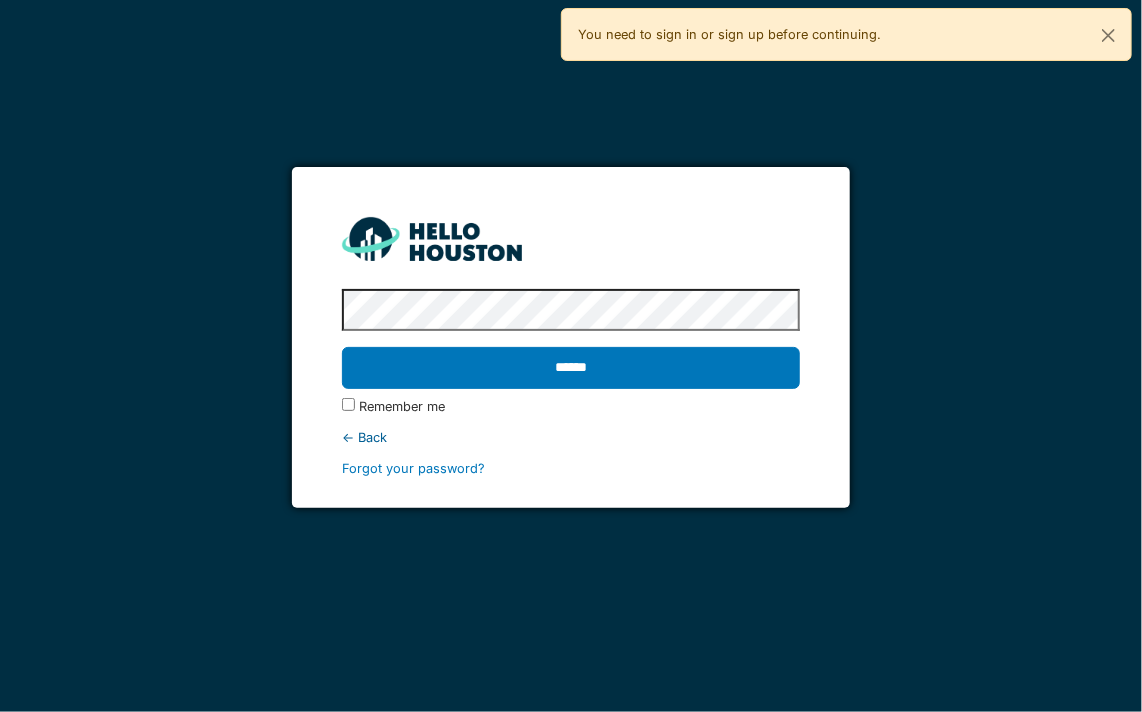 click on "******" at bounding box center [571, 368] 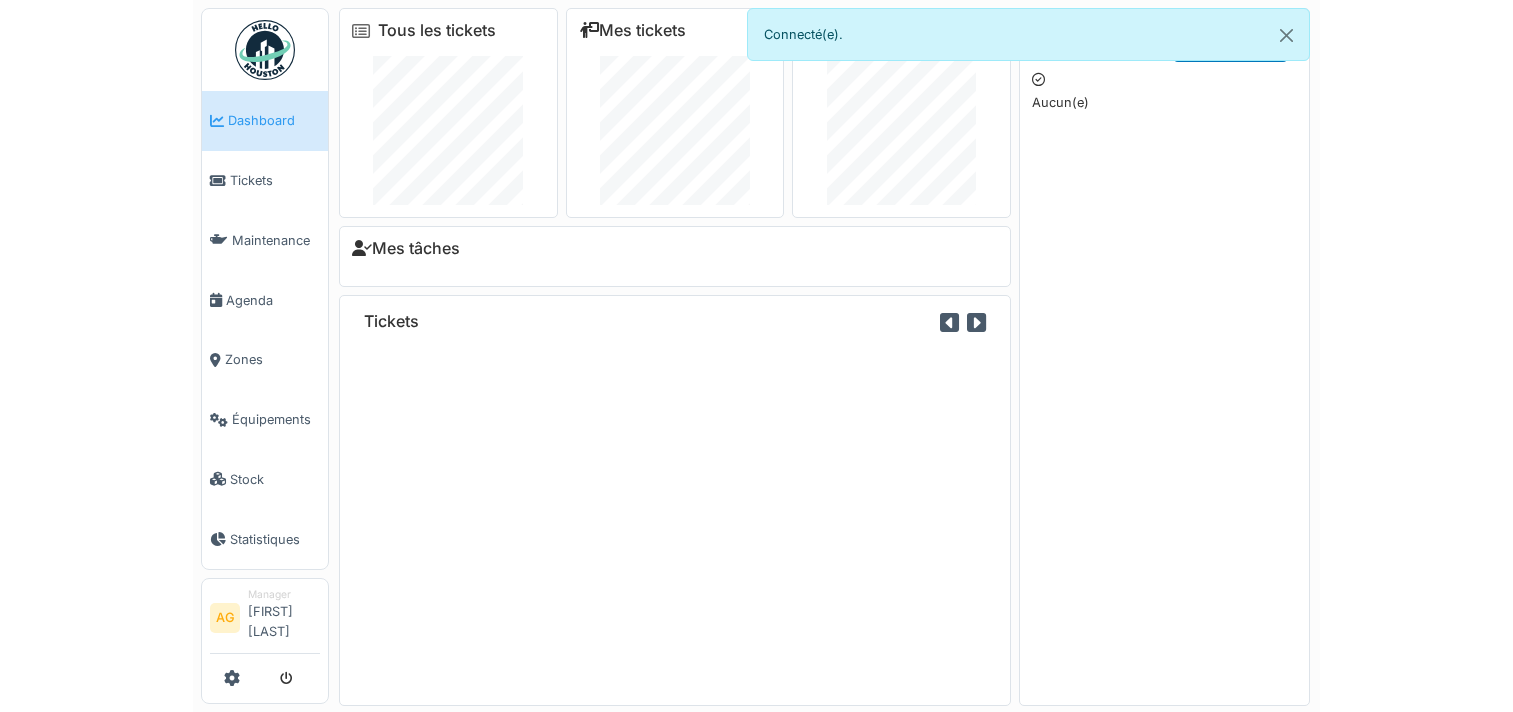 scroll, scrollTop: 0, scrollLeft: 0, axis: both 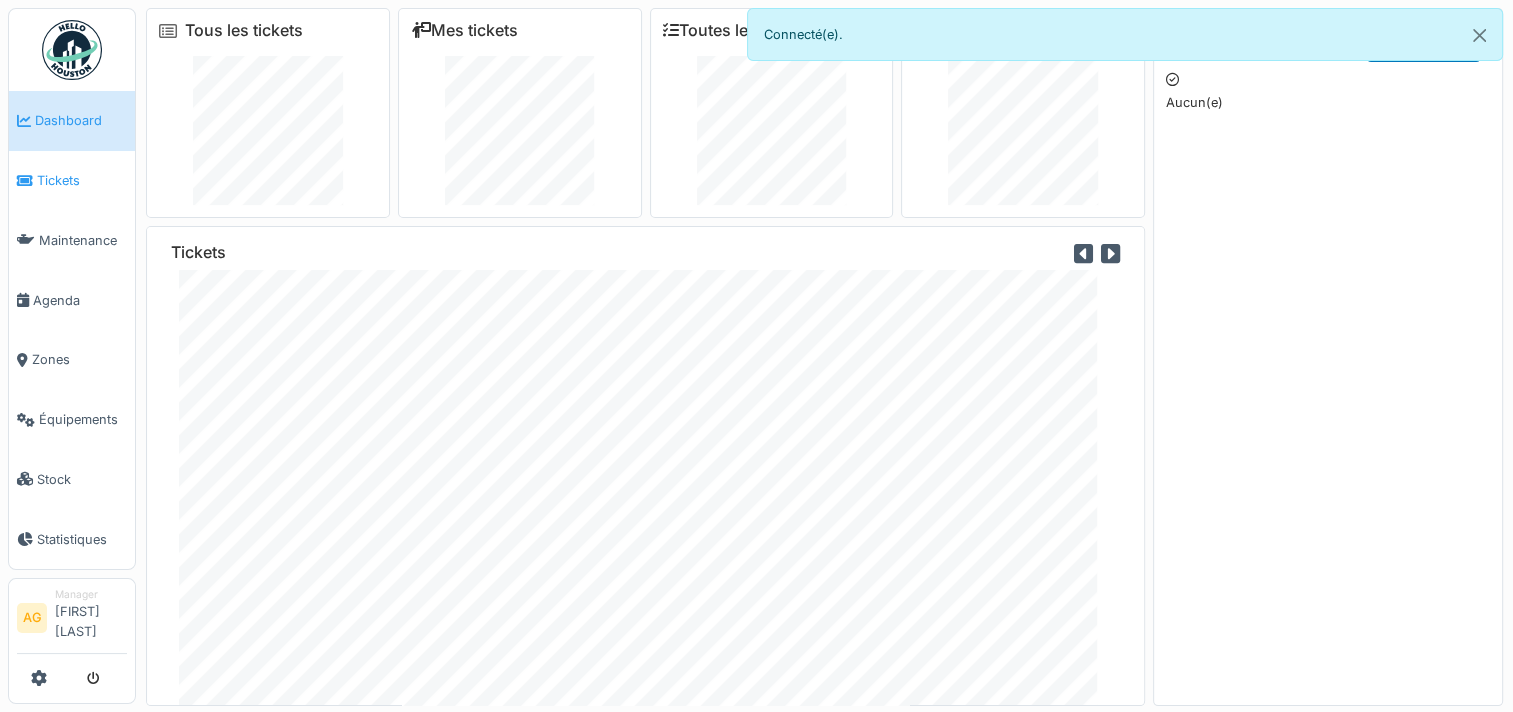 click on "Tickets" at bounding box center [82, 180] 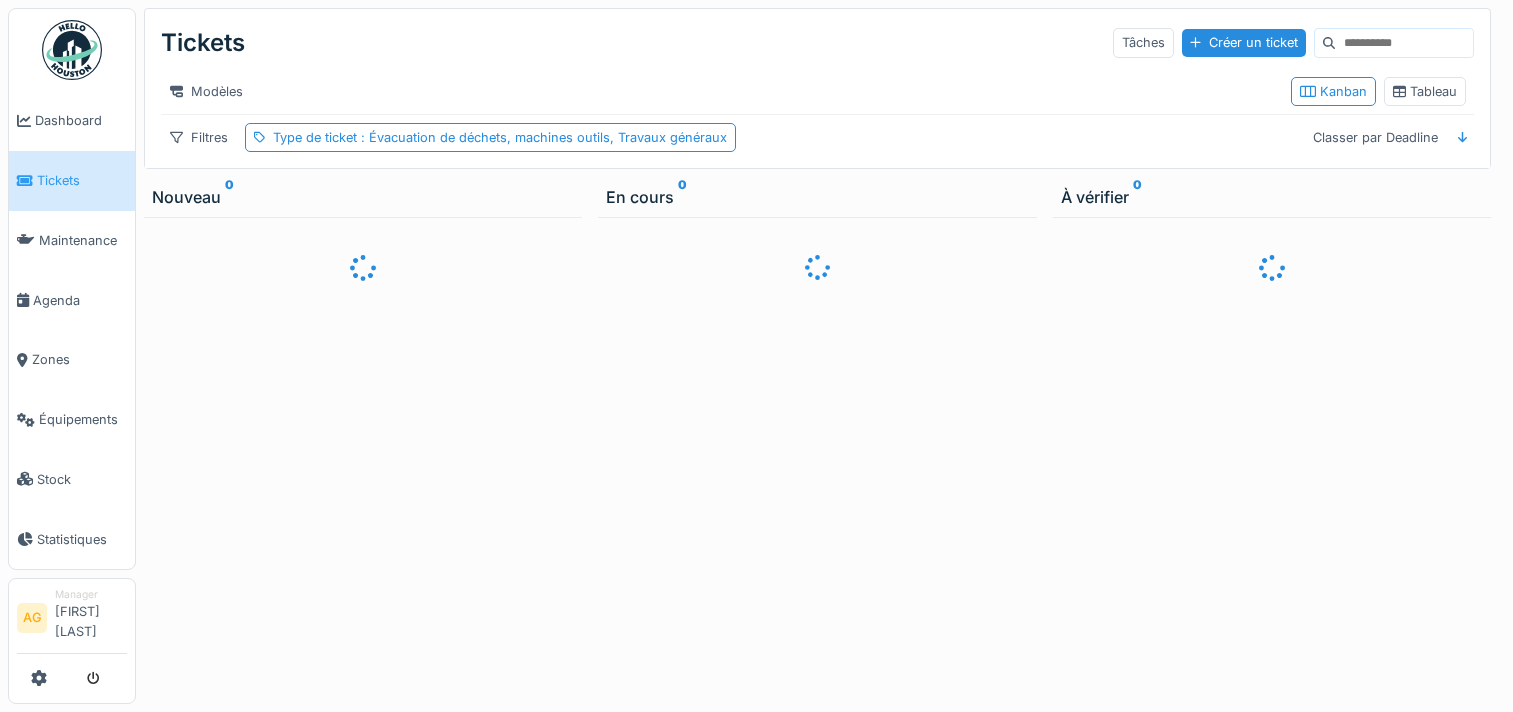 scroll, scrollTop: 0, scrollLeft: 0, axis: both 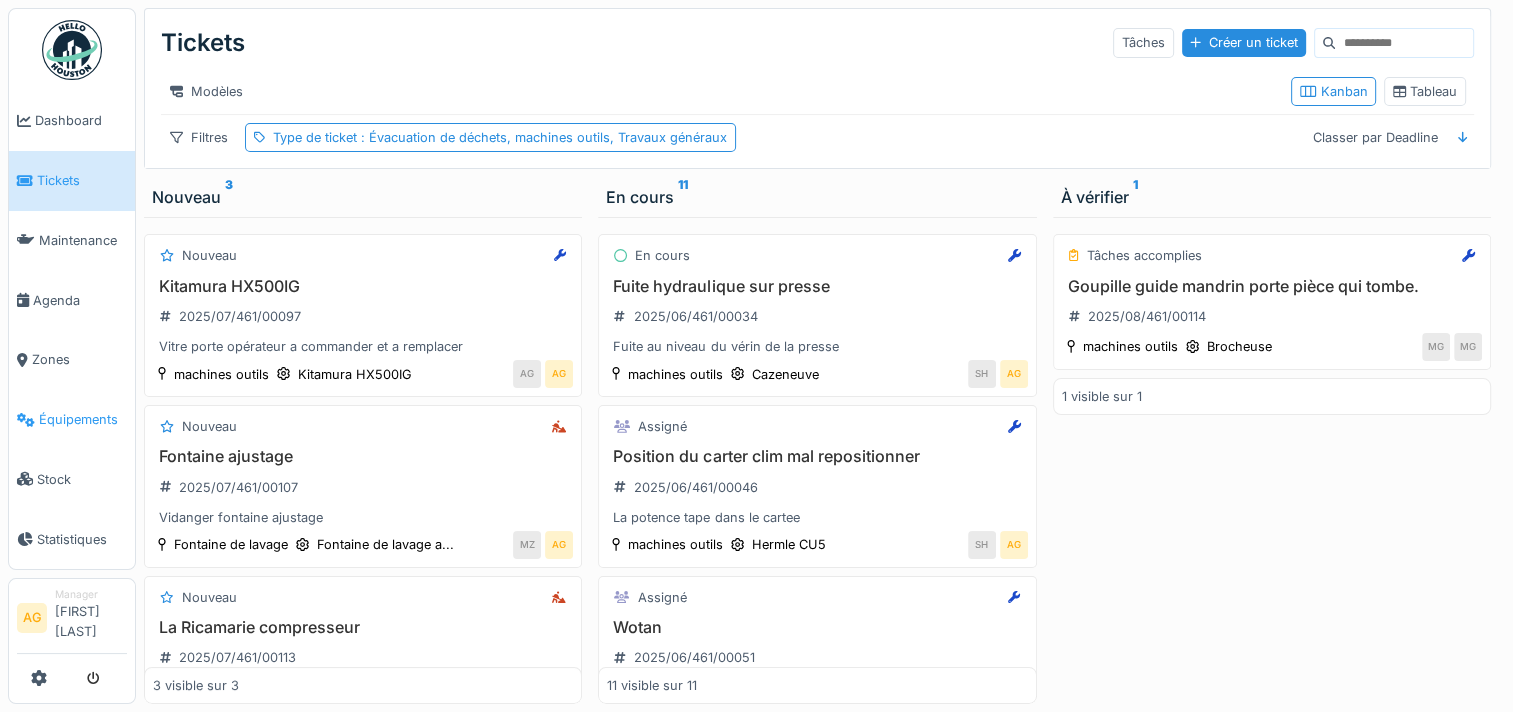 click on "Équipements" at bounding box center [83, 419] 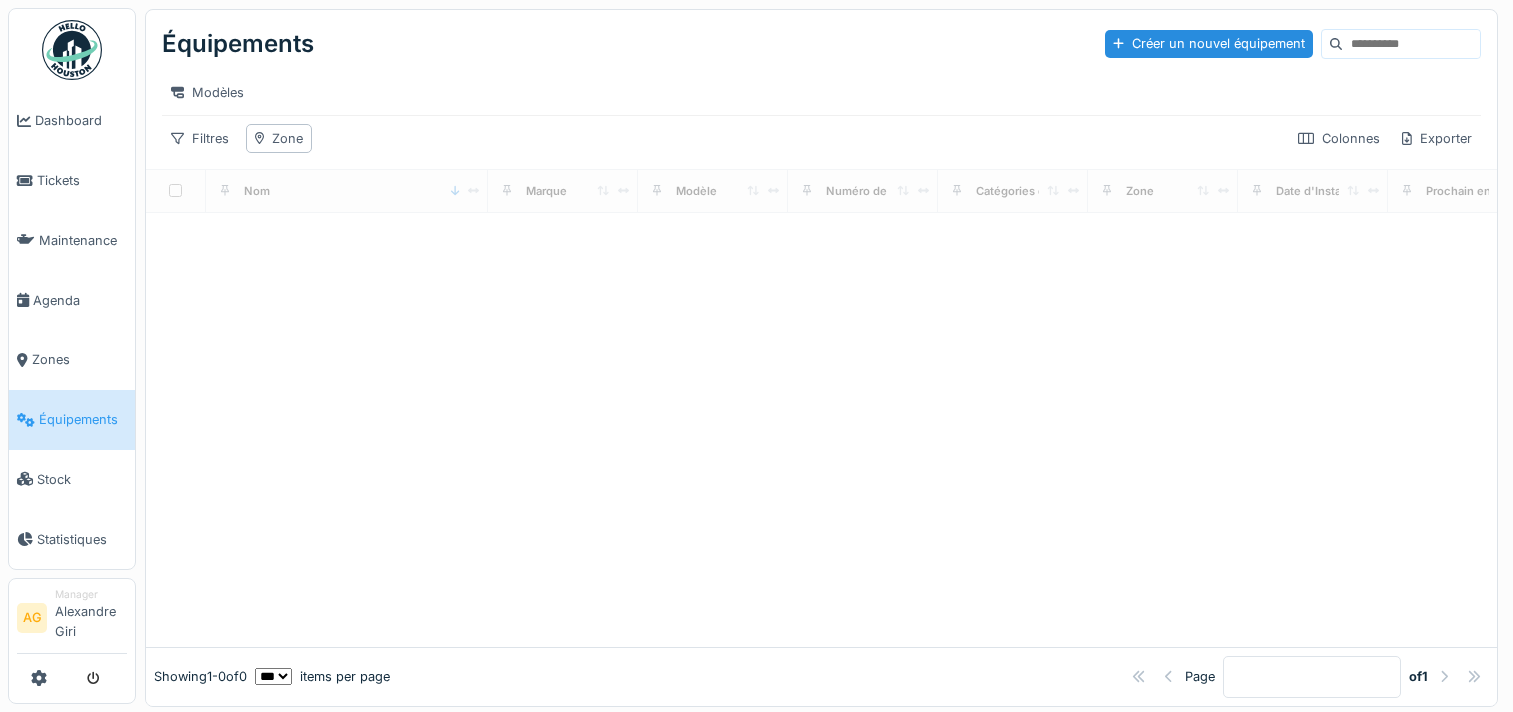 scroll, scrollTop: 0, scrollLeft: 0, axis: both 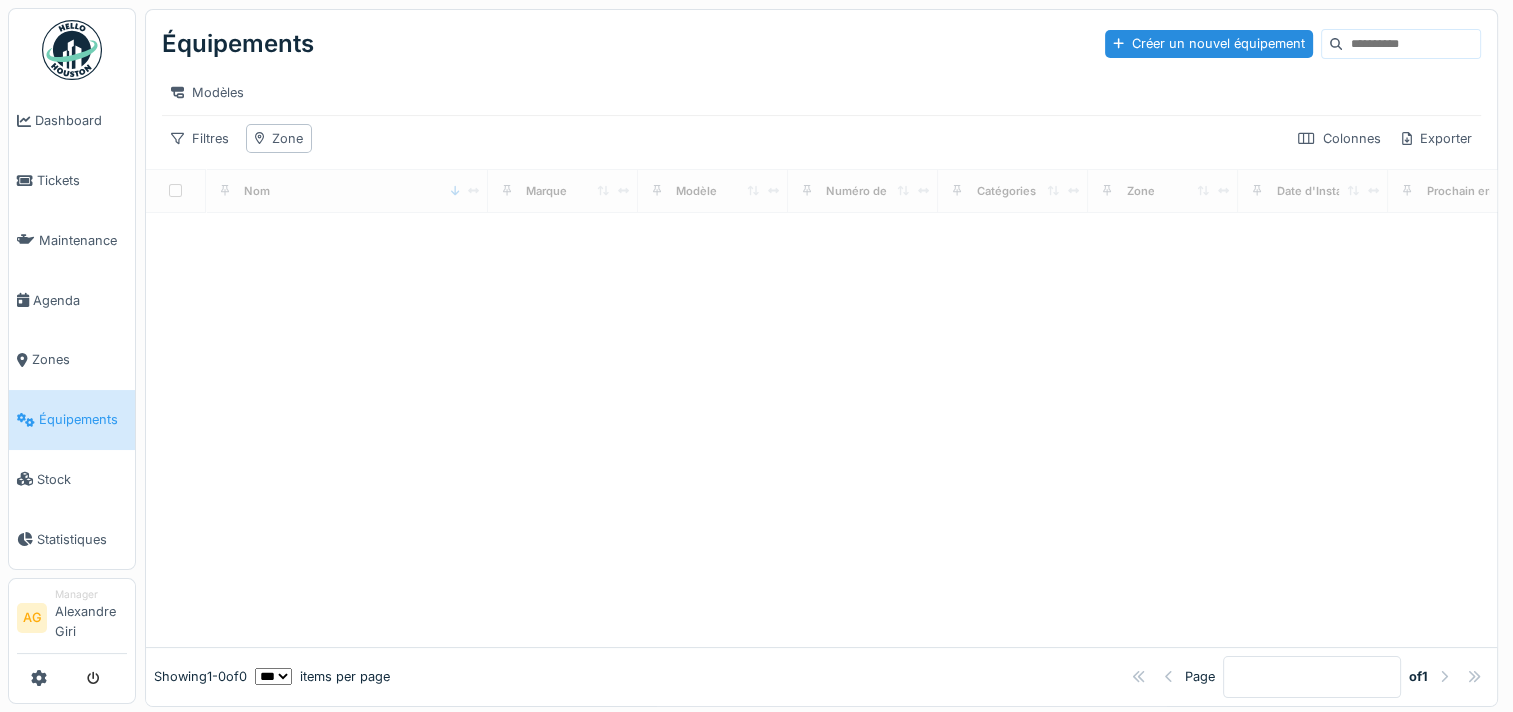 click at bounding box center [1411, 44] 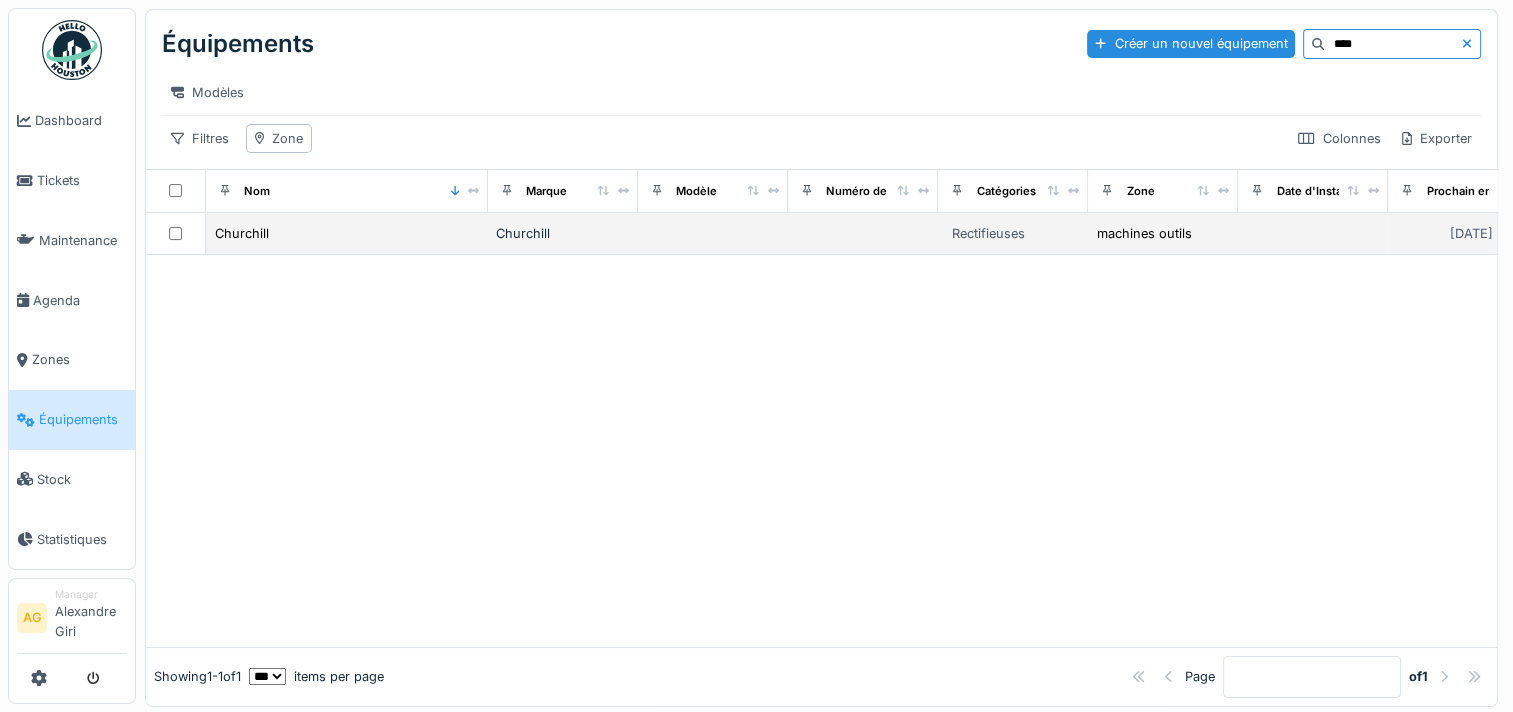type on "****" 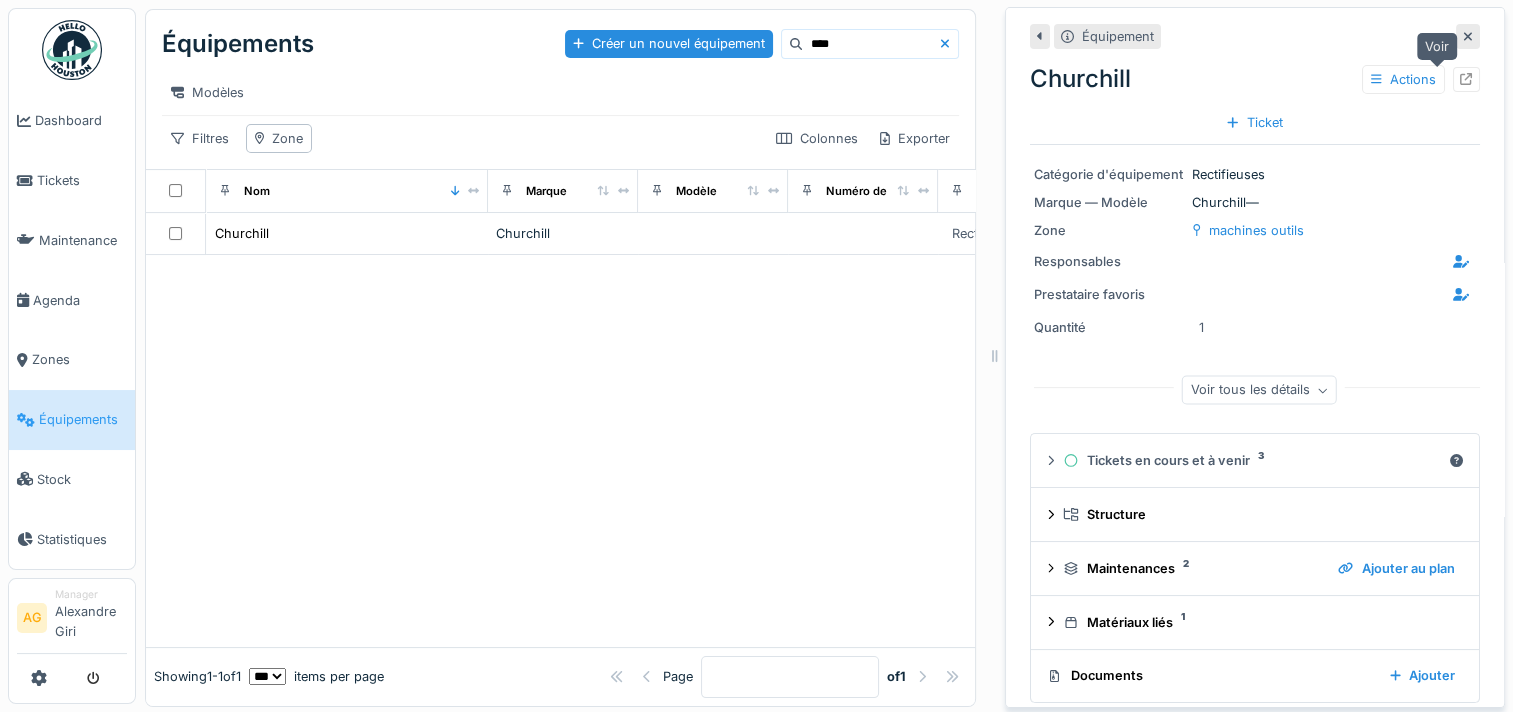 click 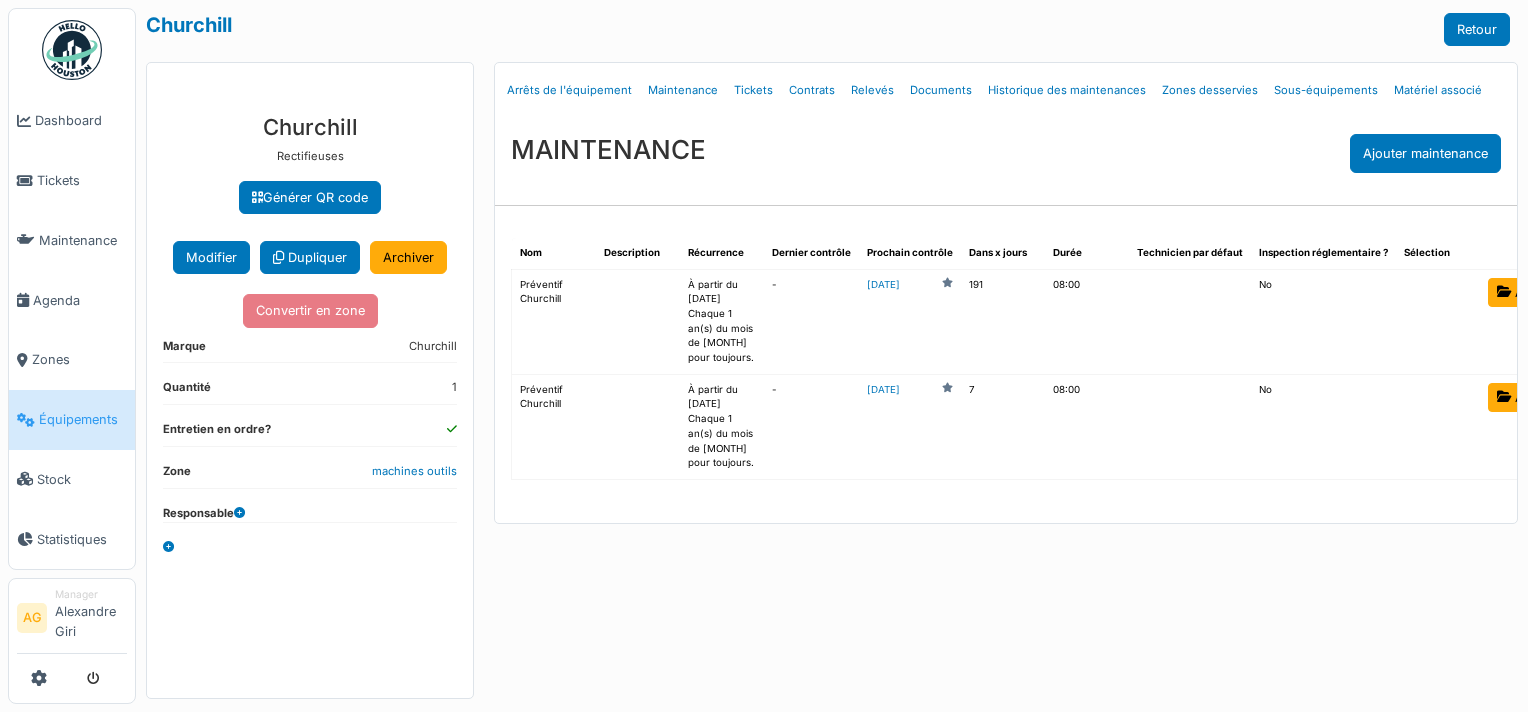 scroll, scrollTop: 0, scrollLeft: 0, axis: both 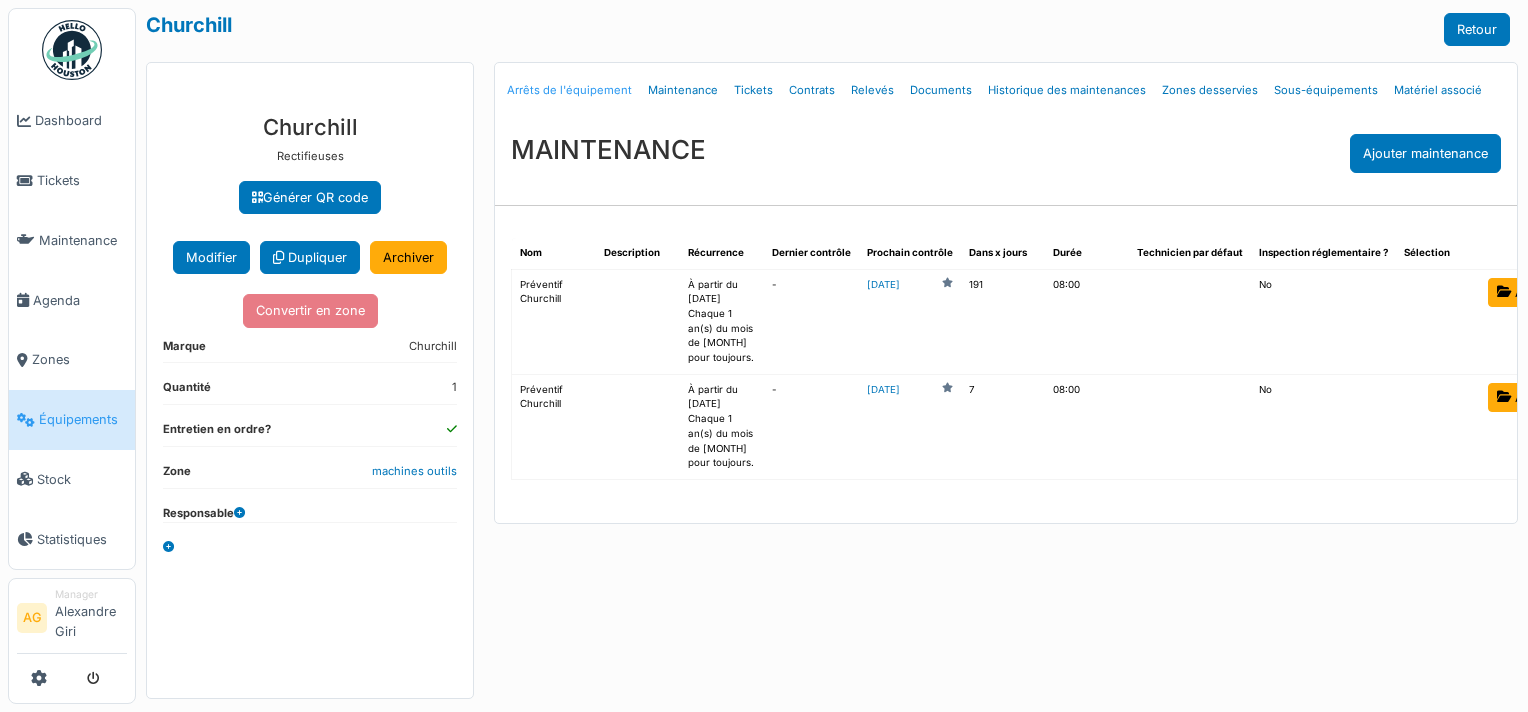 click on "Arrêts de l'équipement" at bounding box center [569, 90] 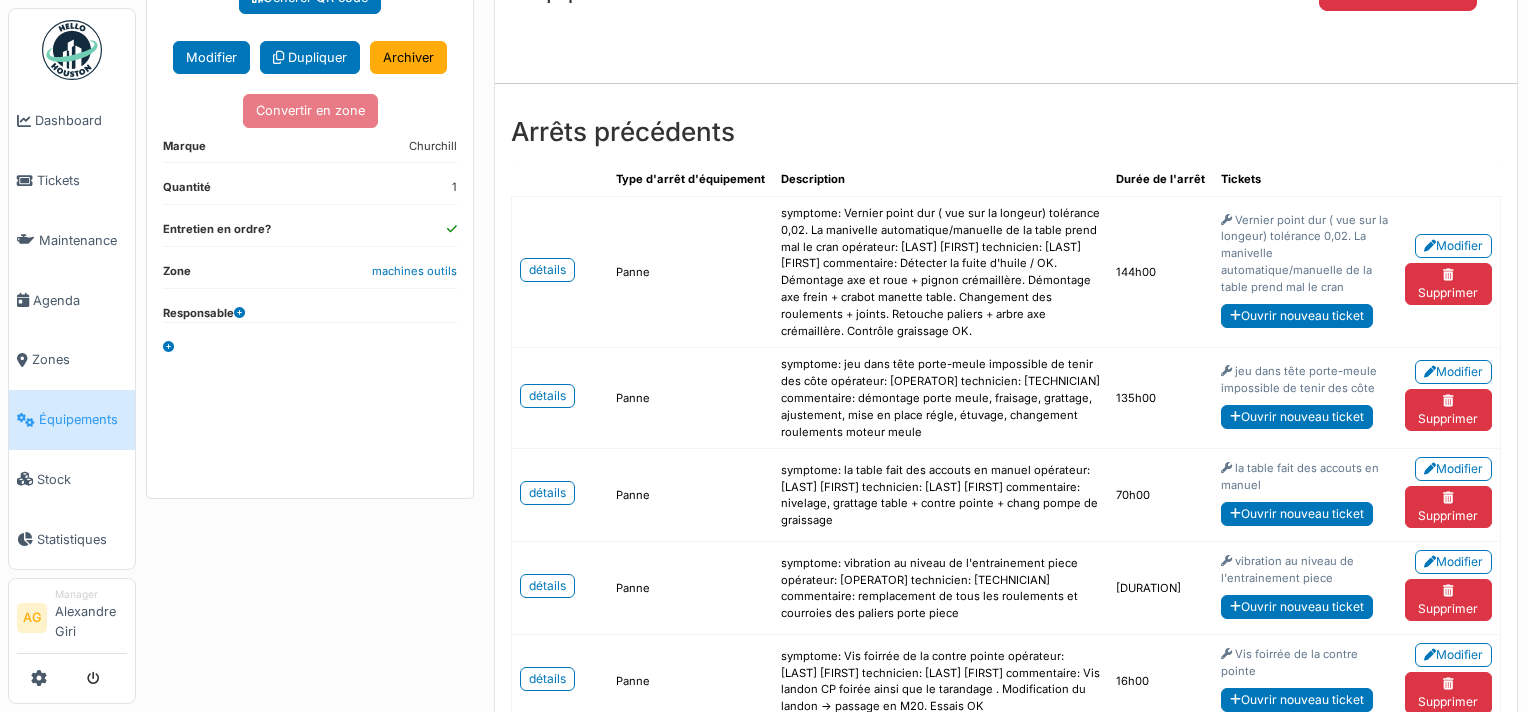 scroll, scrollTop: 0, scrollLeft: 0, axis: both 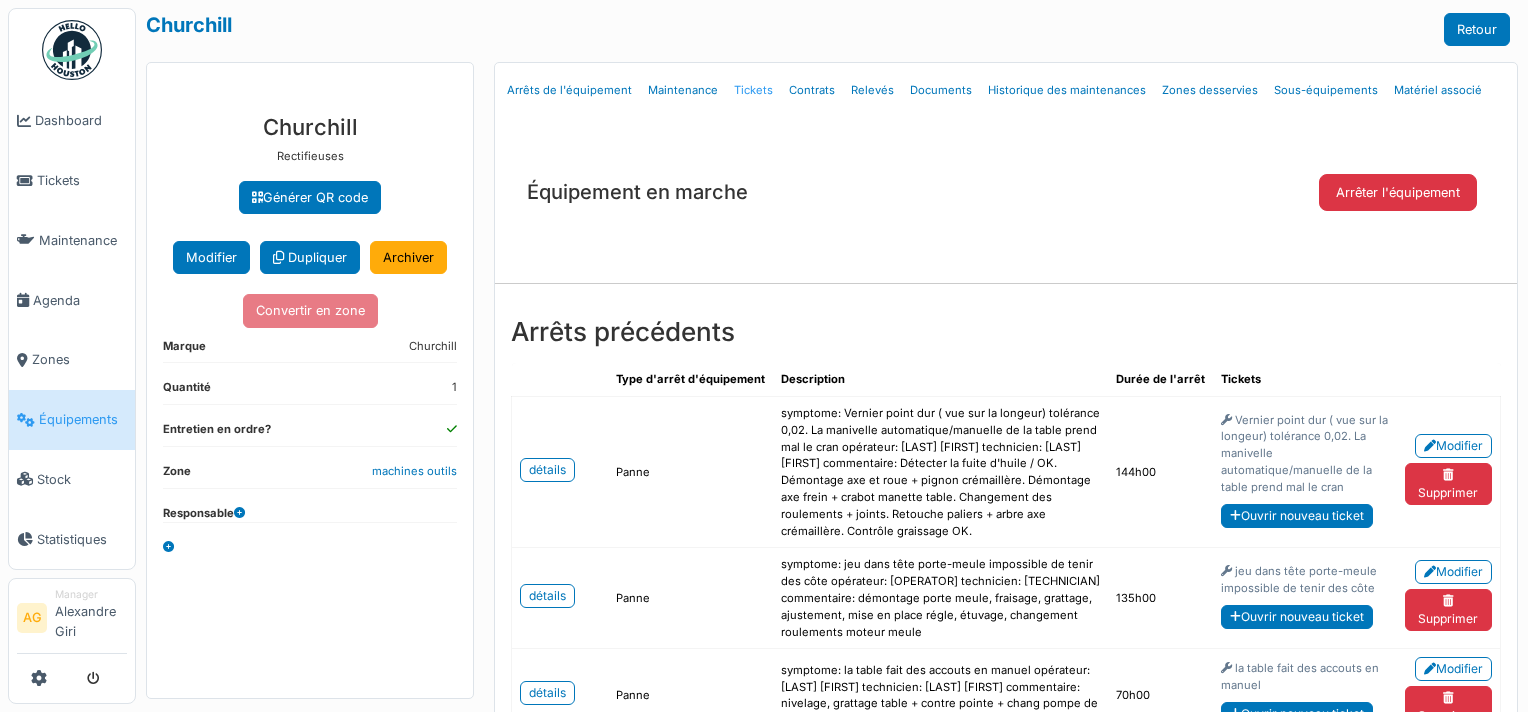 click on "Tickets" at bounding box center (753, 90) 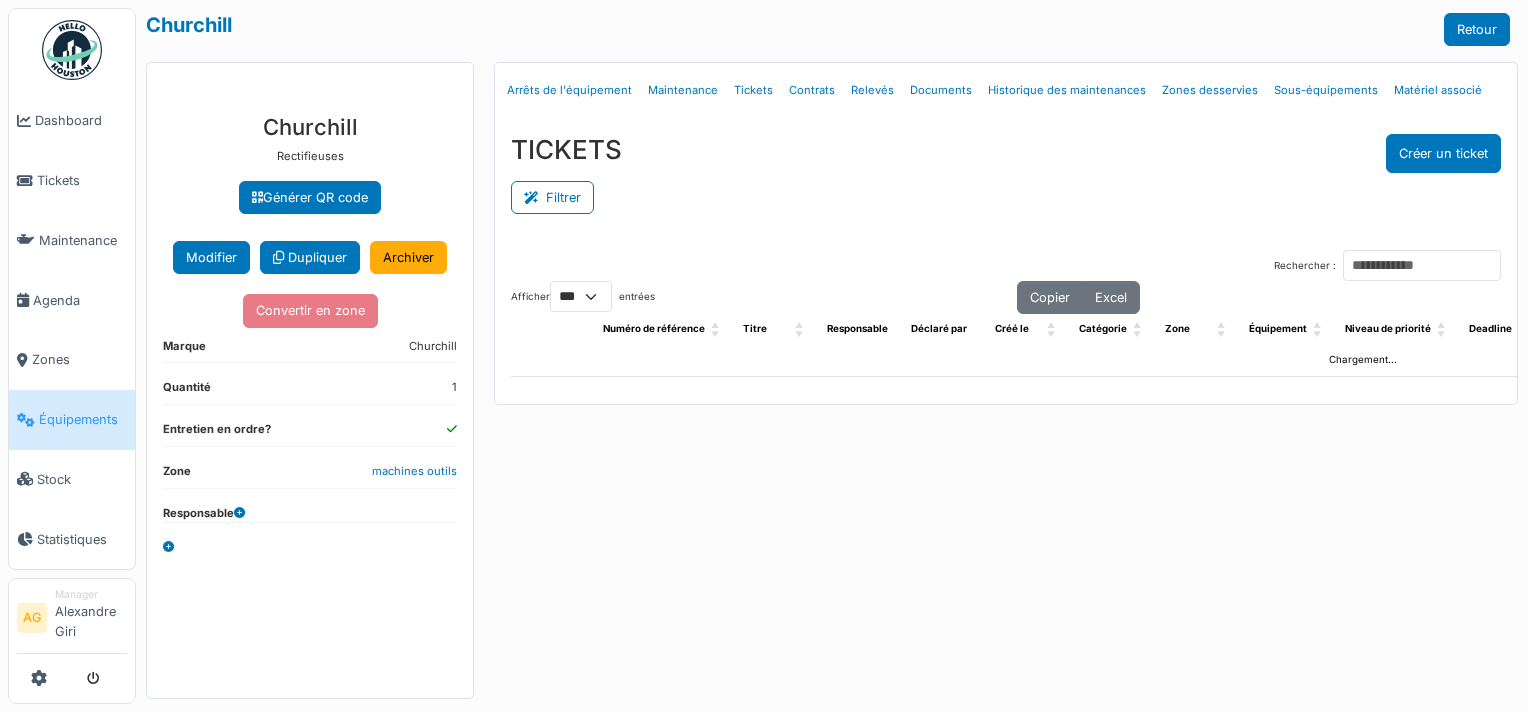 select on "***" 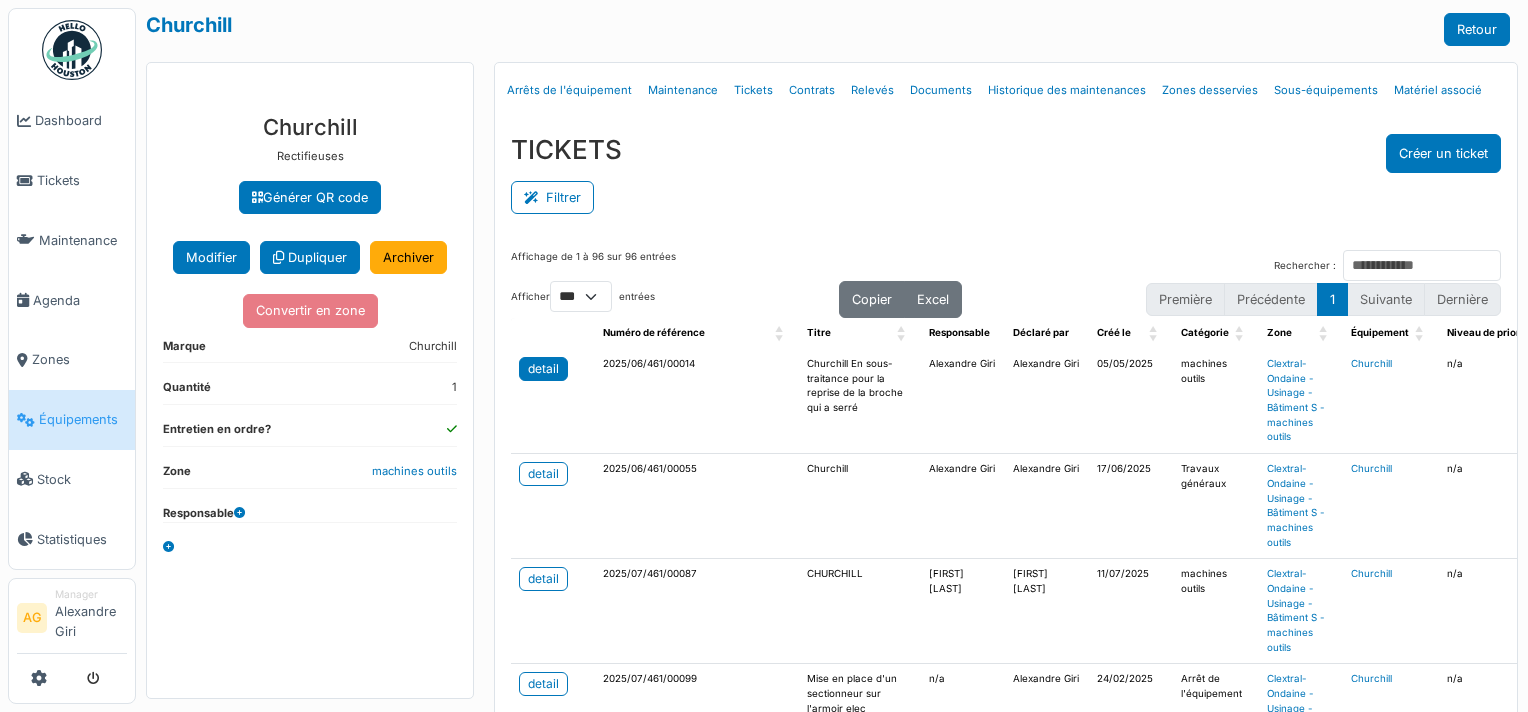click on "detail" at bounding box center (543, 369) 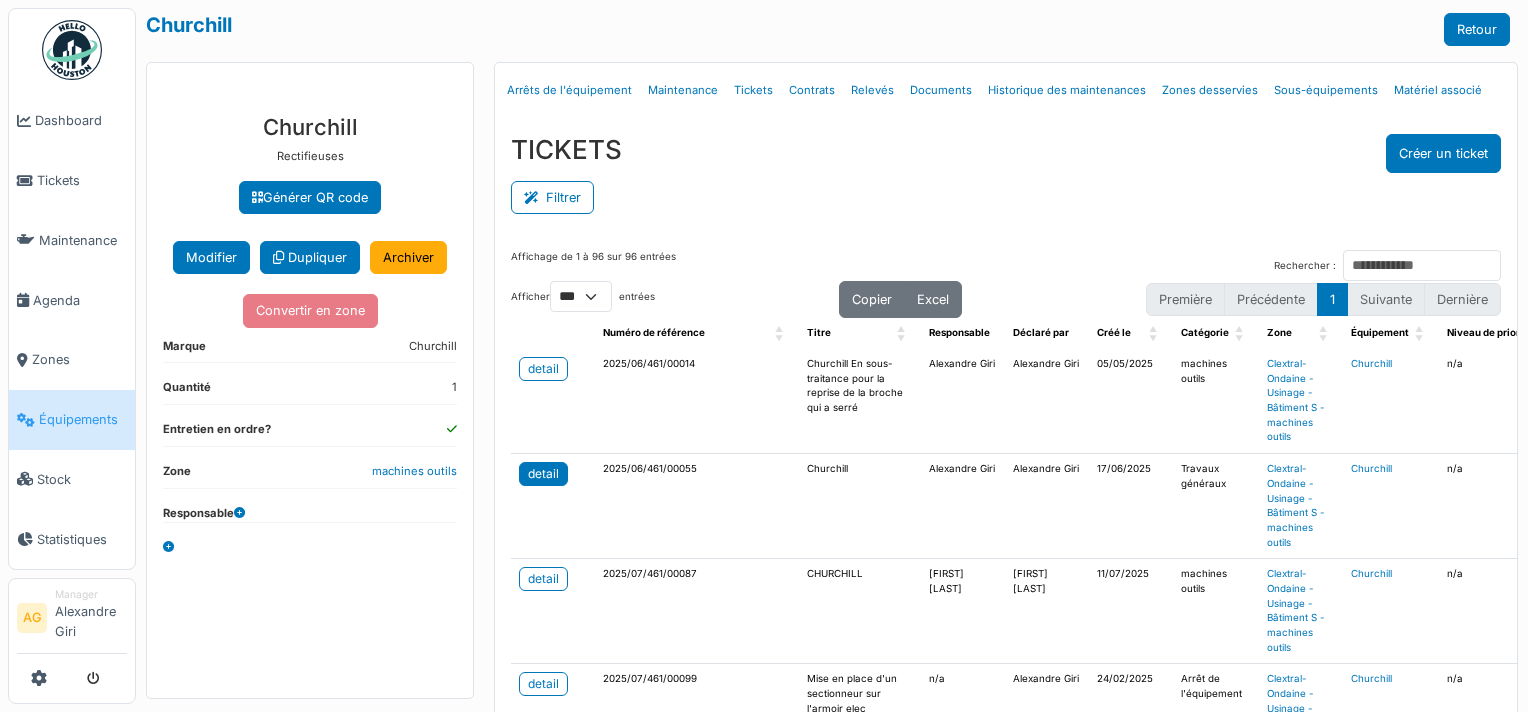click on "detail" at bounding box center [543, 474] 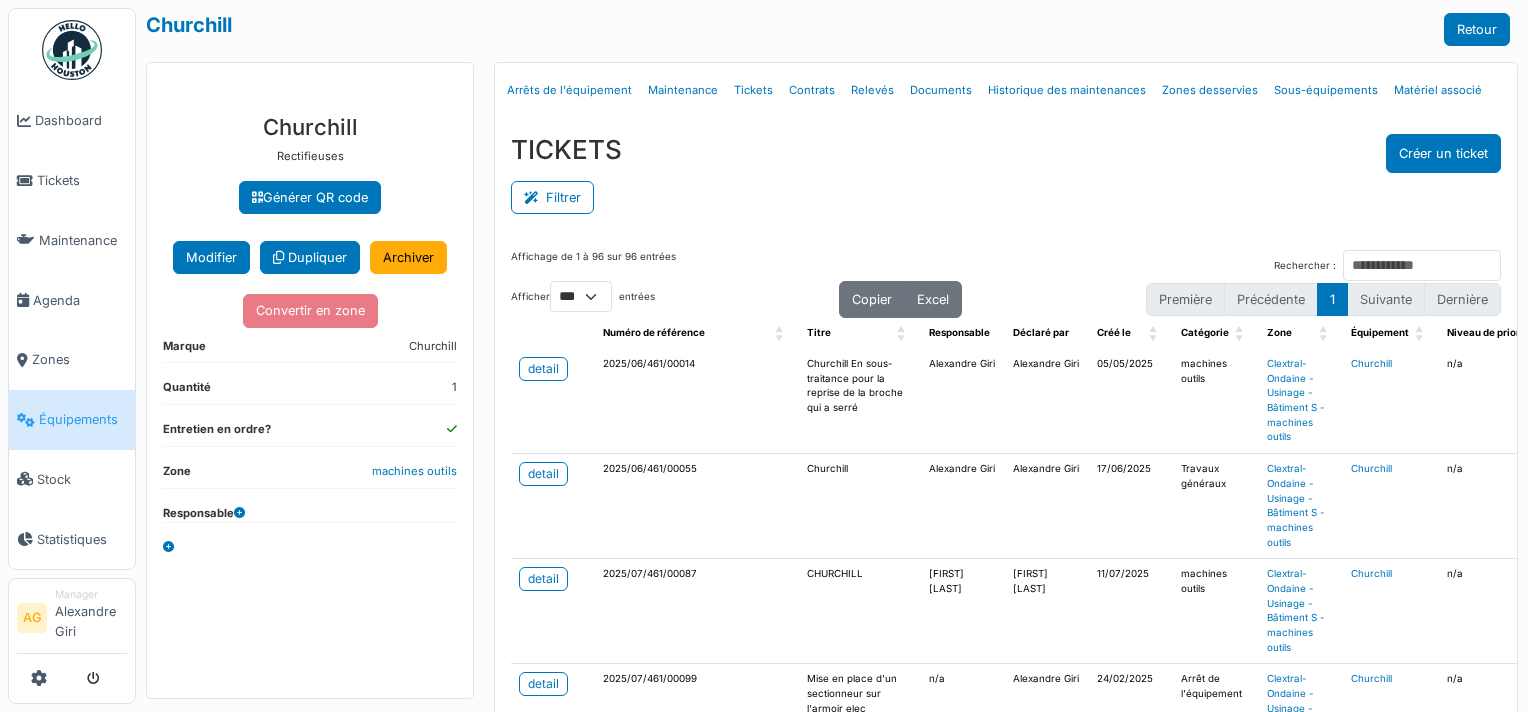 scroll, scrollTop: 100, scrollLeft: 0, axis: vertical 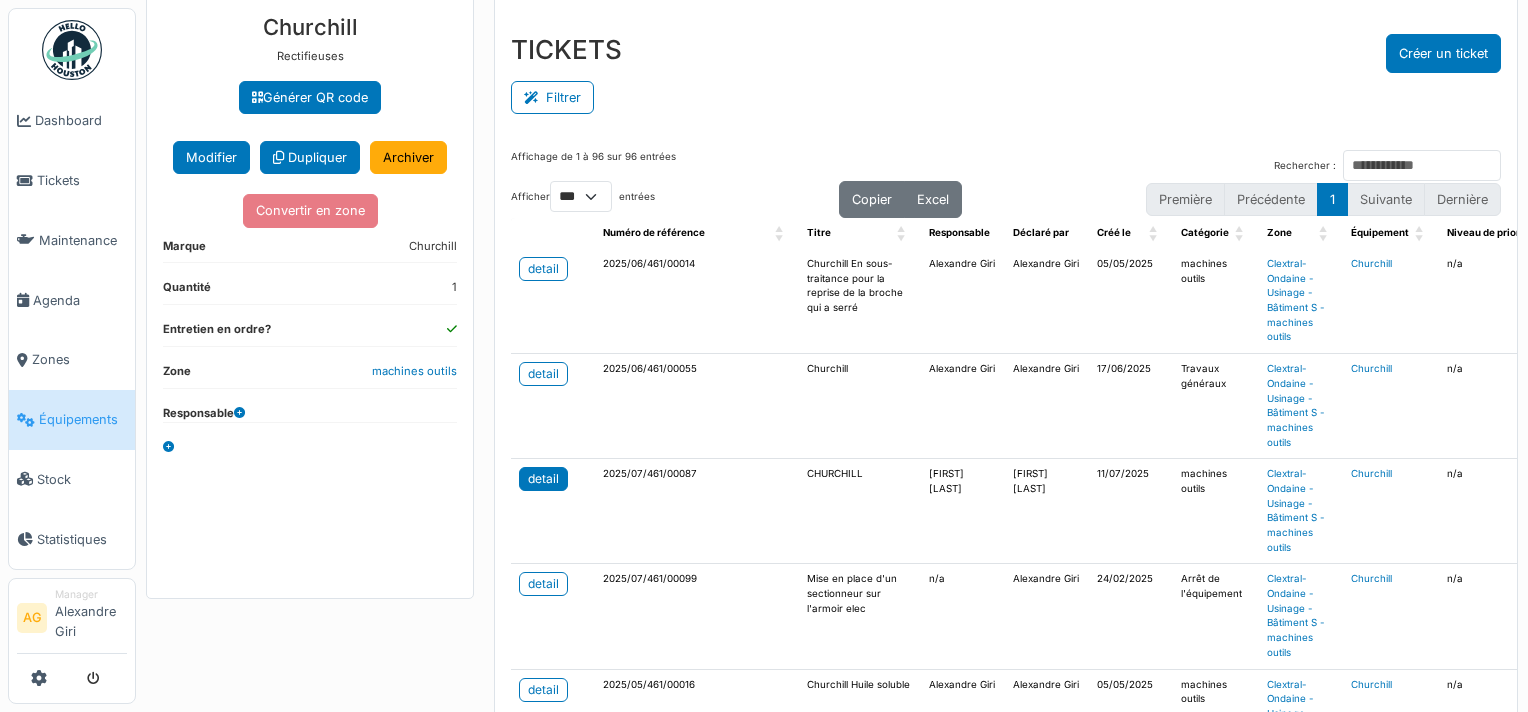 click on "detail" at bounding box center (543, 479) 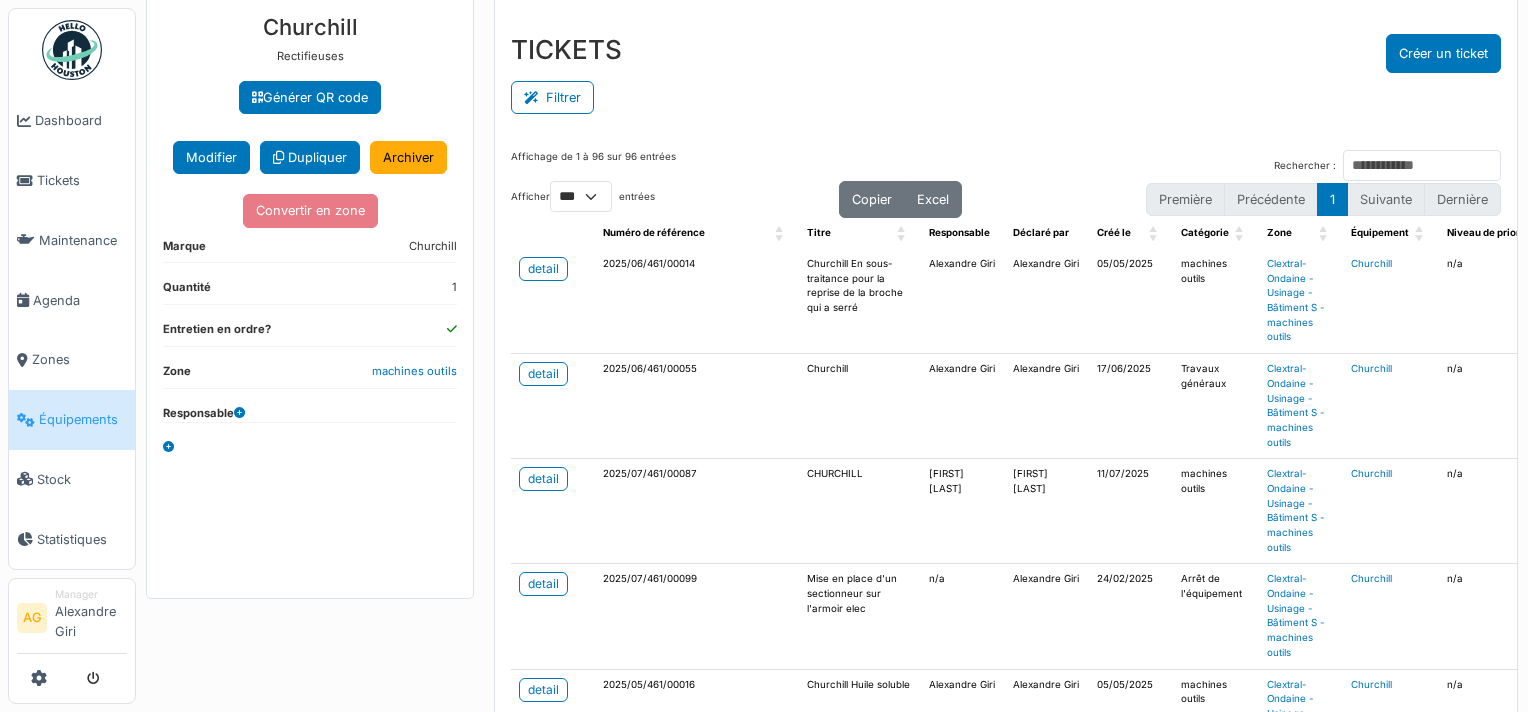 scroll, scrollTop: 0, scrollLeft: 0, axis: both 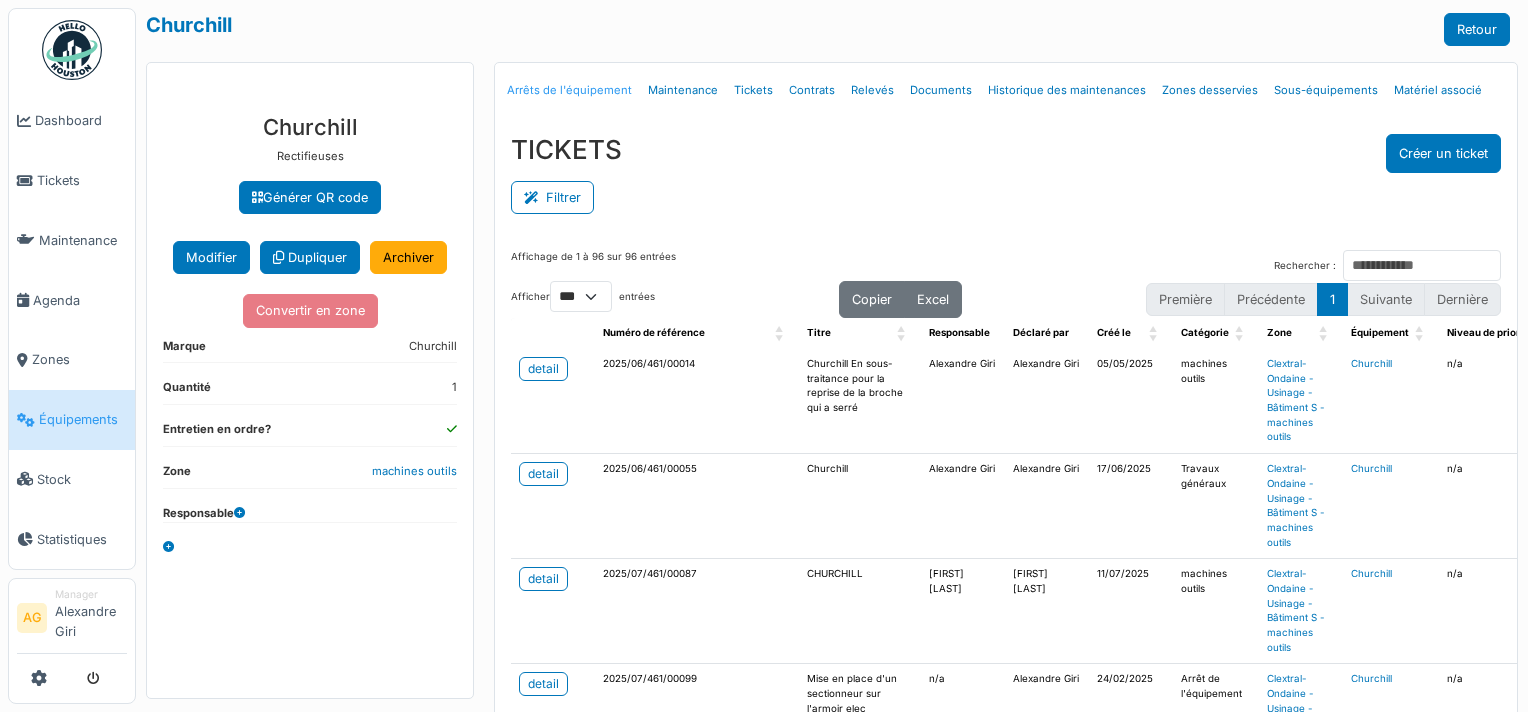 click on "Arrêts de l'équipement" at bounding box center (569, 90) 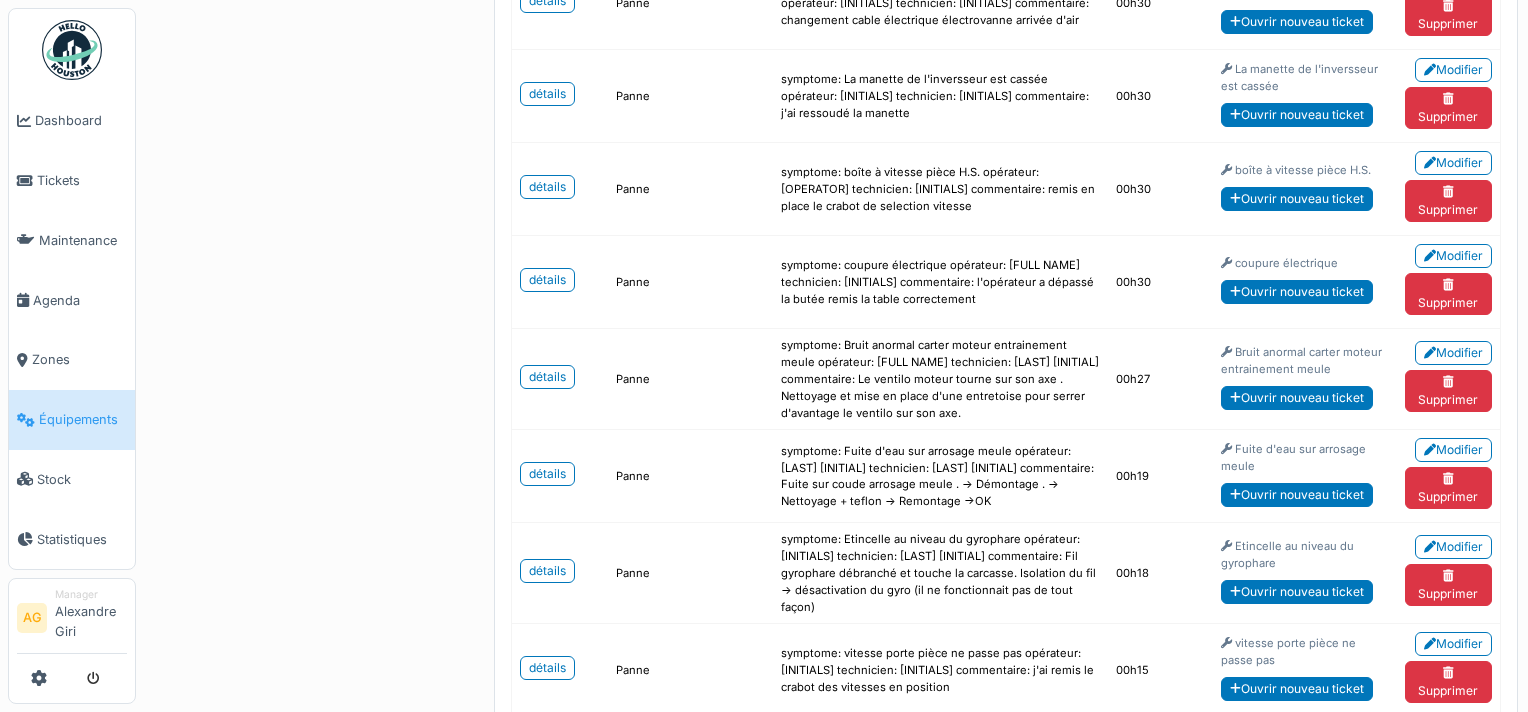 scroll, scrollTop: 5749, scrollLeft: 0, axis: vertical 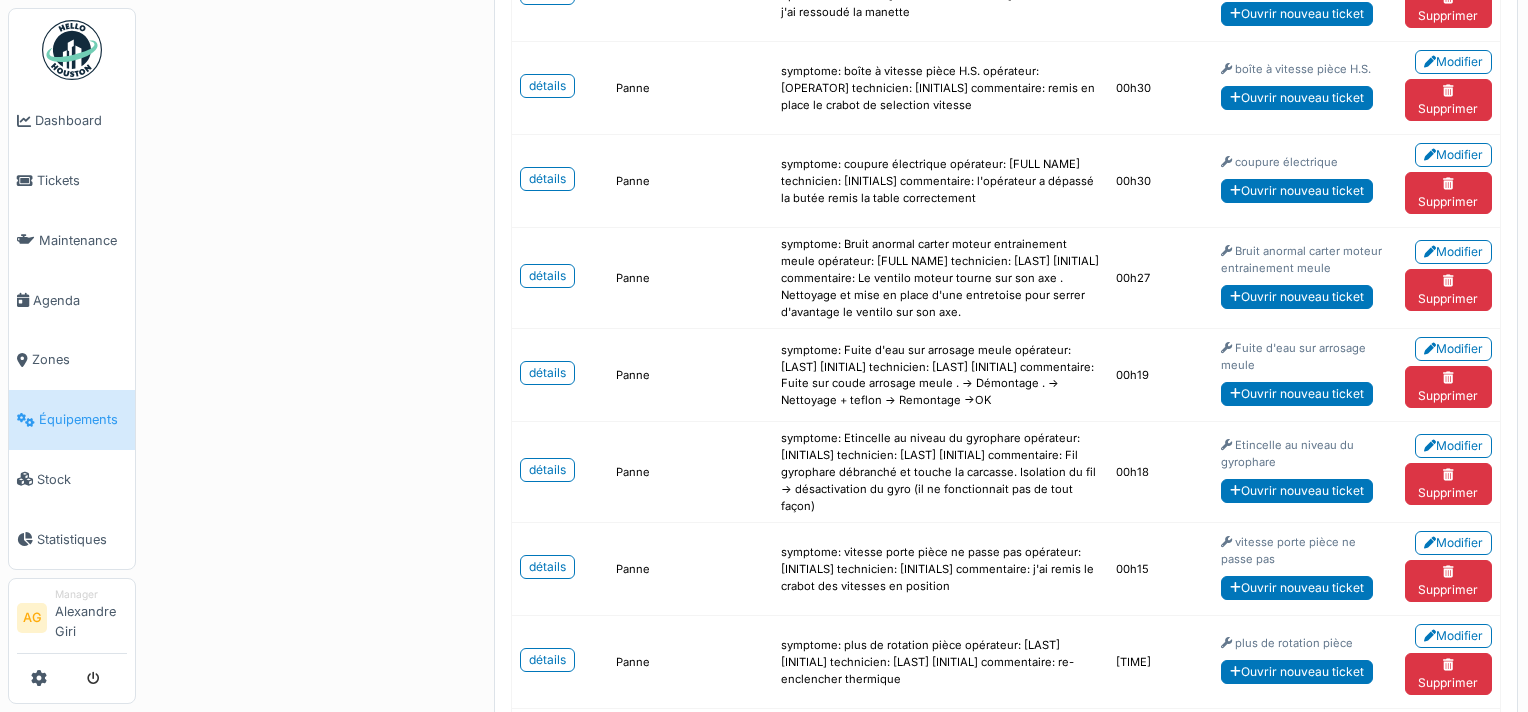 click on "détails" at bounding box center [547, 753] 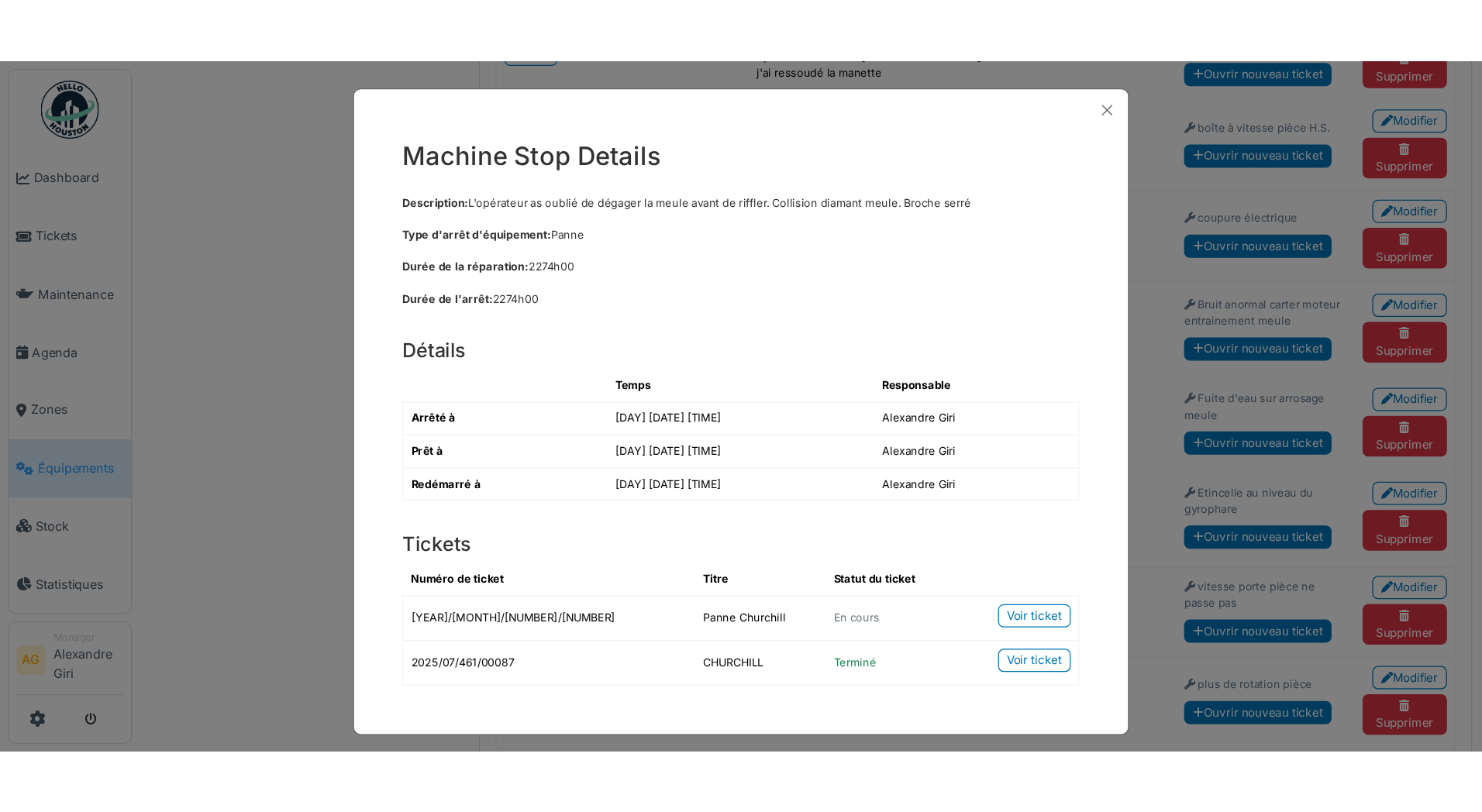 scroll, scrollTop: 6, scrollLeft: 0, axis: vertical 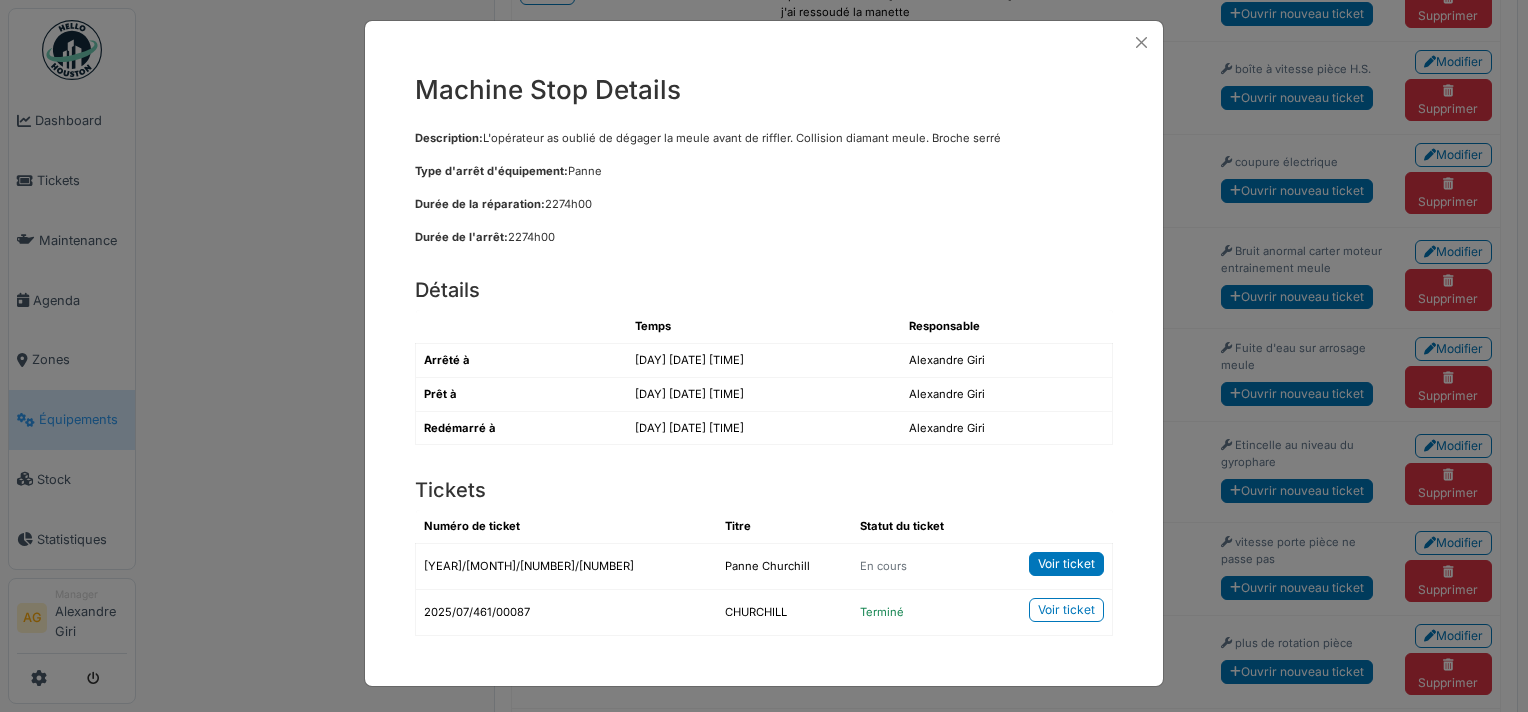 click on "Voir ticket" at bounding box center [1066, 564] 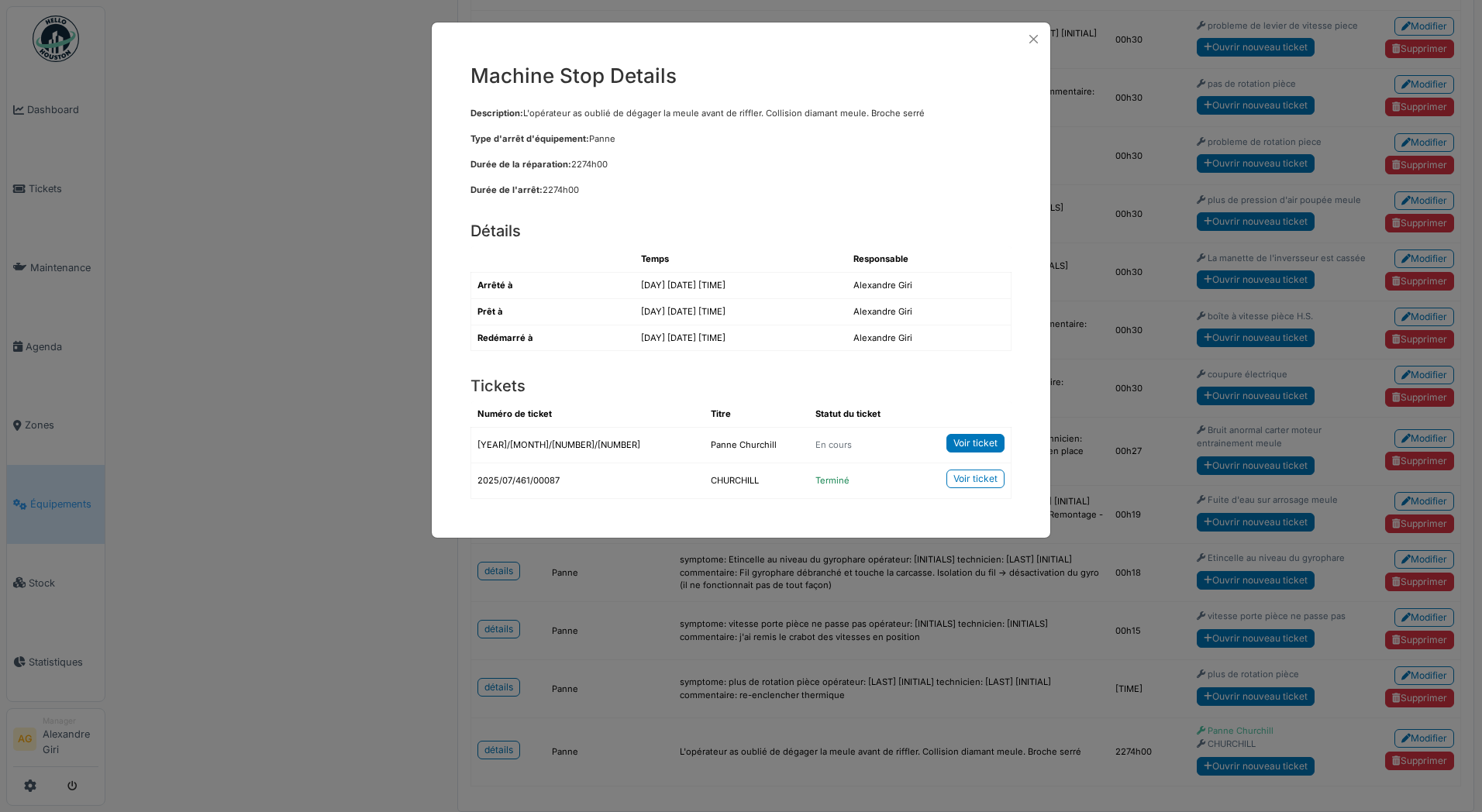 scroll, scrollTop: 3401, scrollLeft: 0, axis: vertical 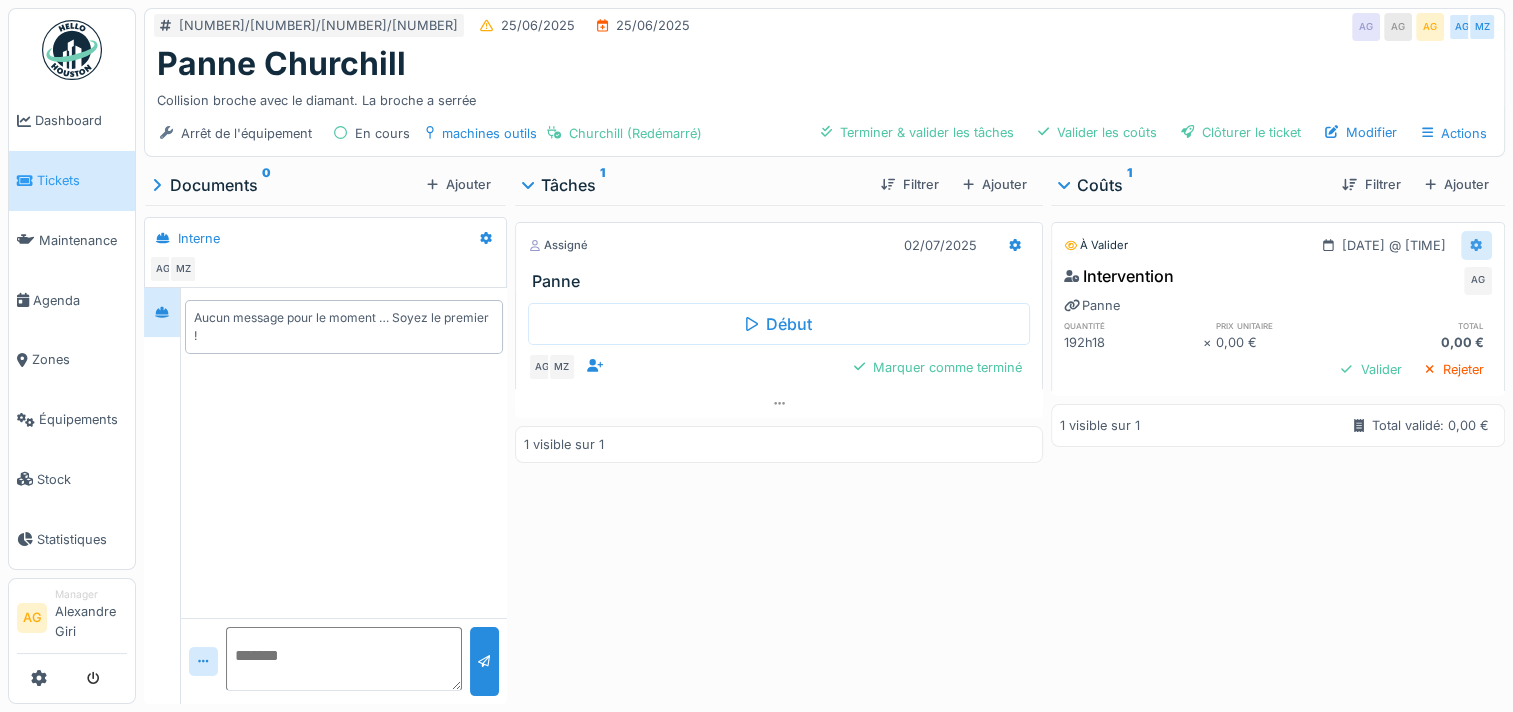 click 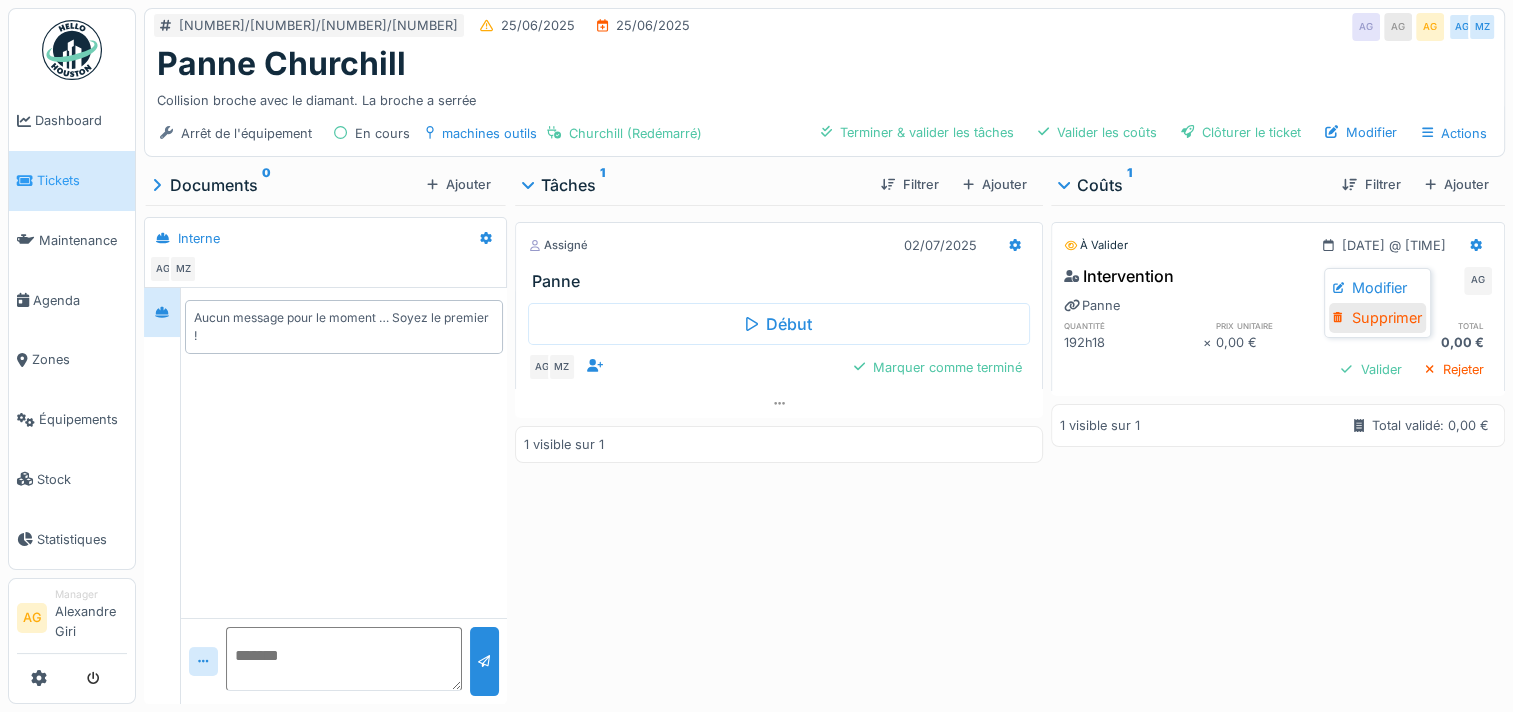 click on "Supprimer" at bounding box center (1377, 318) 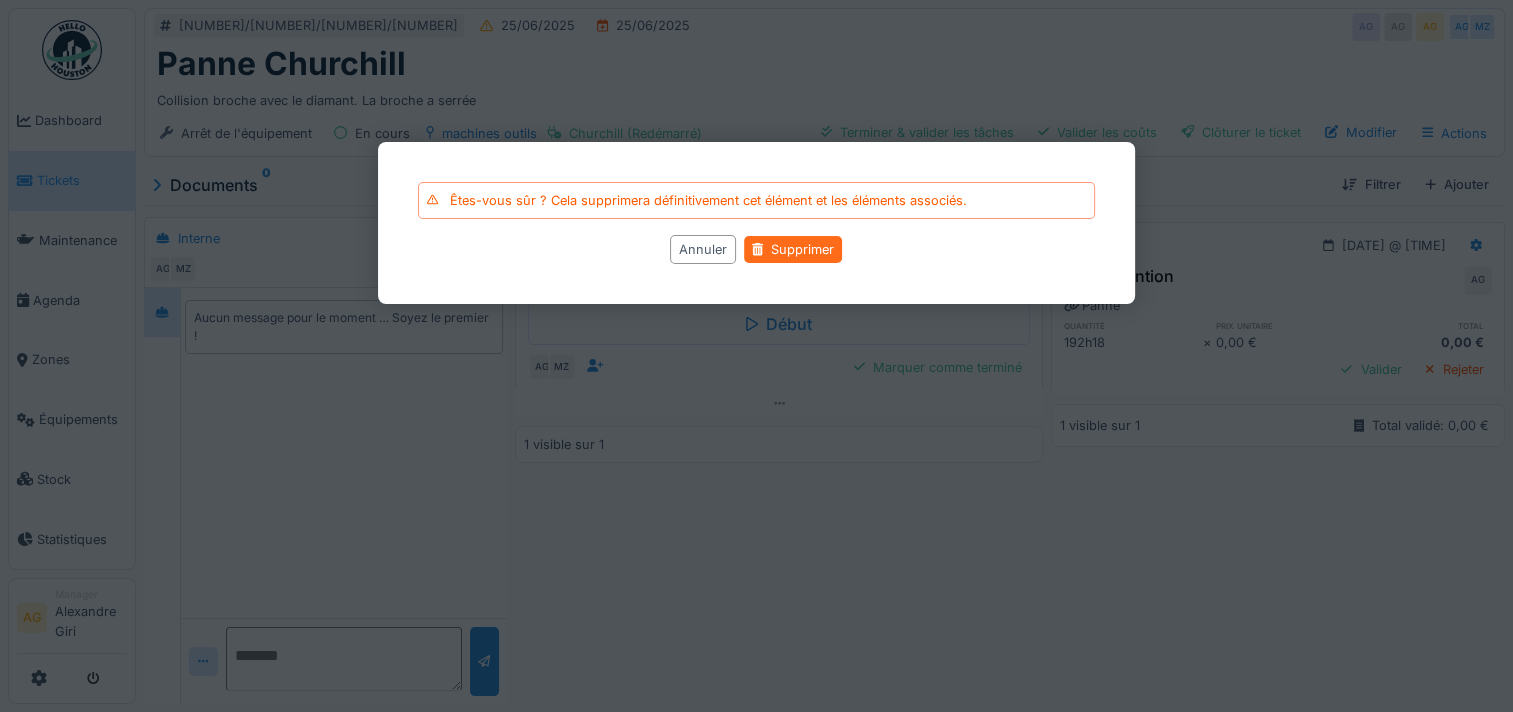 click on "Supprimer" at bounding box center (793, 250) 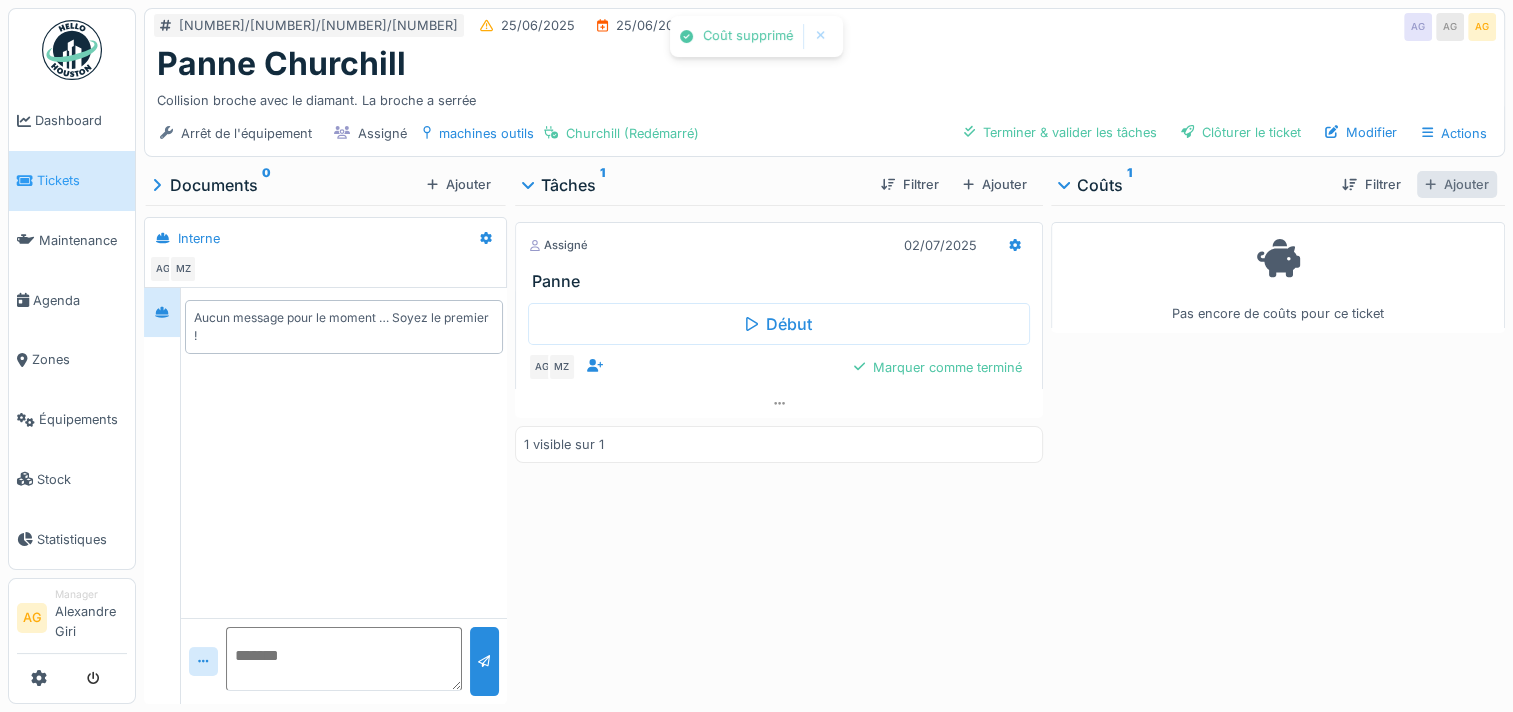 click on "Ajouter" at bounding box center (1457, 184) 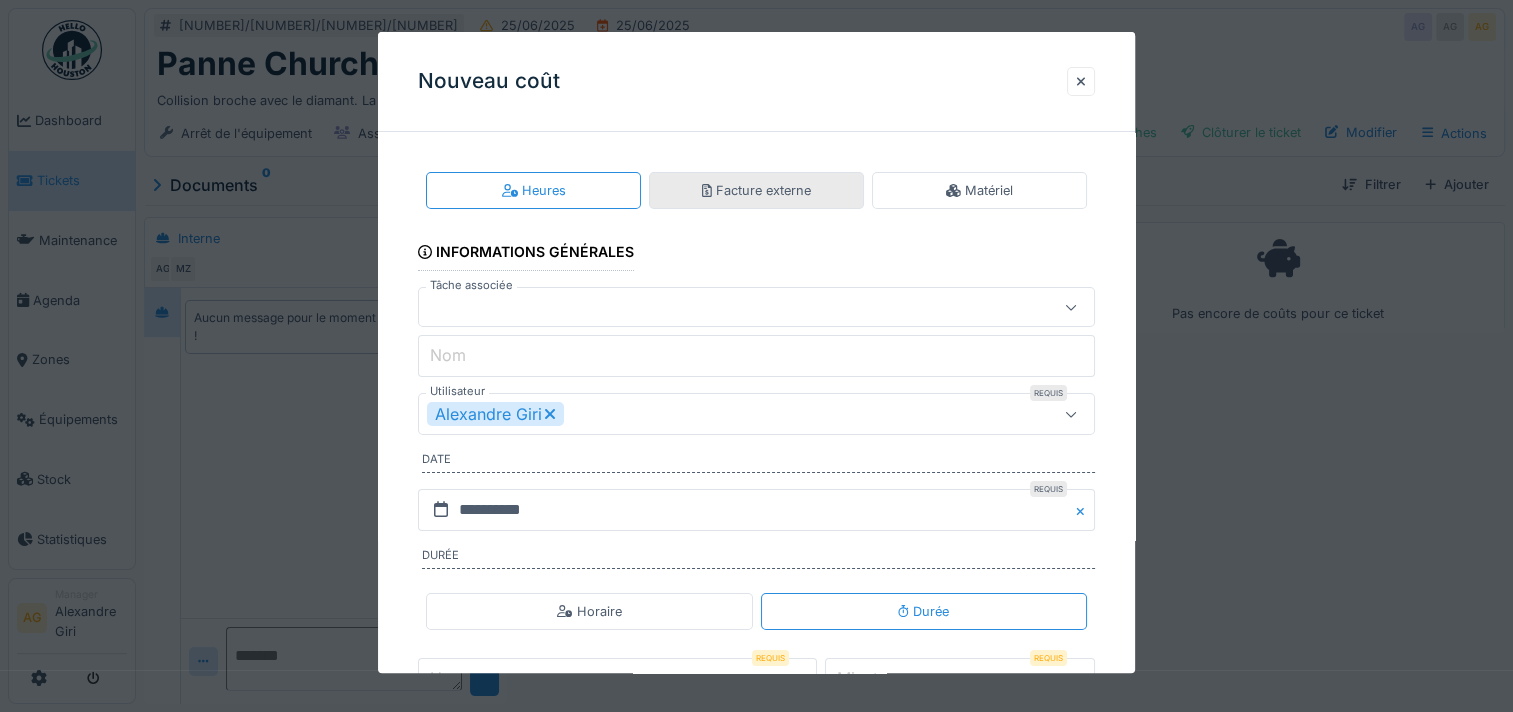 click on "Facture externe" at bounding box center (756, 190) 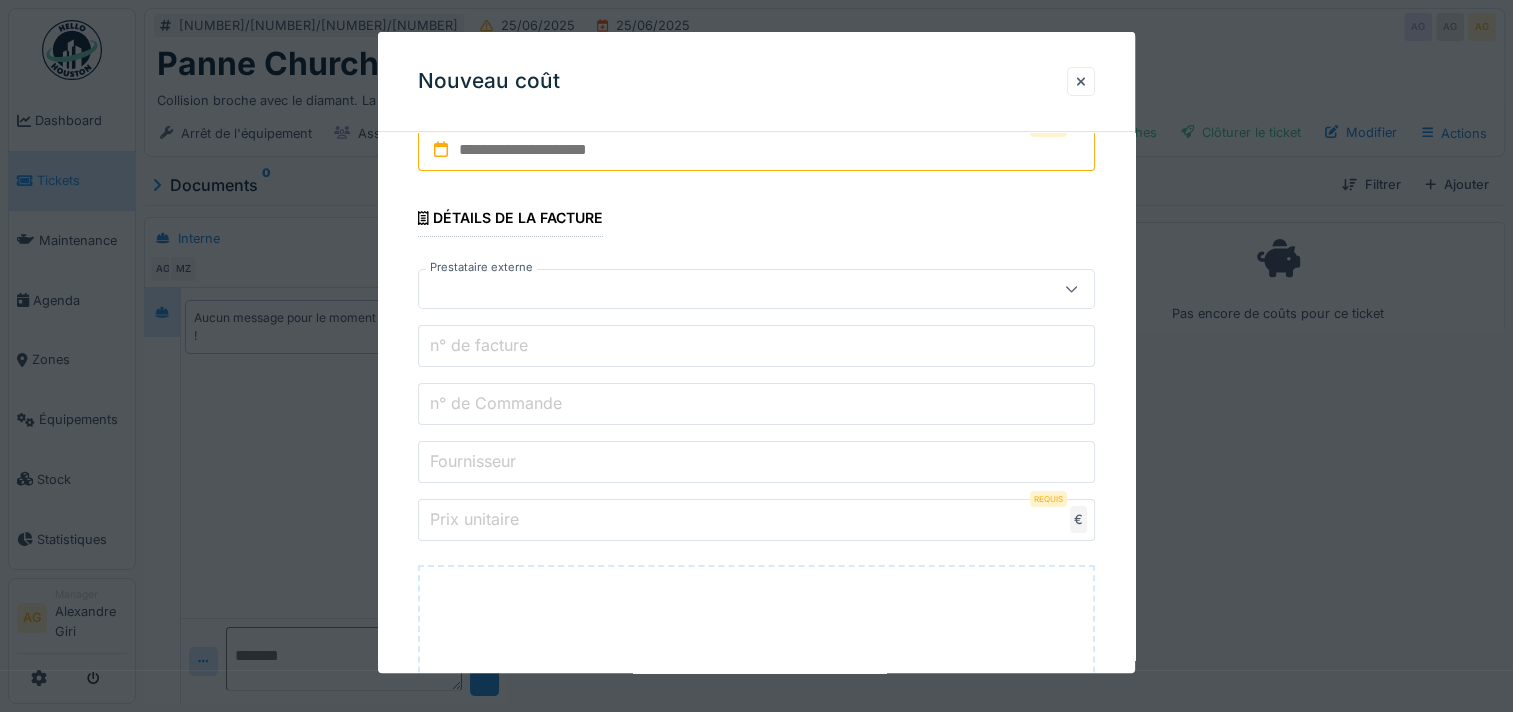 scroll, scrollTop: 400, scrollLeft: 0, axis: vertical 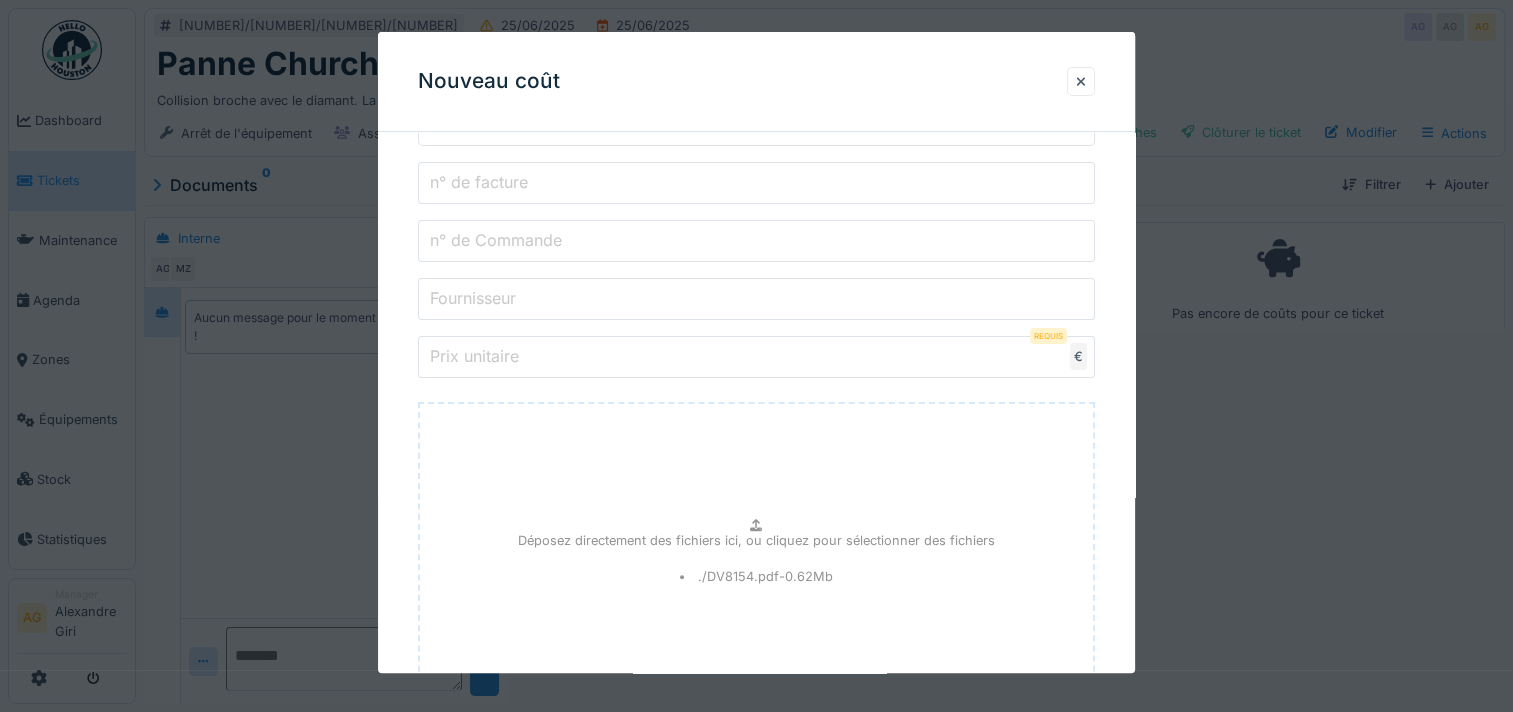 click on "Prix unitaire" at bounding box center (756, 357) 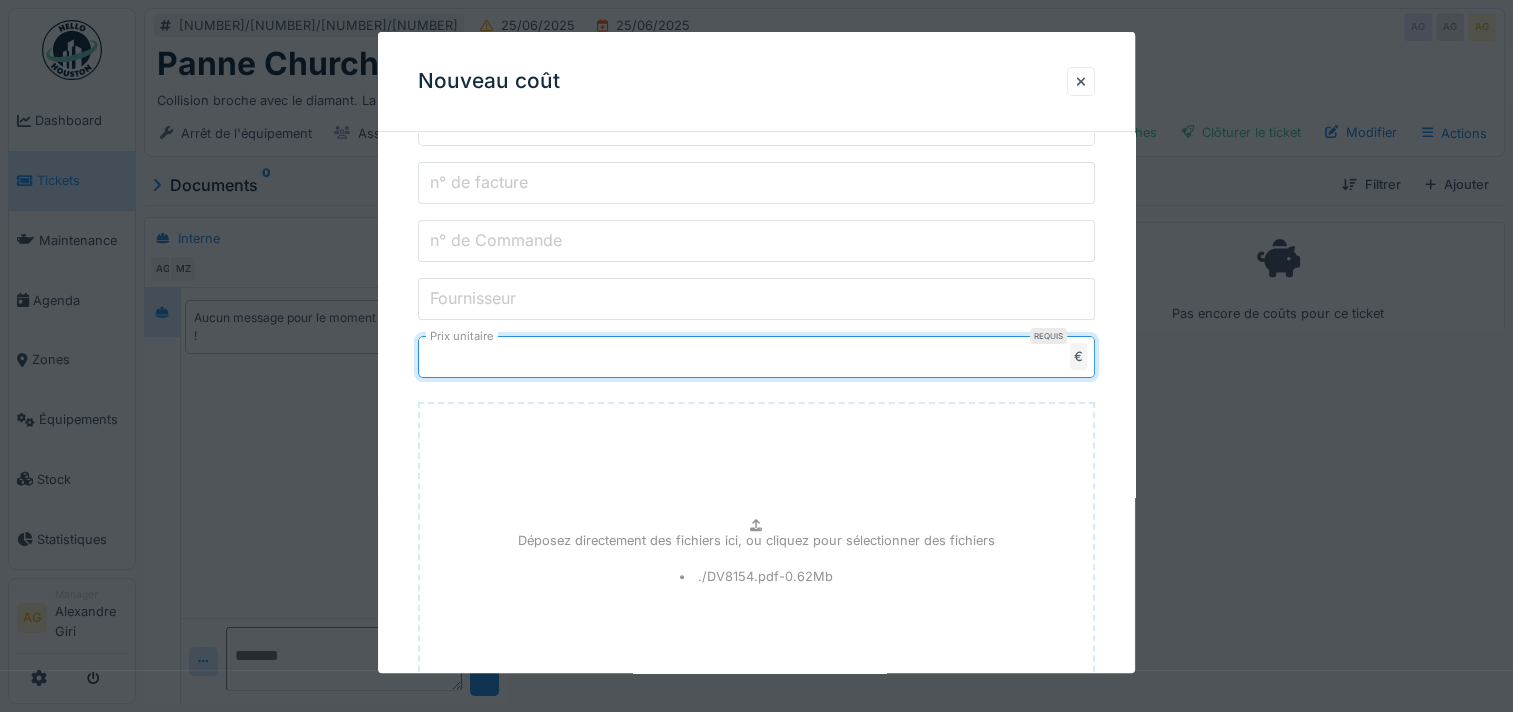 type on "********" 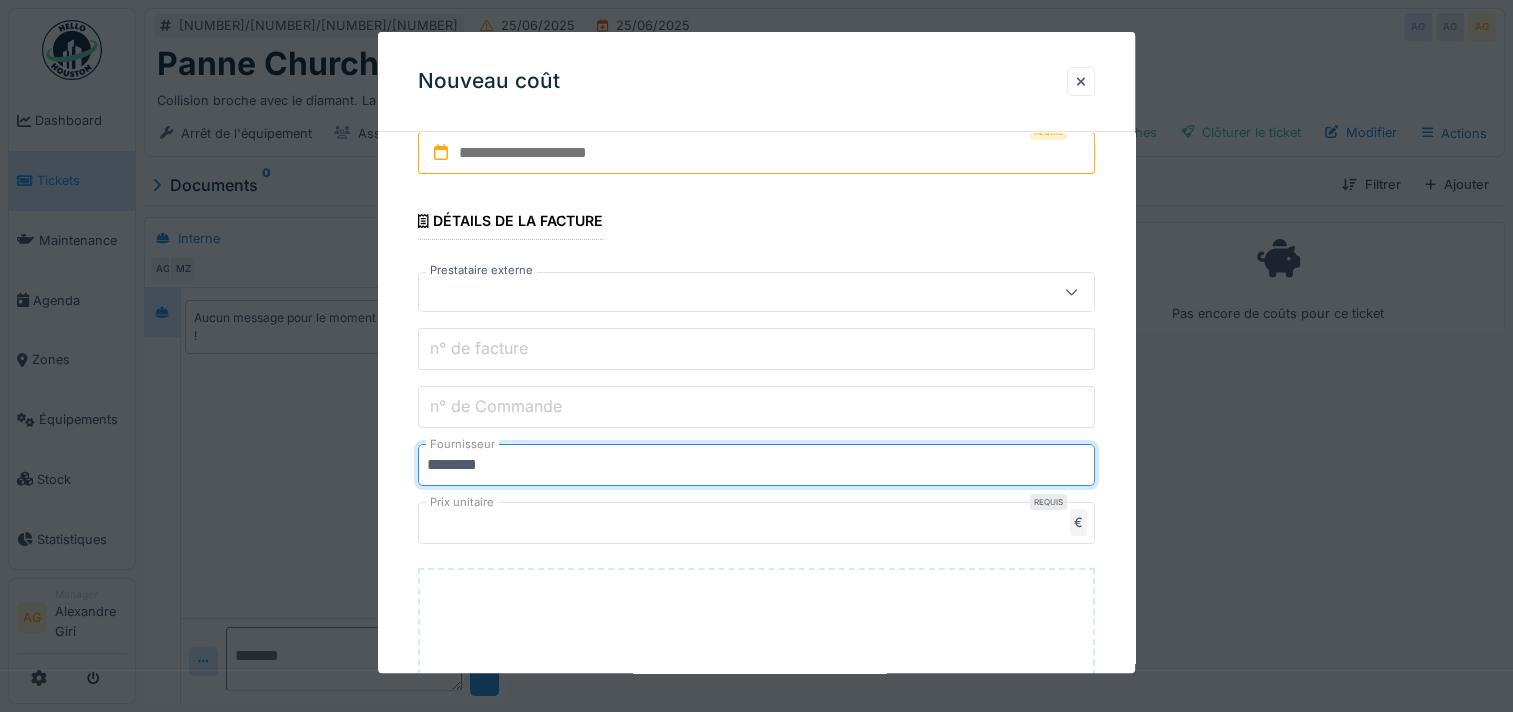 scroll, scrollTop: 351, scrollLeft: 0, axis: vertical 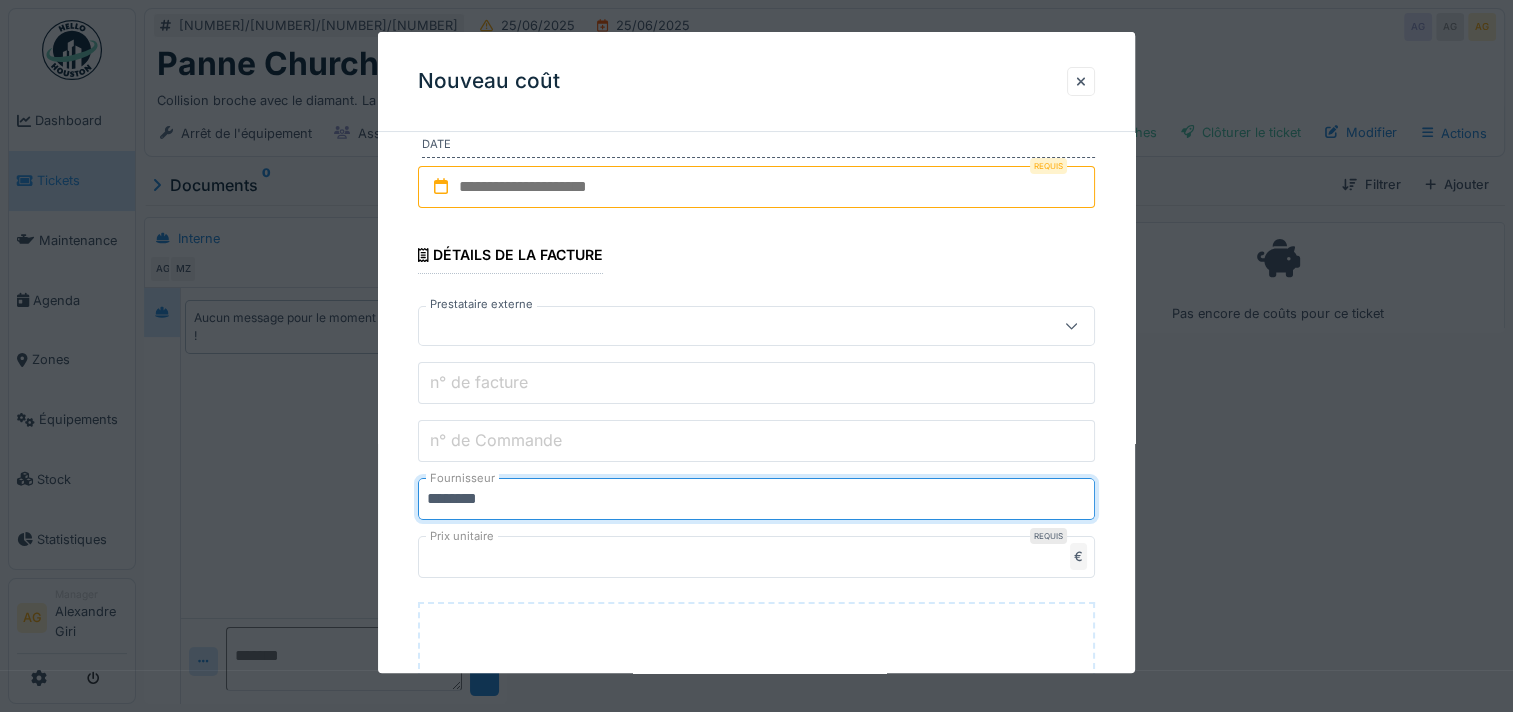 type on "********" 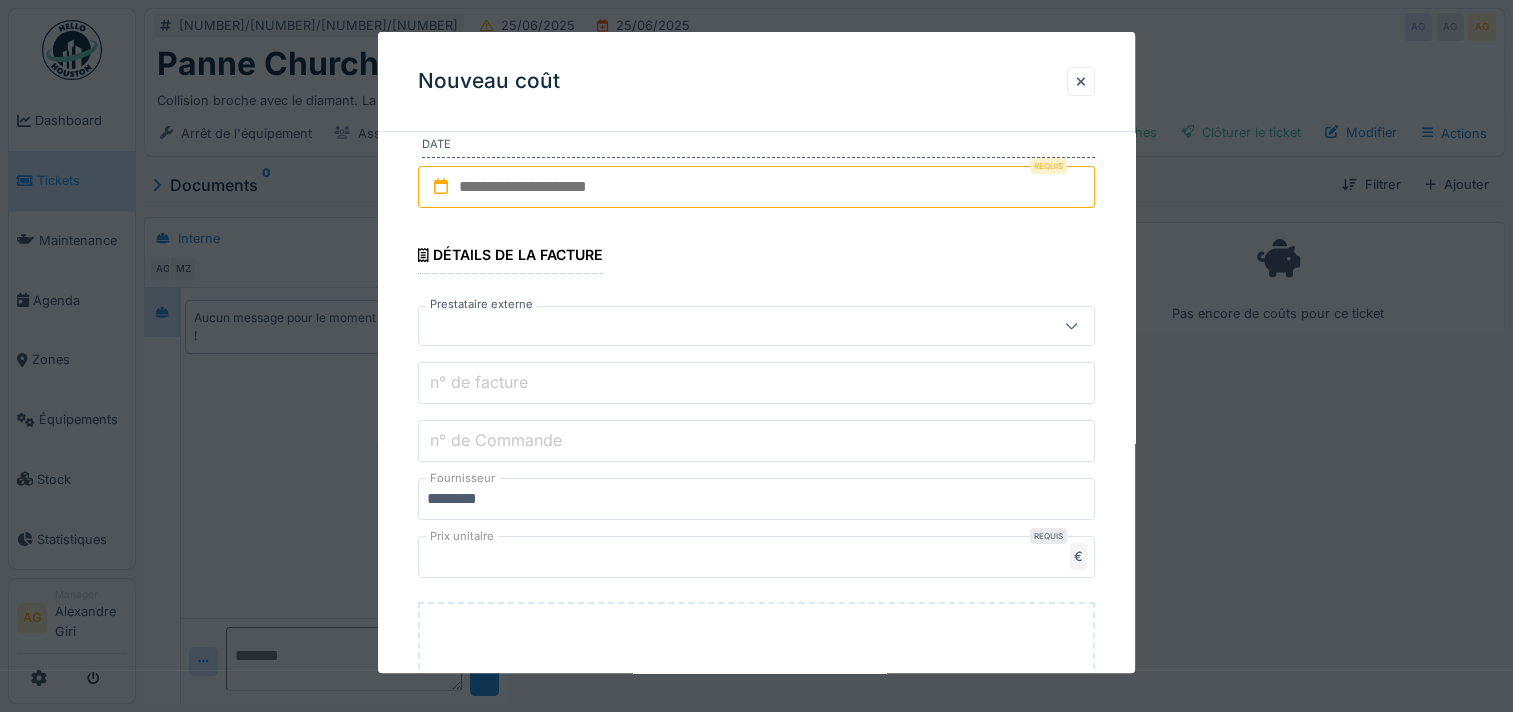 click at bounding box center [722, 326] 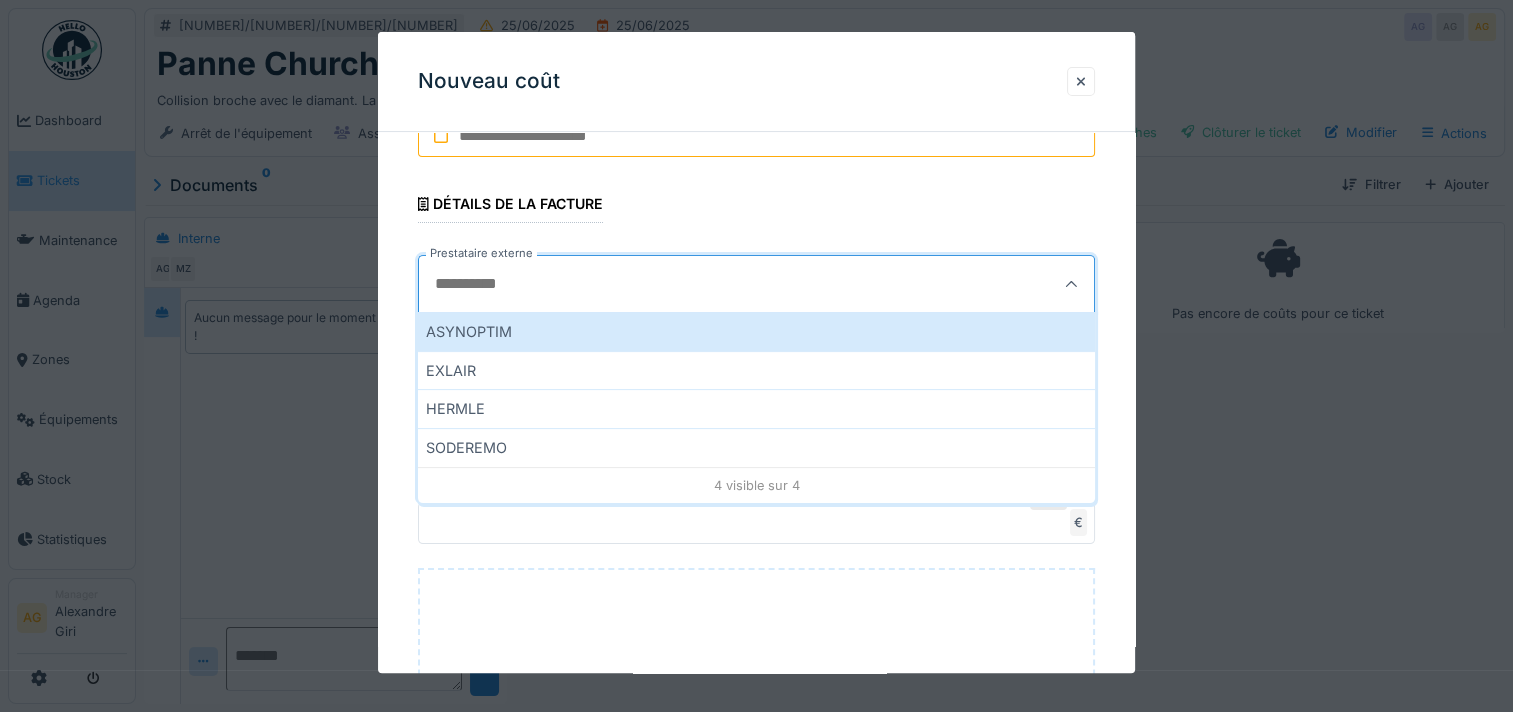 scroll, scrollTop: 451, scrollLeft: 0, axis: vertical 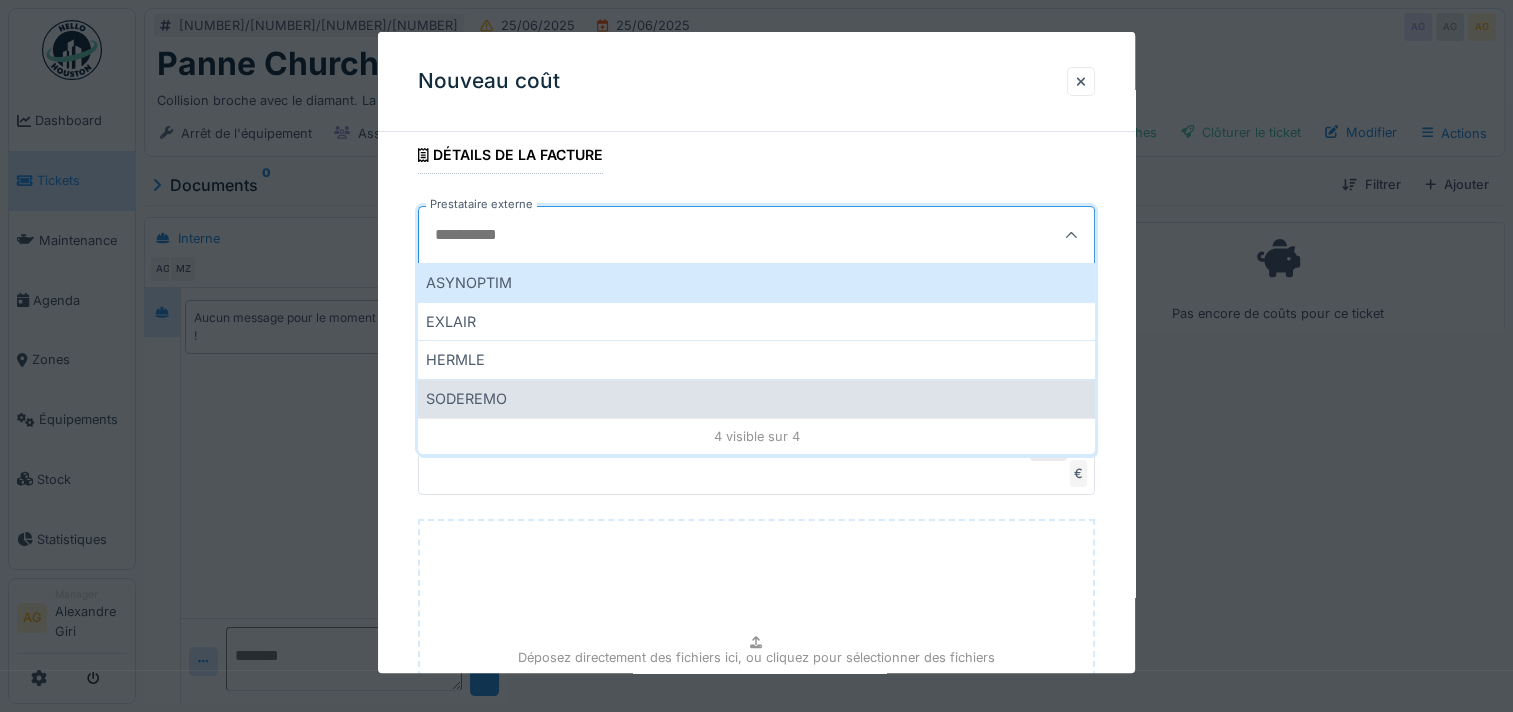 click on "SODEREMO" at bounding box center [756, 398] 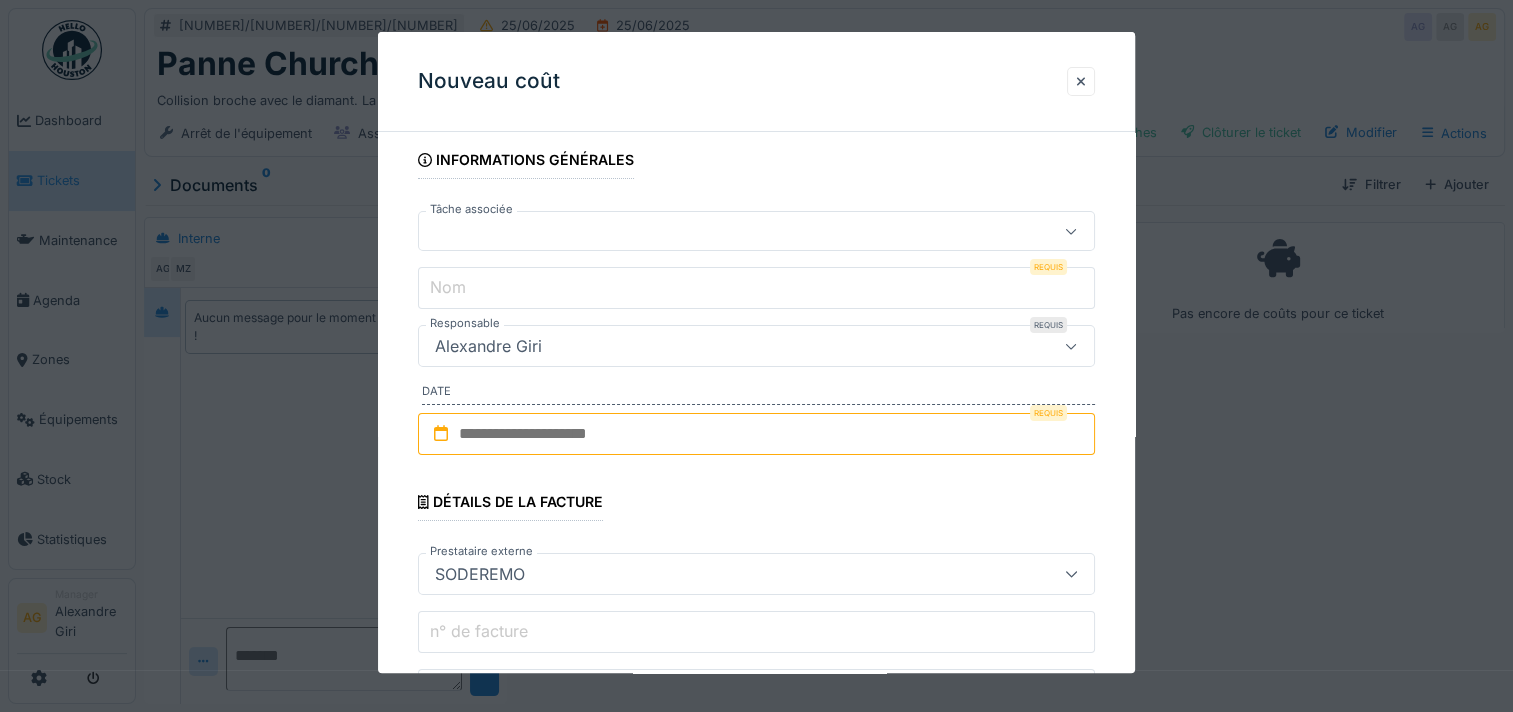 scroll, scrollTop: 0, scrollLeft: 0, axis: both 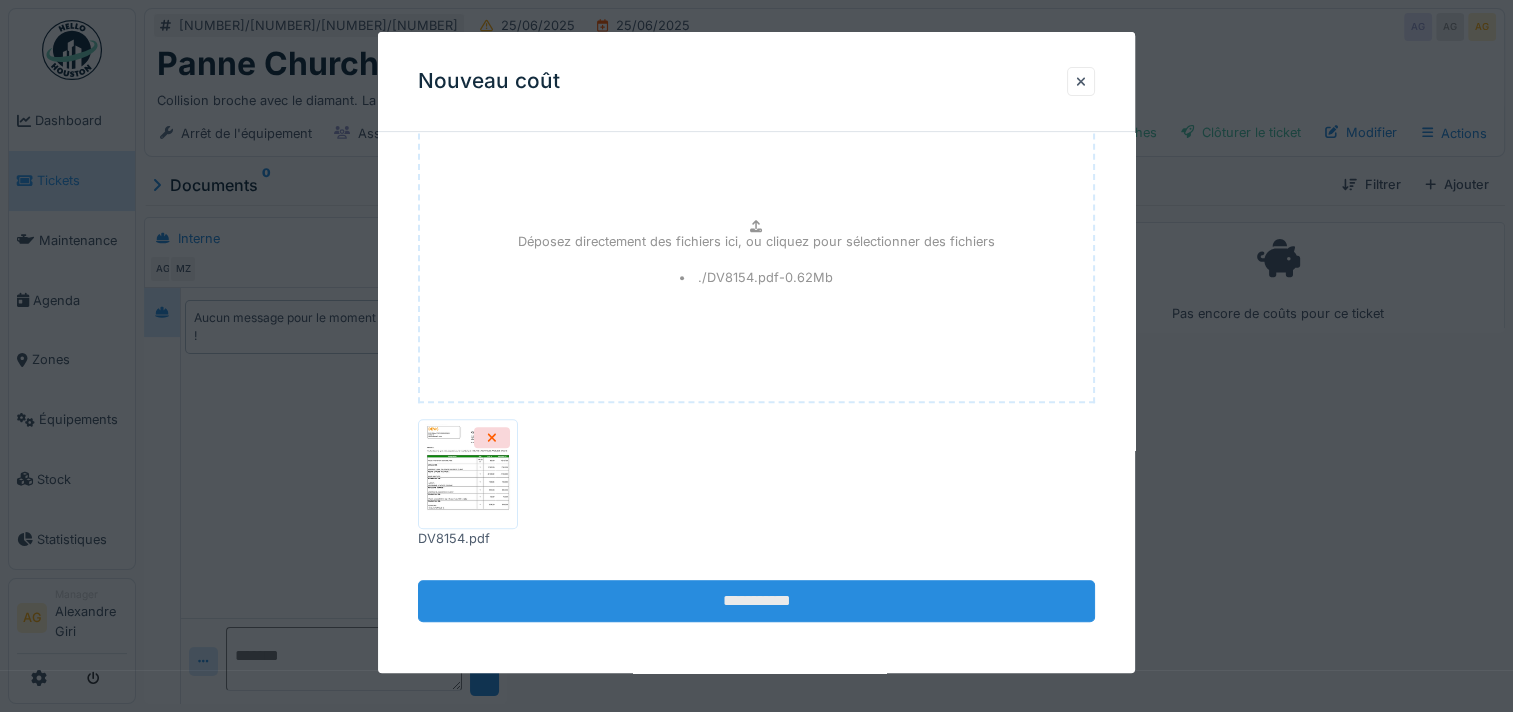 click on "**********" at bounding box center (756, 601) 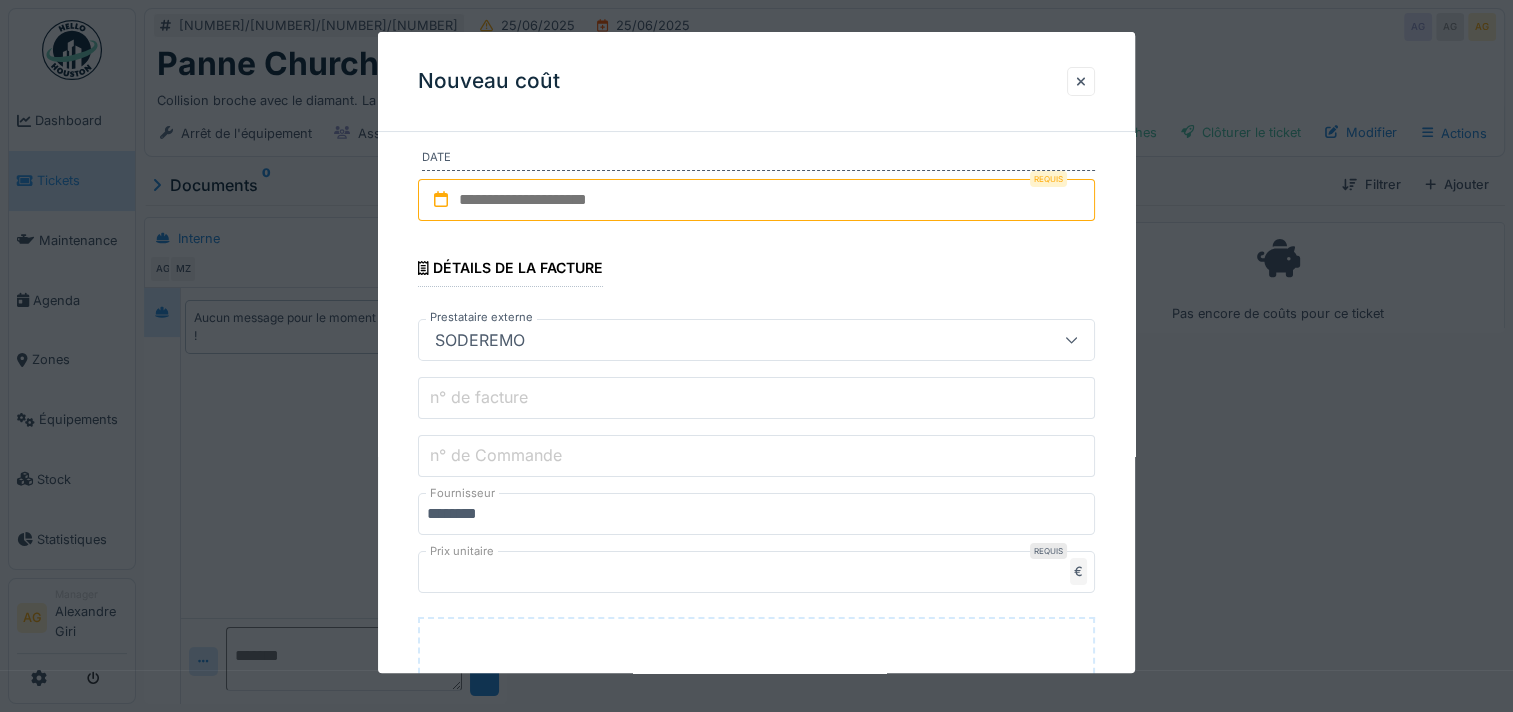 click at bounding box center (756, 200) 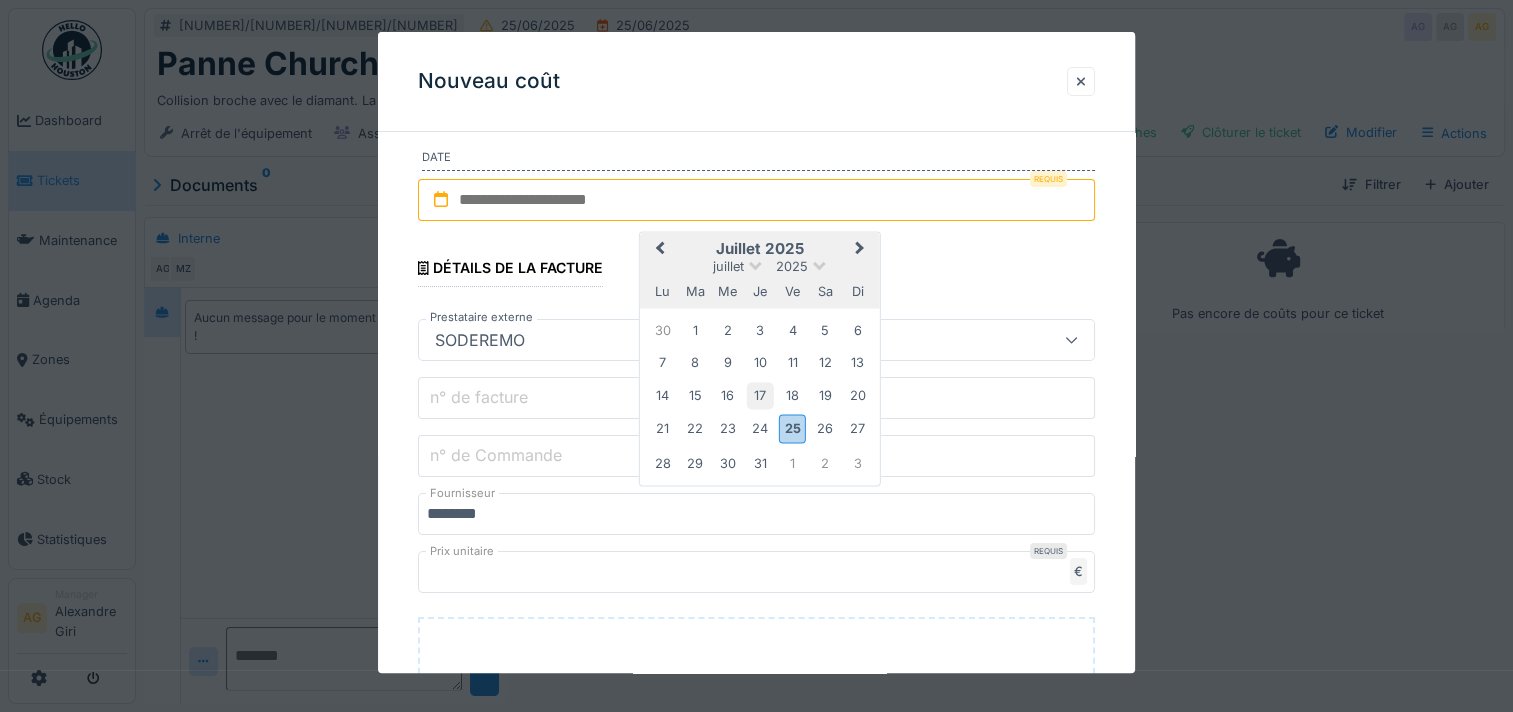 click on "17" at bounding box center (759, 395) 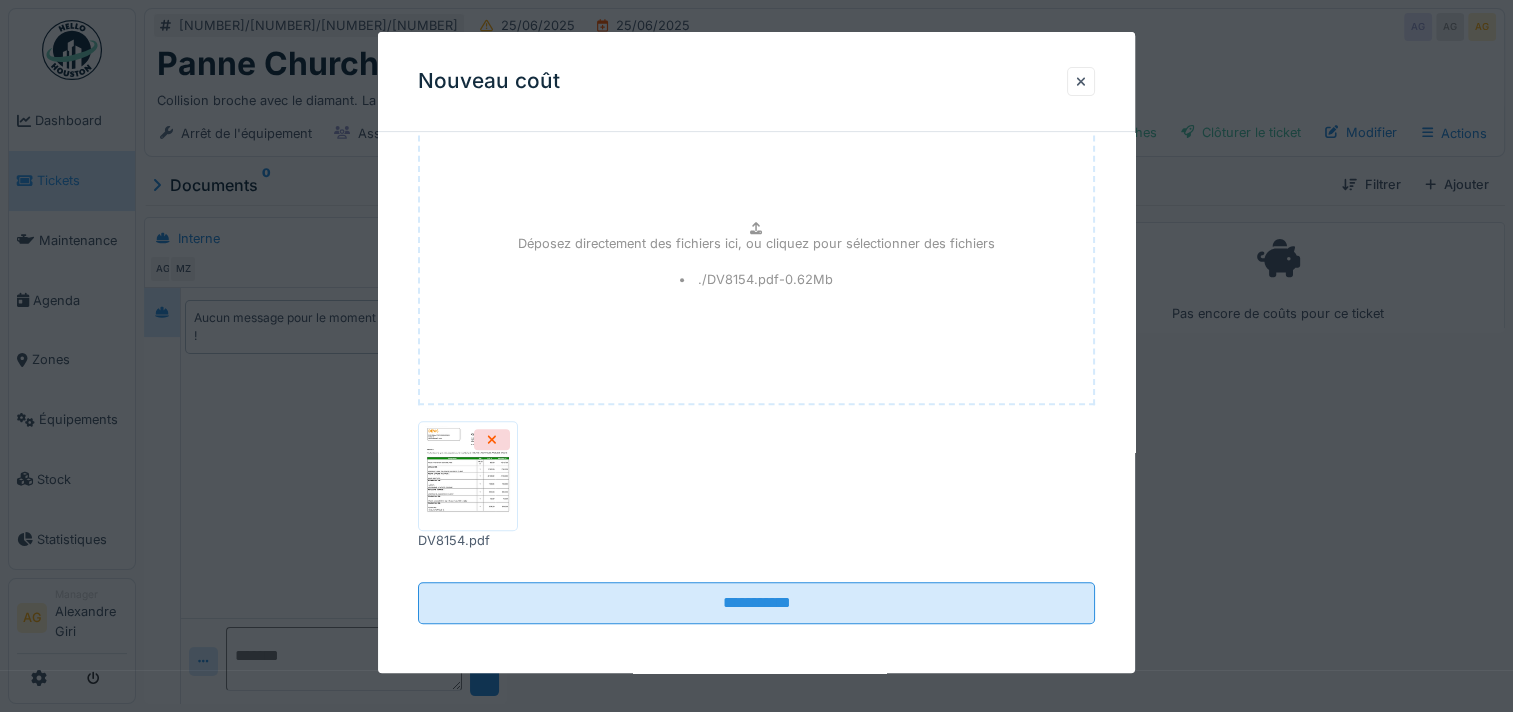 scroll, scrollTop: 852, scrollLeft: 0, axis: vertical 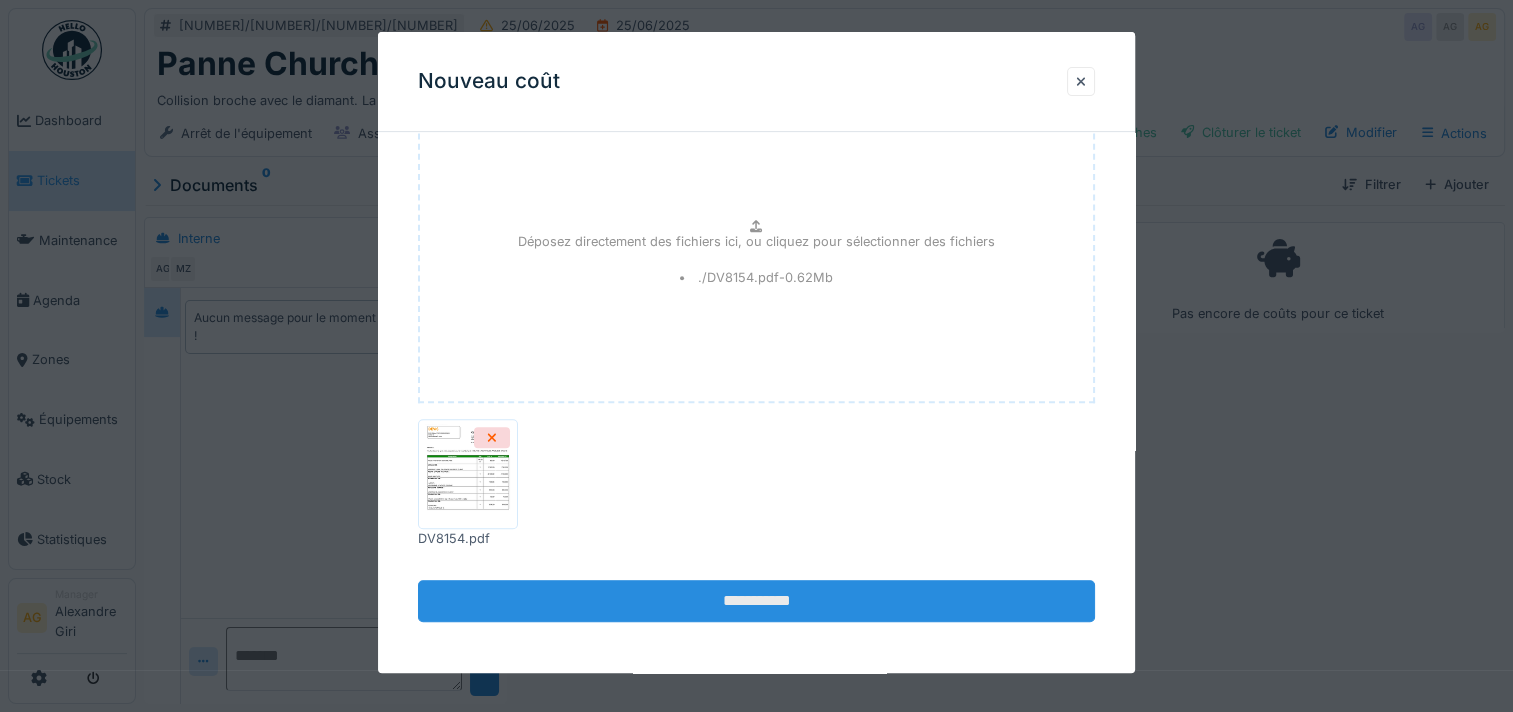 click on "**********" at bounding box center [756, 601] 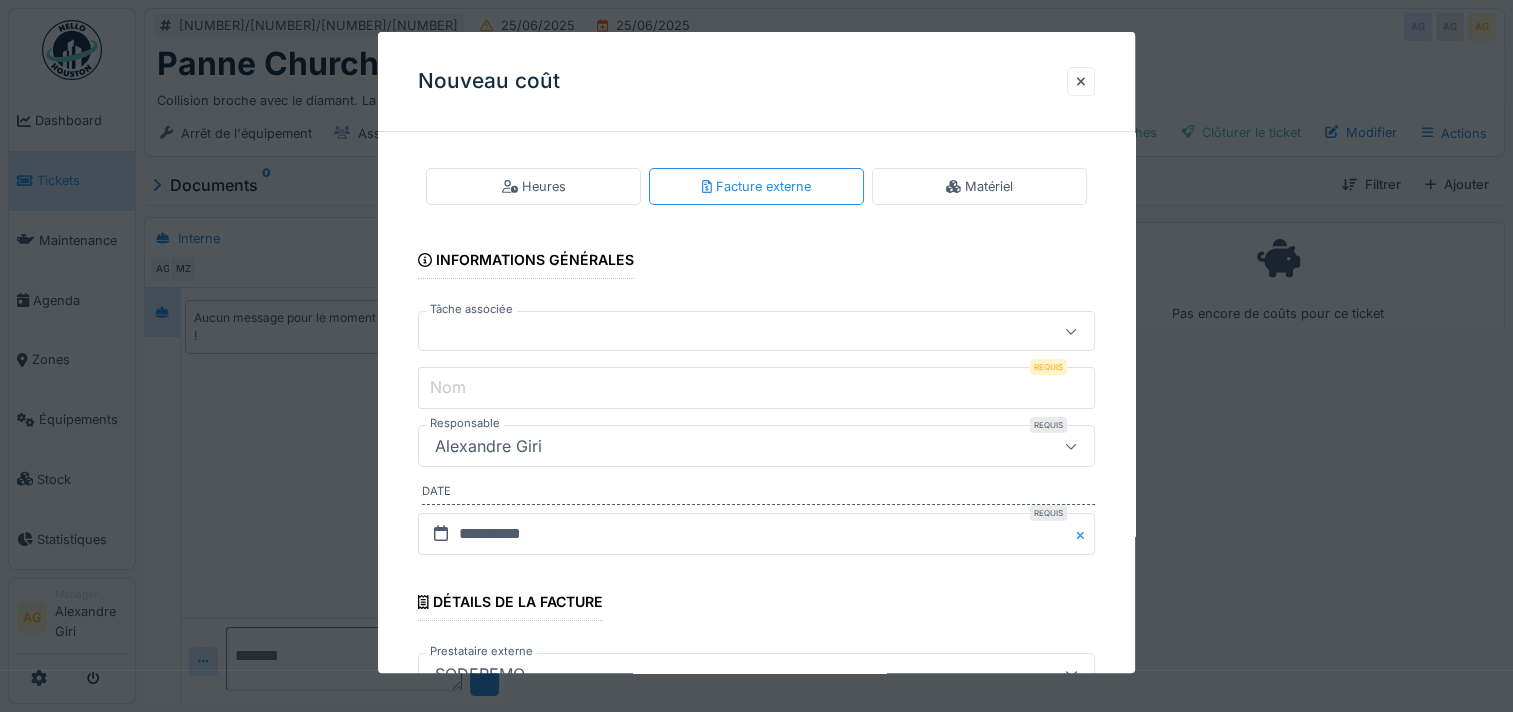 scroll, scrollTop: 0, scrollLeft: 0, axis: both 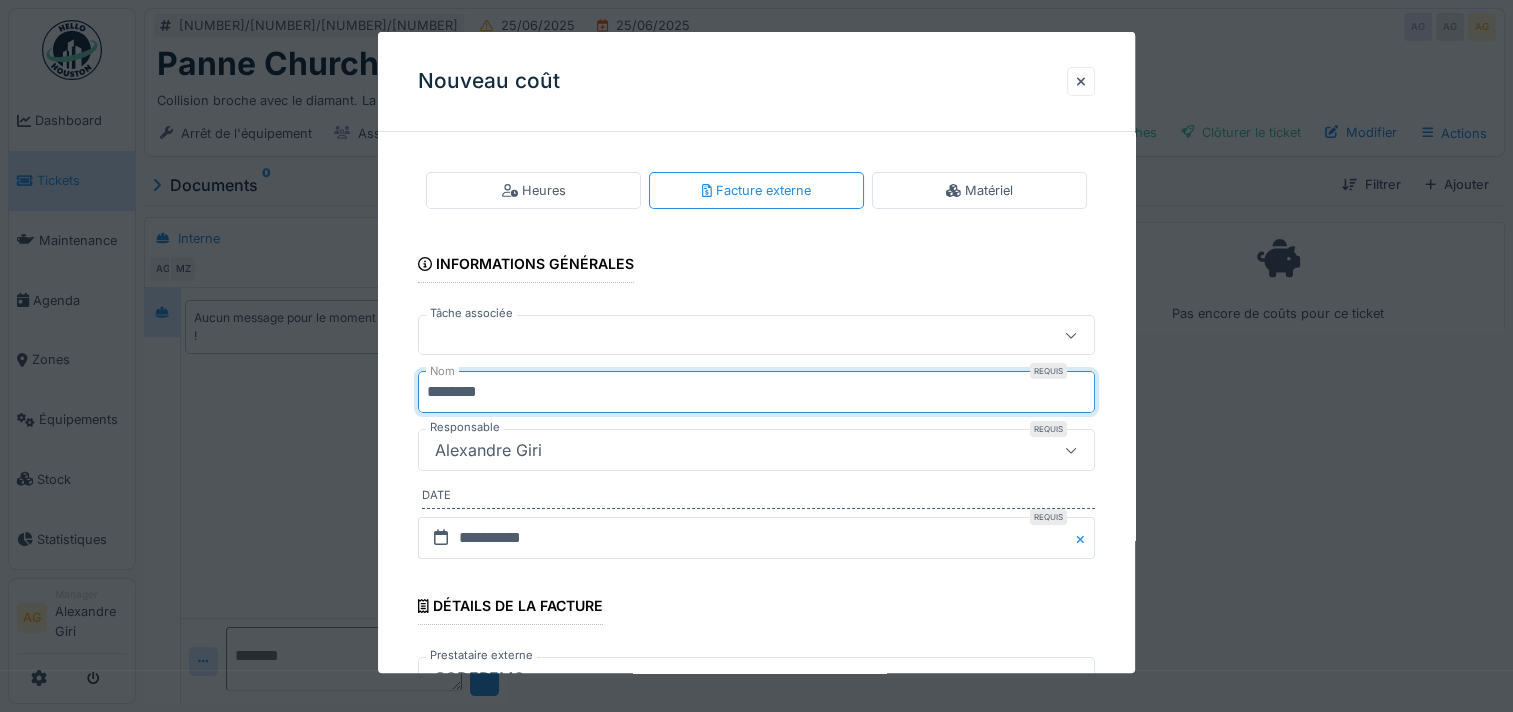 type on "********" 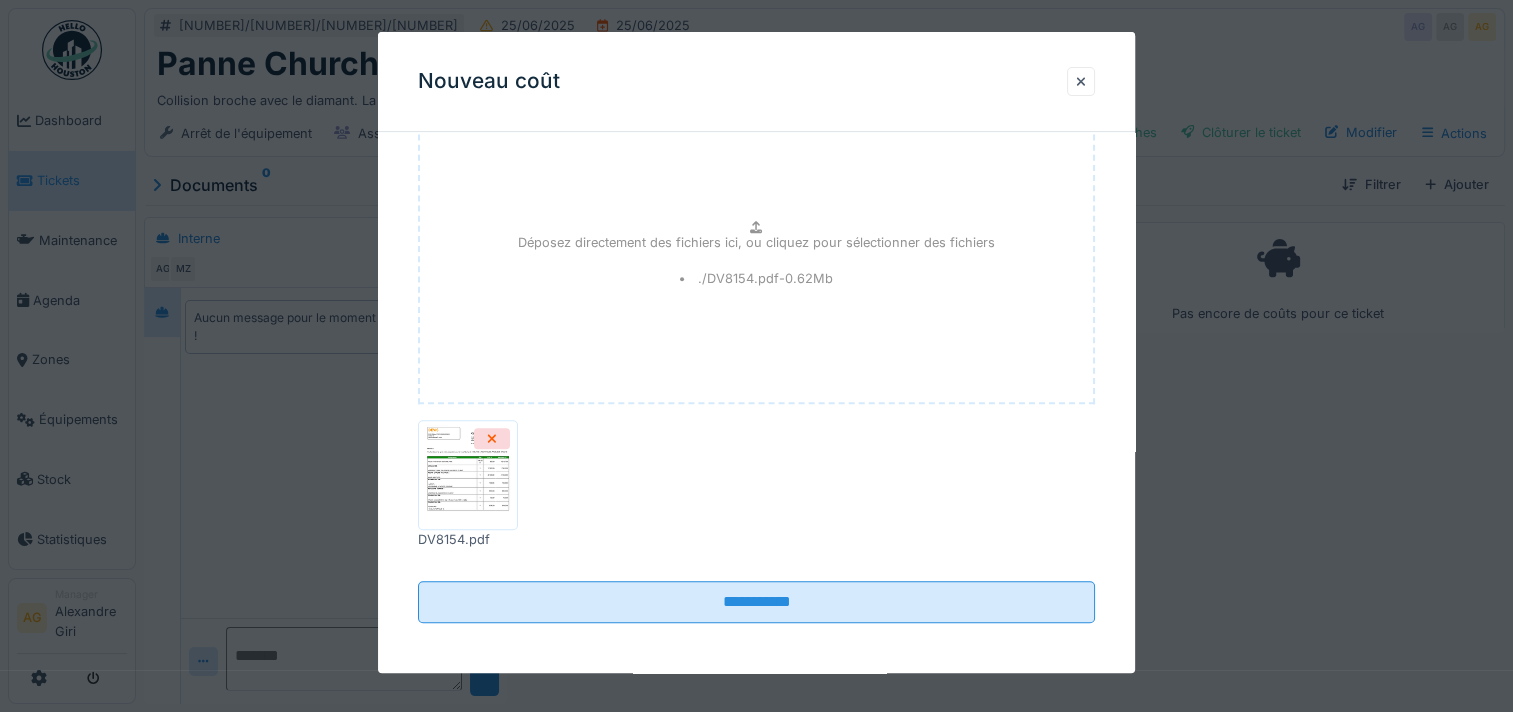 scroll, scrollTop: 852, scrollLeft: 0, axis: vertical 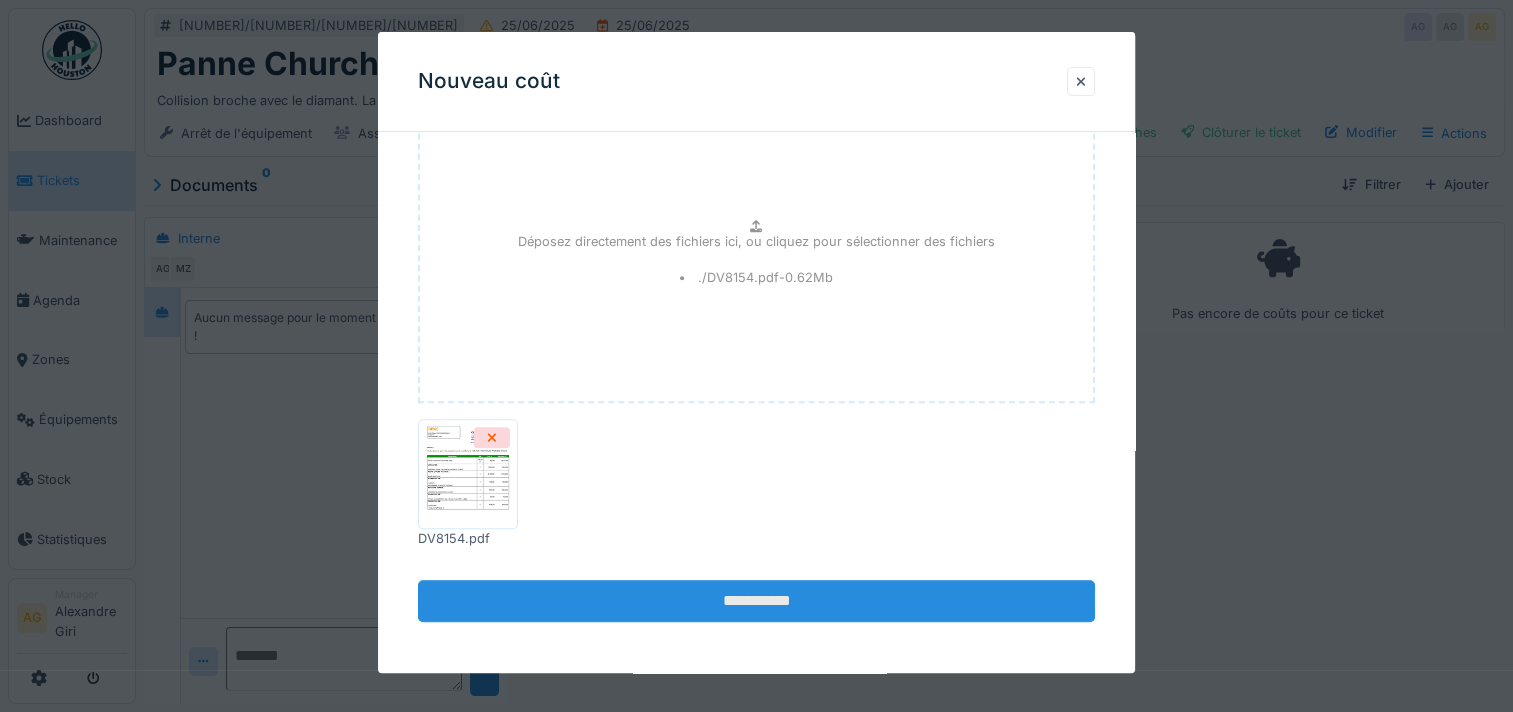 click on "**********" at bounding box center (756, 601) 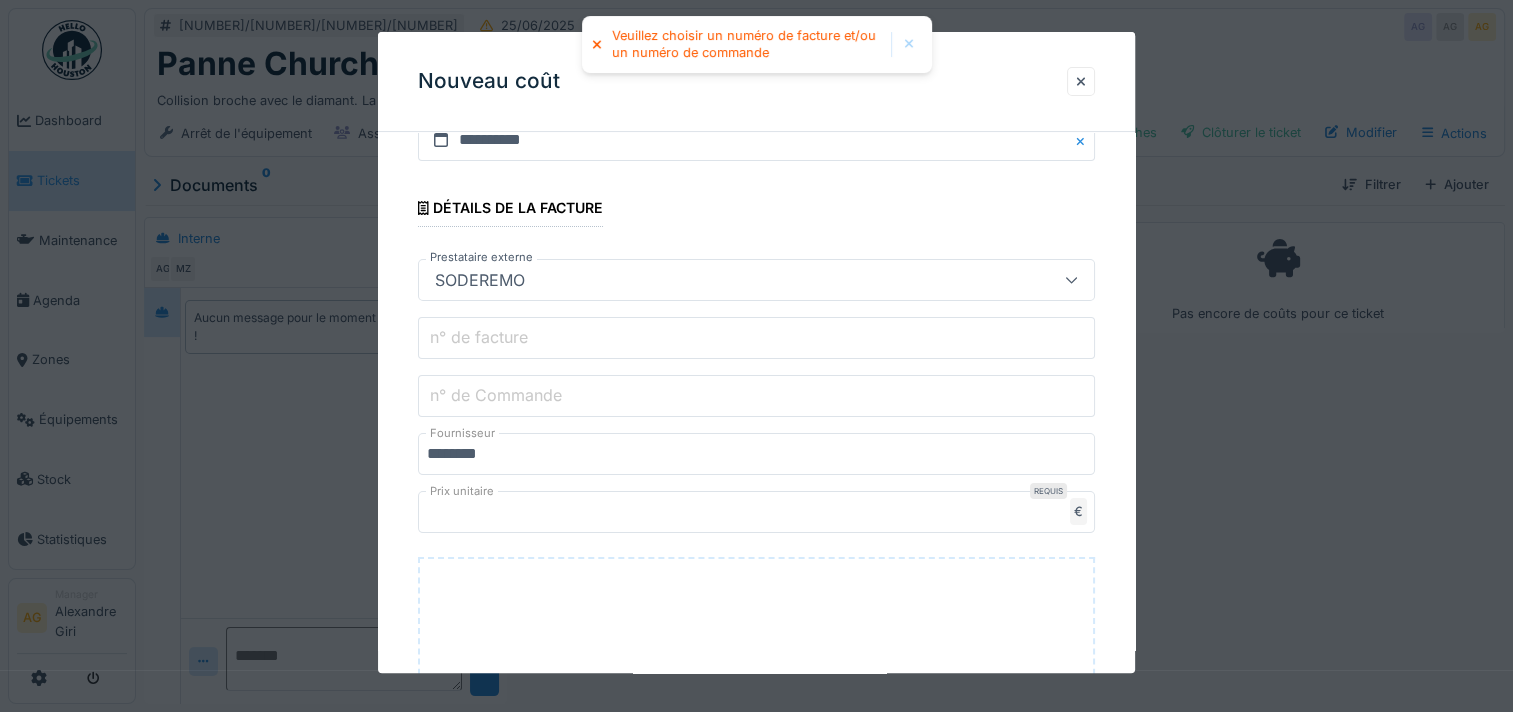 scroll, scrollTop: 352, scrollLeft: 0, axis: vertical 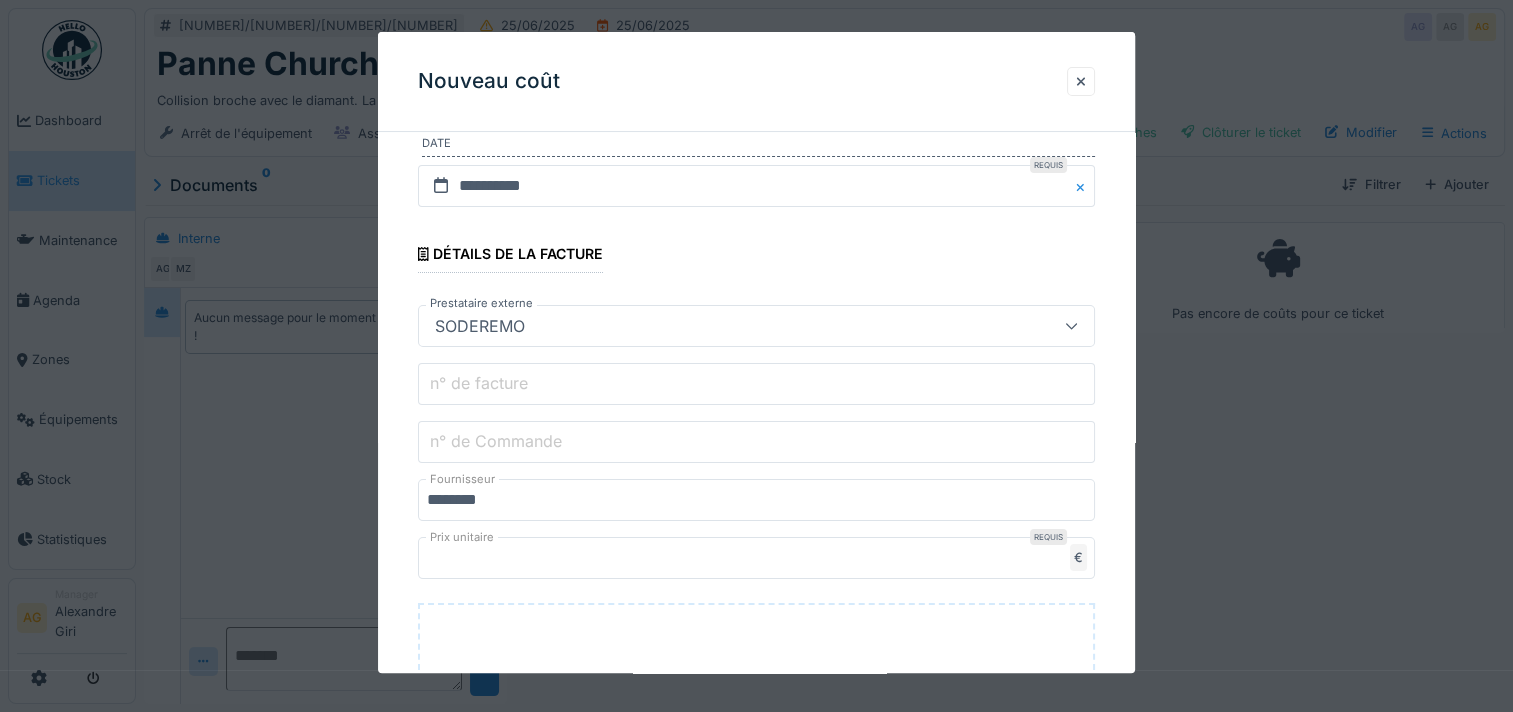 click on "n° de Commande" at bounding box center (496, 441) 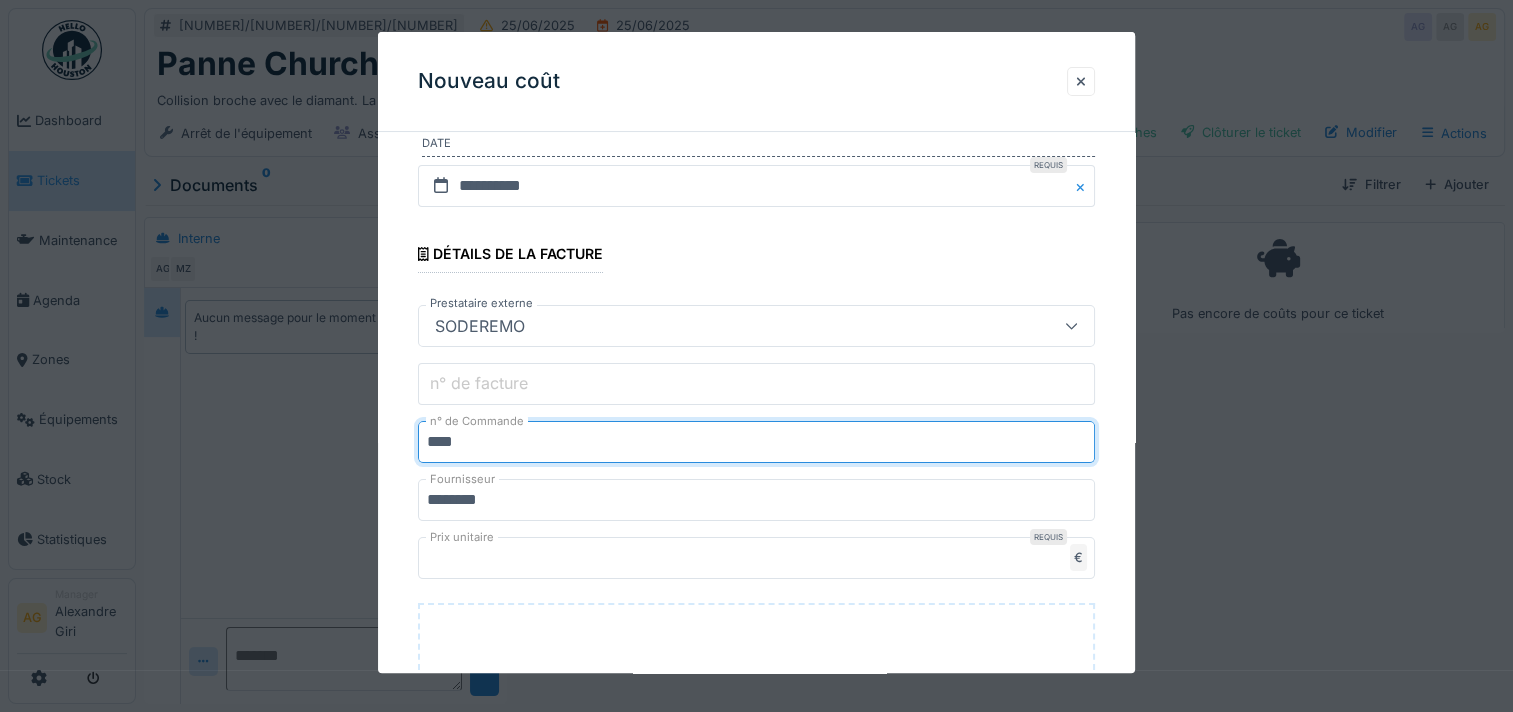 type on "****" 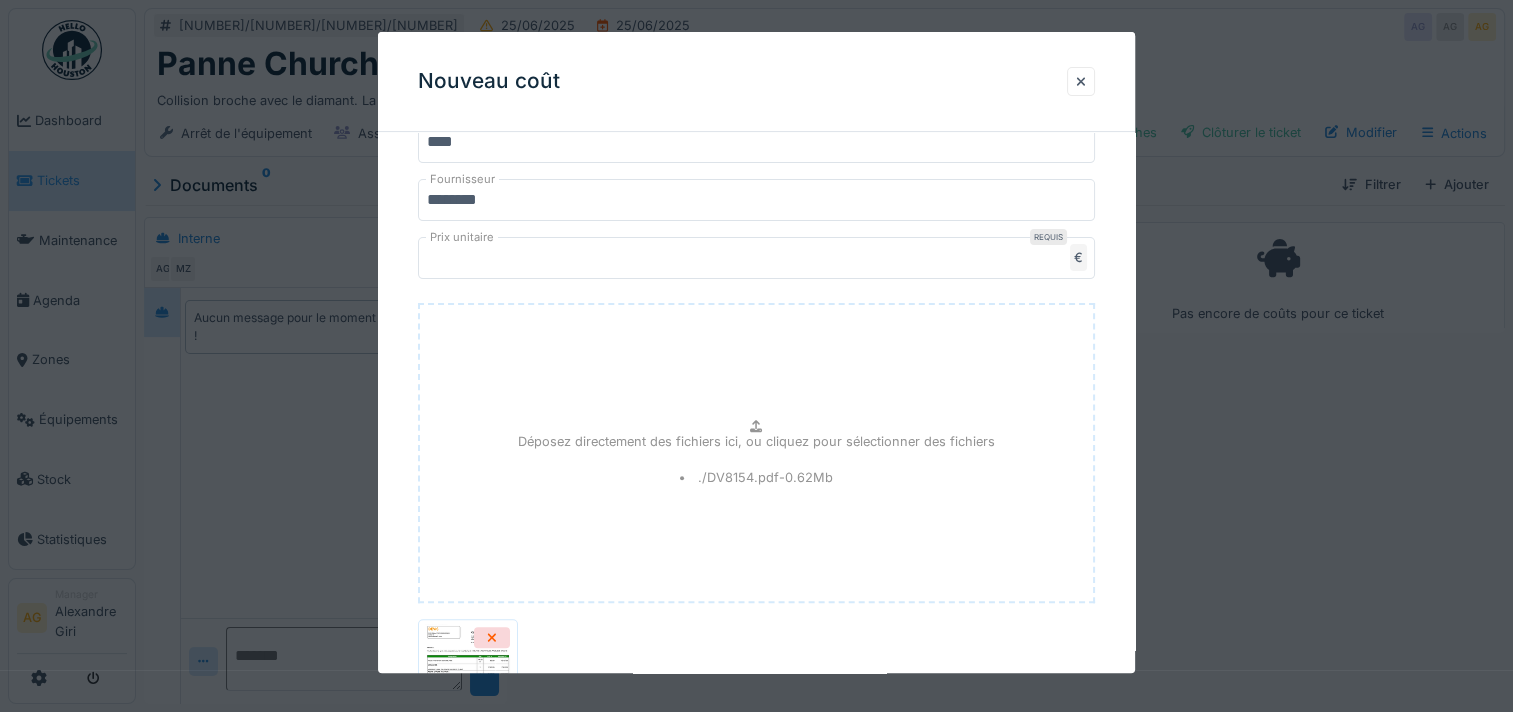 scroll, scrollTop: 852, scrollLeft: 0, axis: vertical 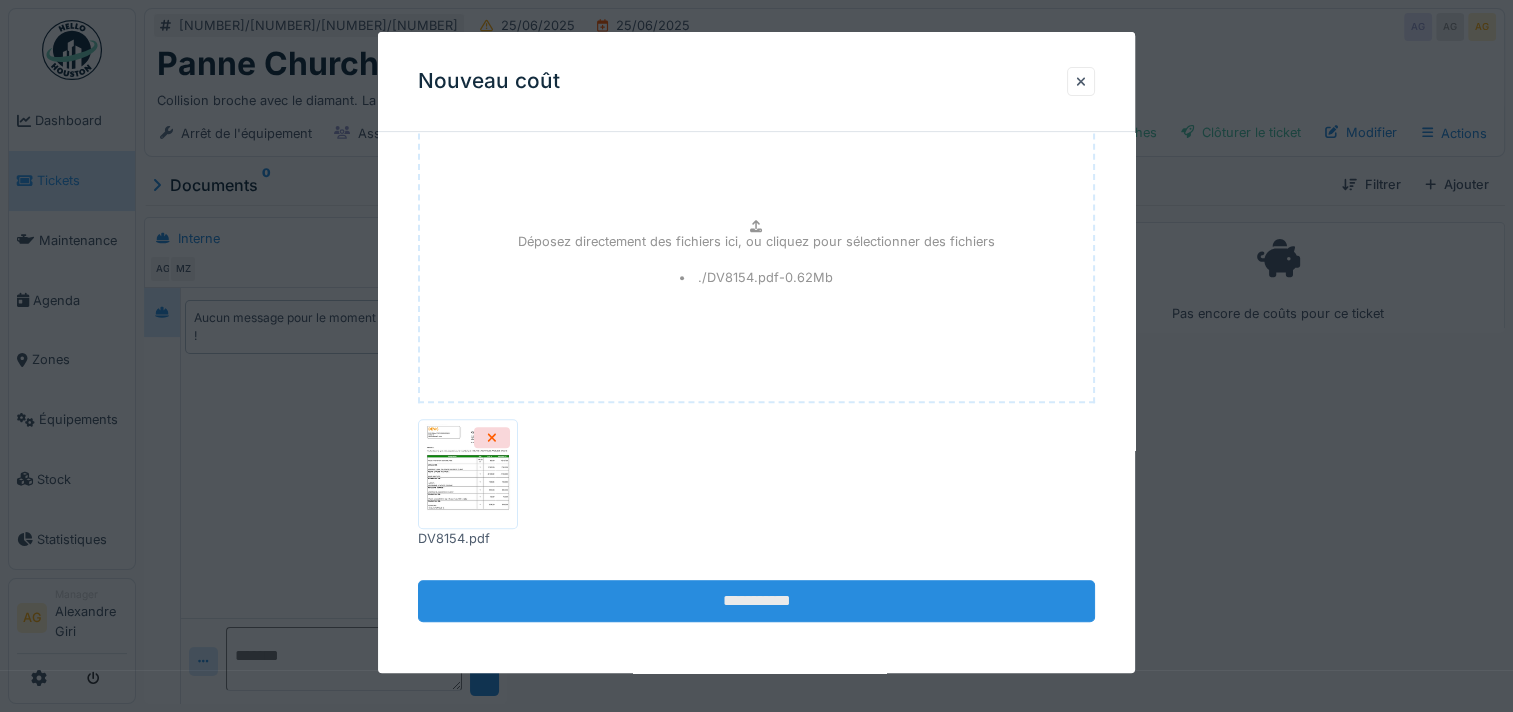 click on "**********" at bounding box center [756, 601] 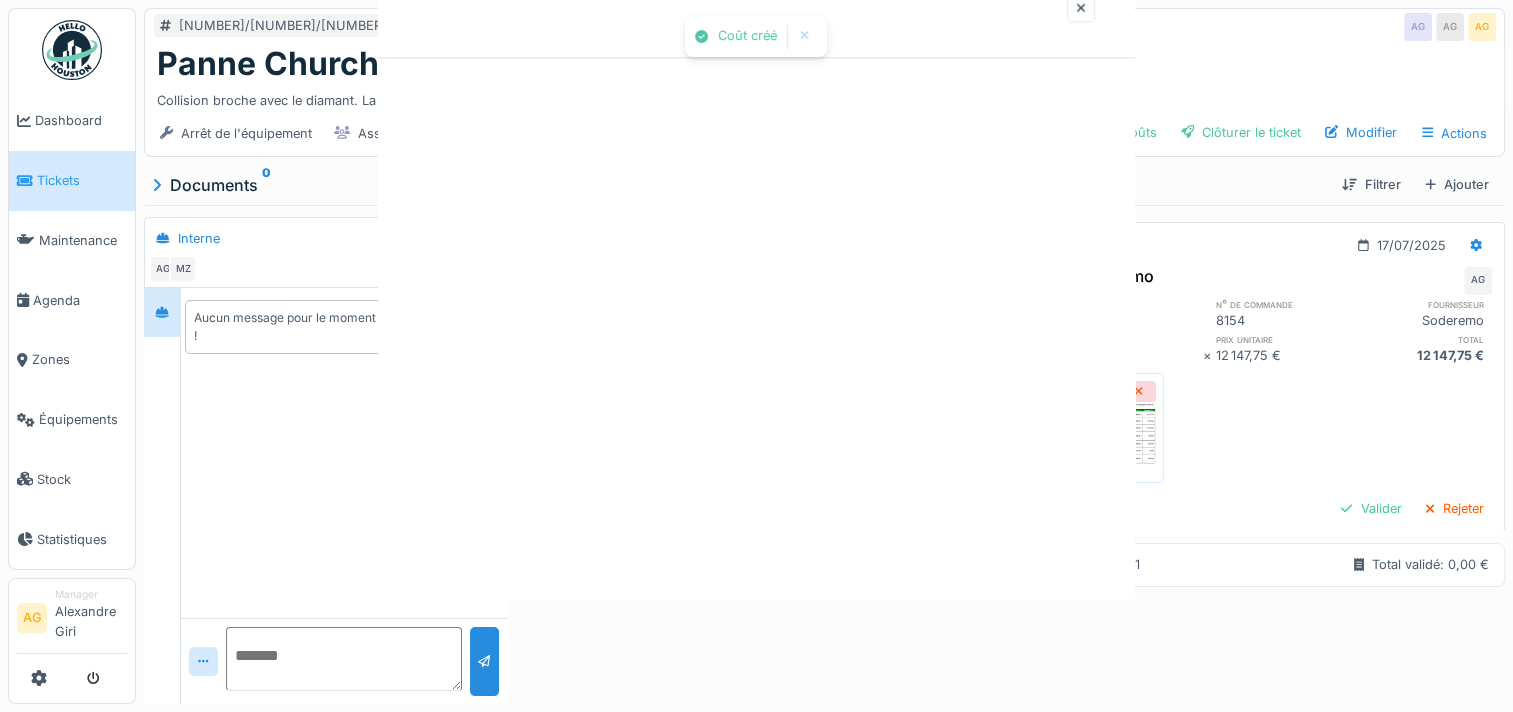 scroll, scrollTop: 0, scrollLeft: 0, axis: both 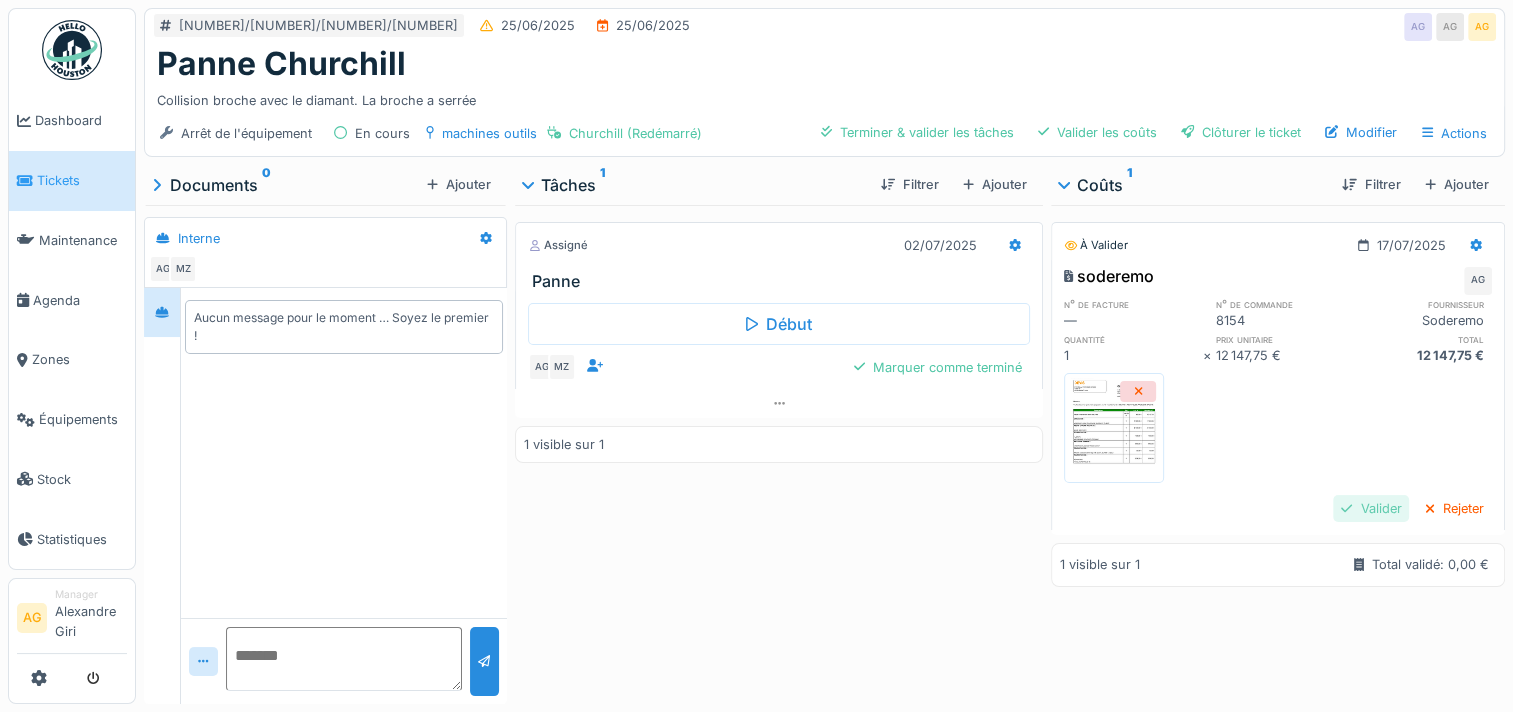 click on "Valider" at bounding box center [1371, 508] 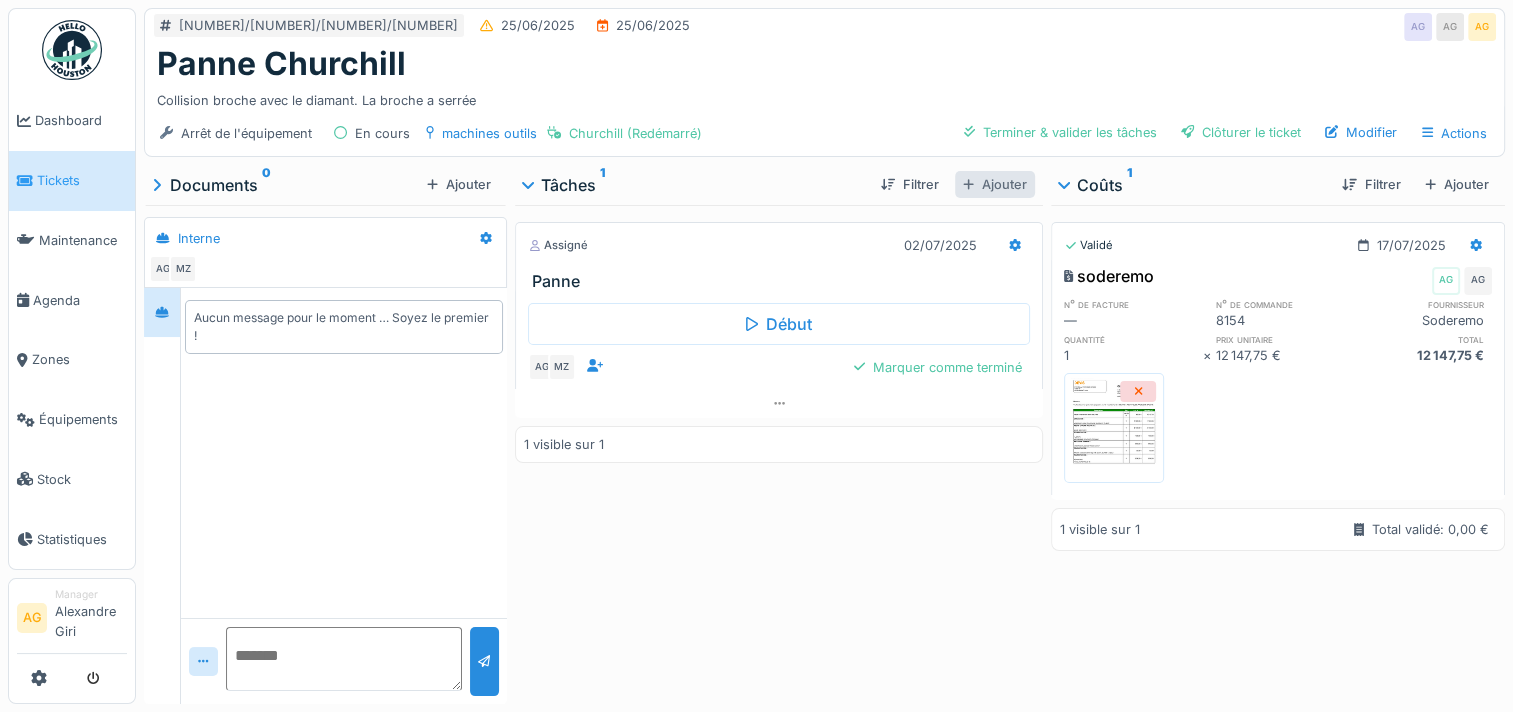 click on "Ajouter" at bounding box center (995, 184) 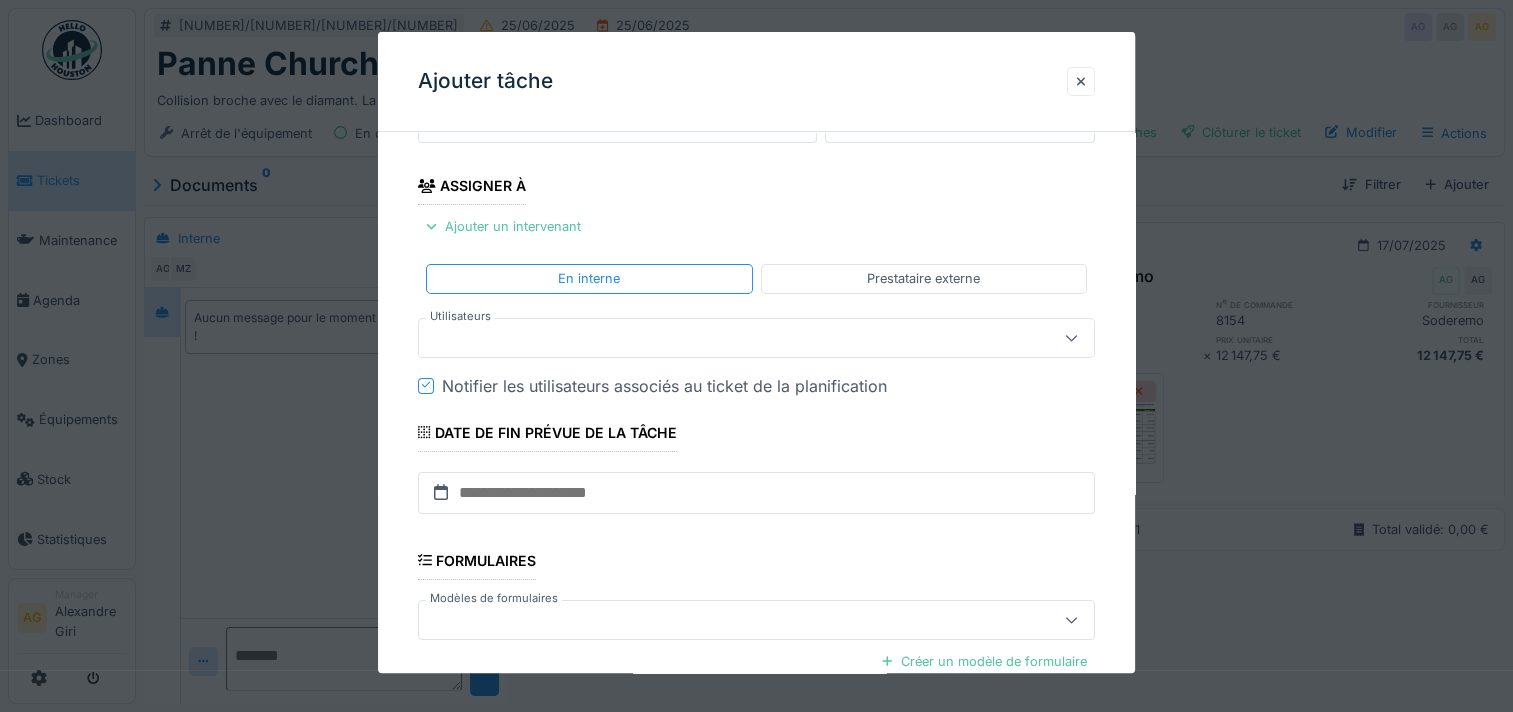 scroll, scrollTop: 0, scrollLeft: 0, axis: both 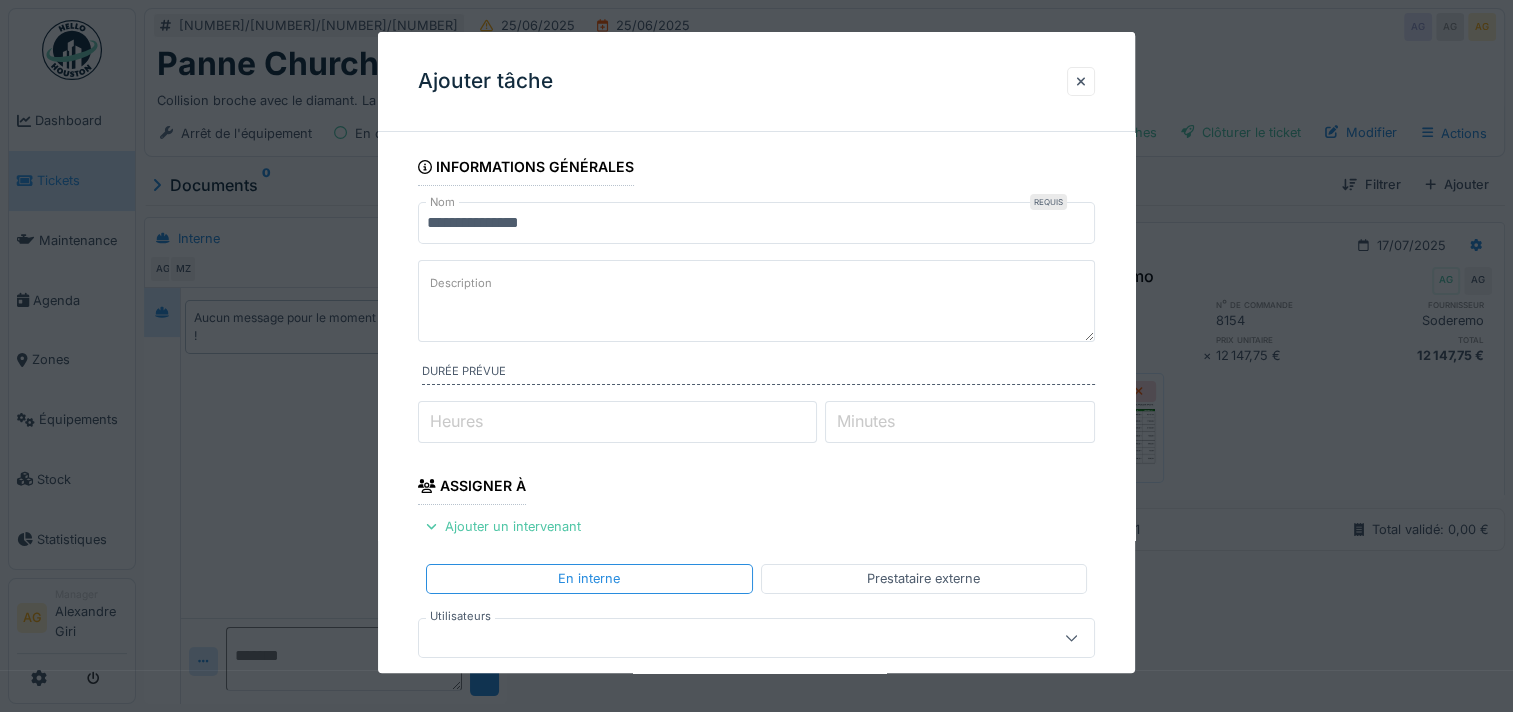 click on "Heures" at bounding box center [617, 422] 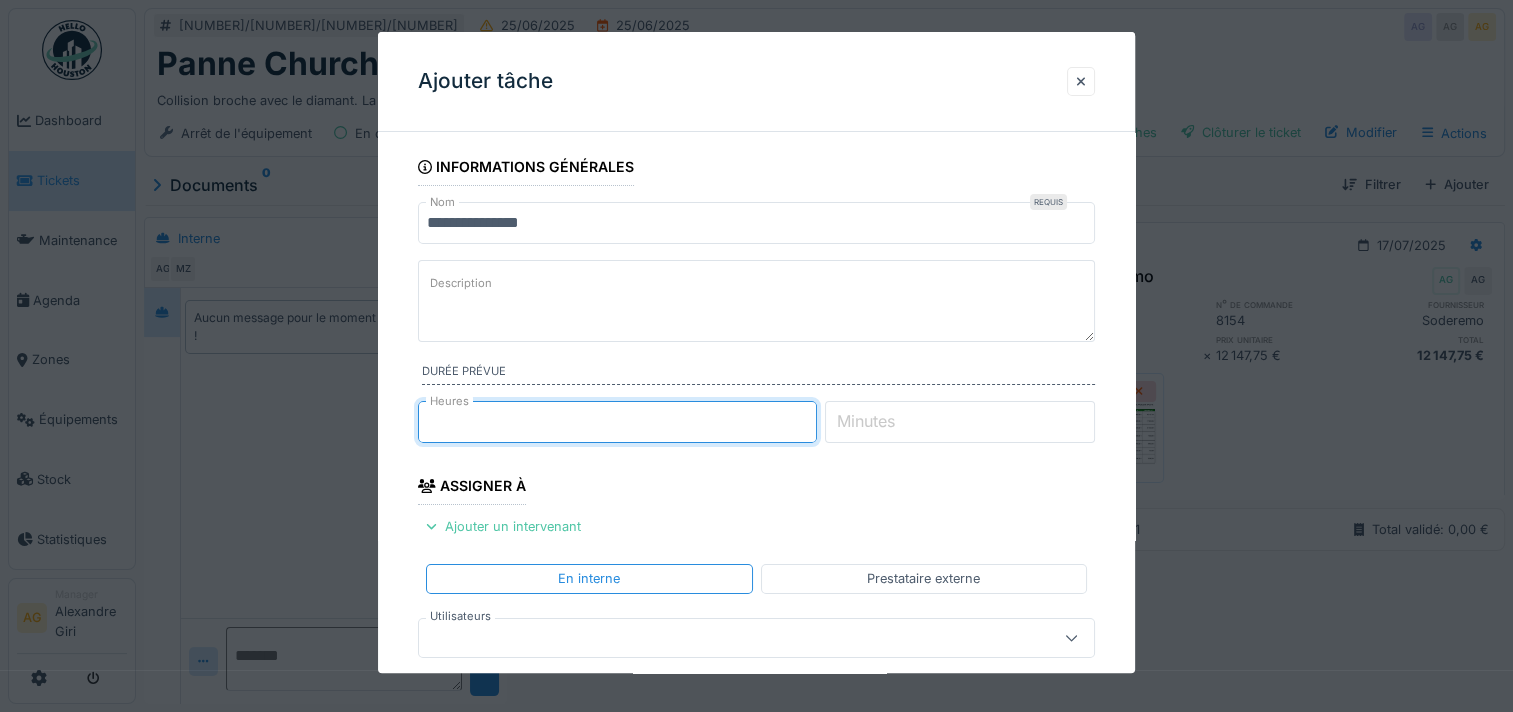 type on "***" 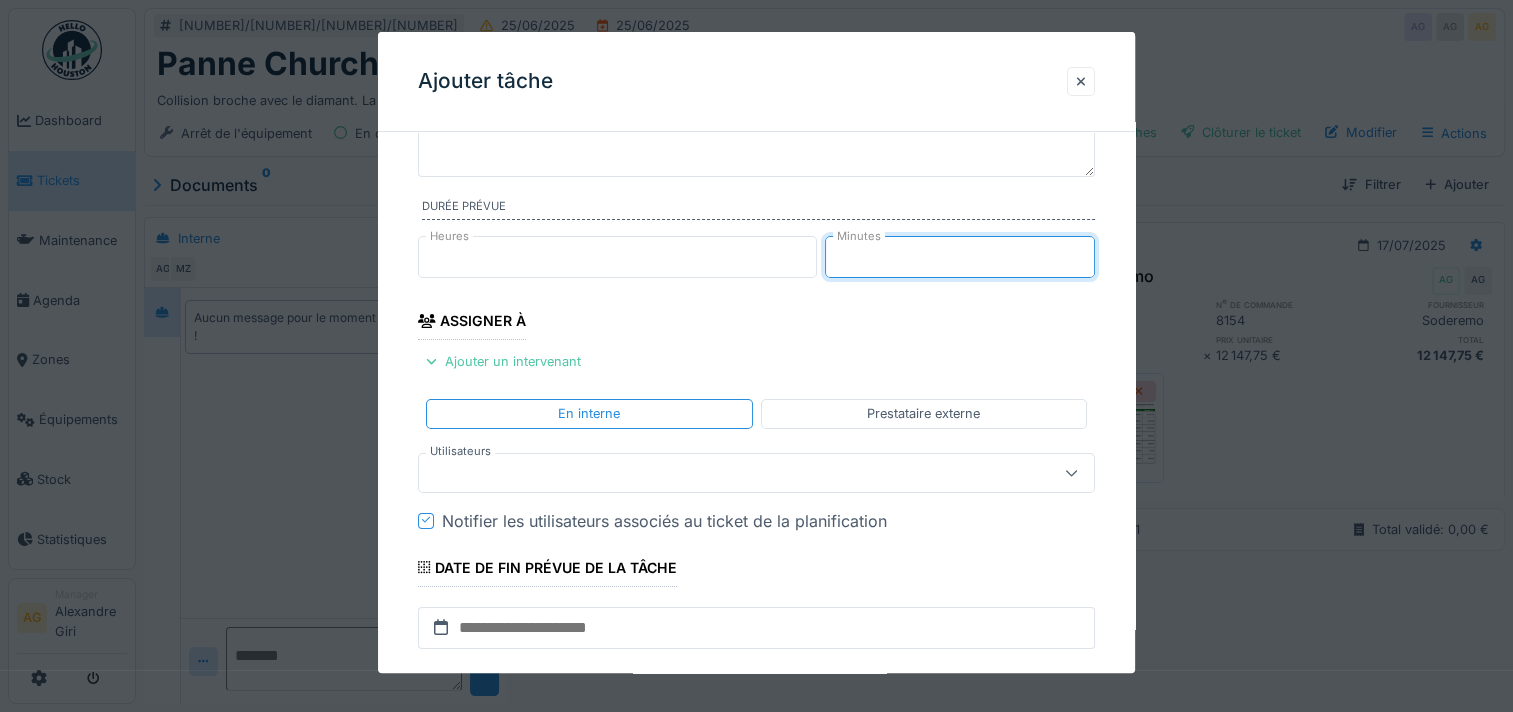 scroll, scrollTop: 200, scrollLeft: 0, axis: vertical 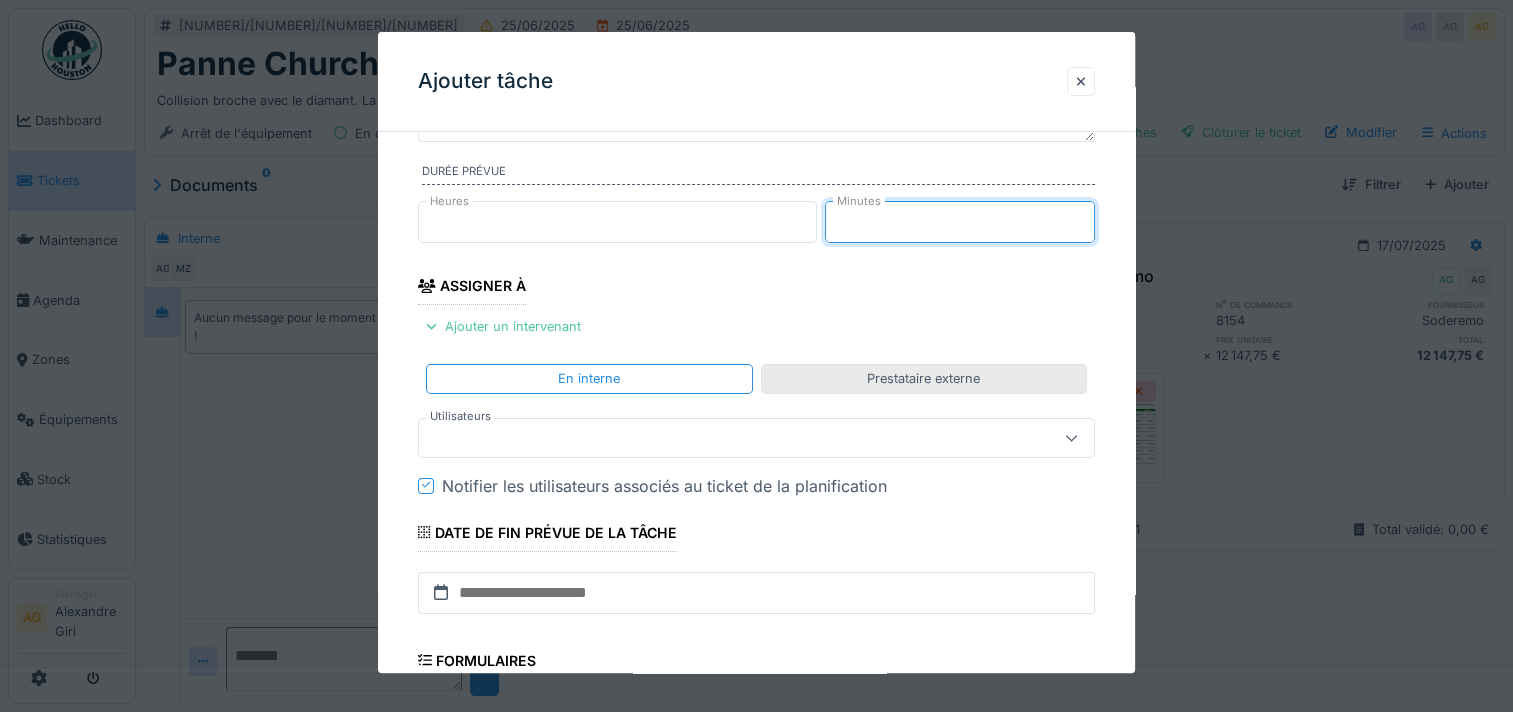 type on "**" 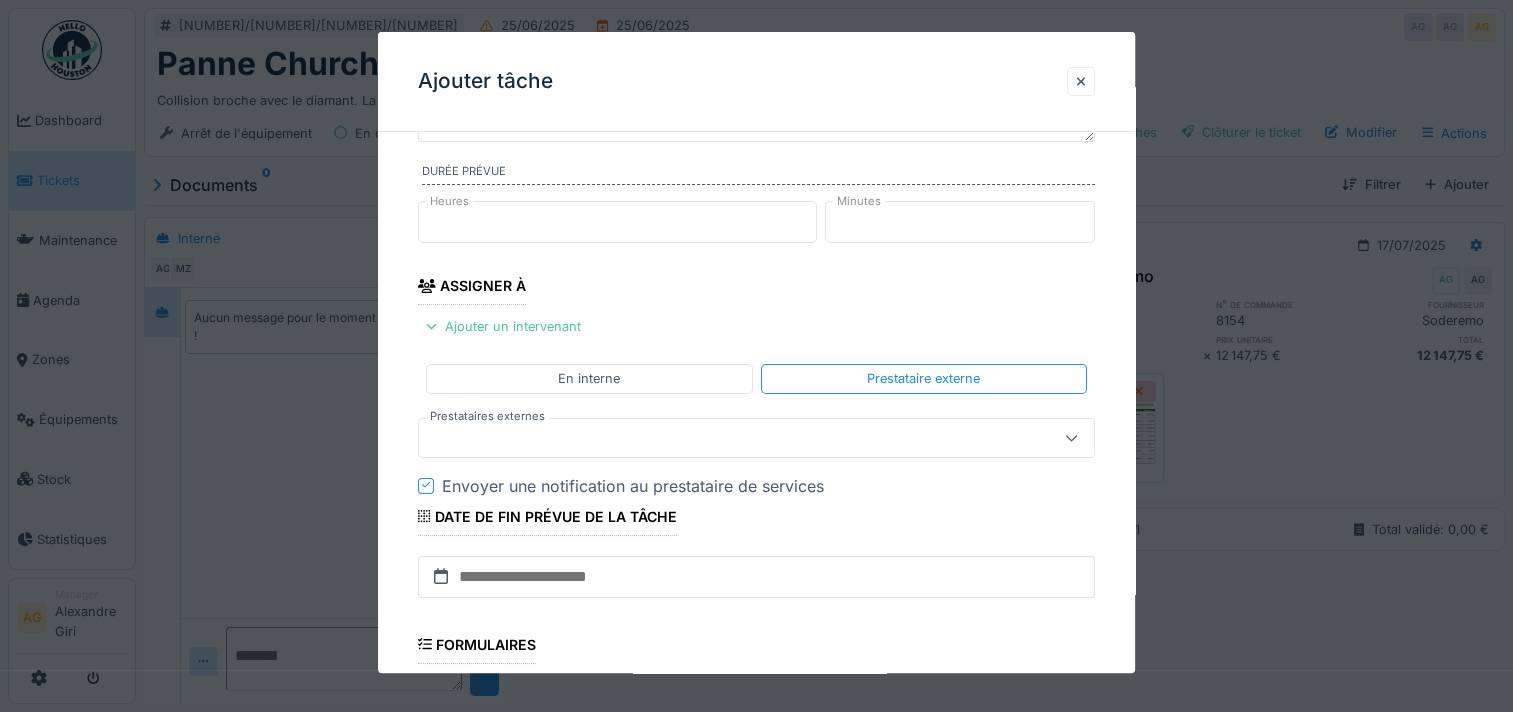 click at bounding box center (722, 438) 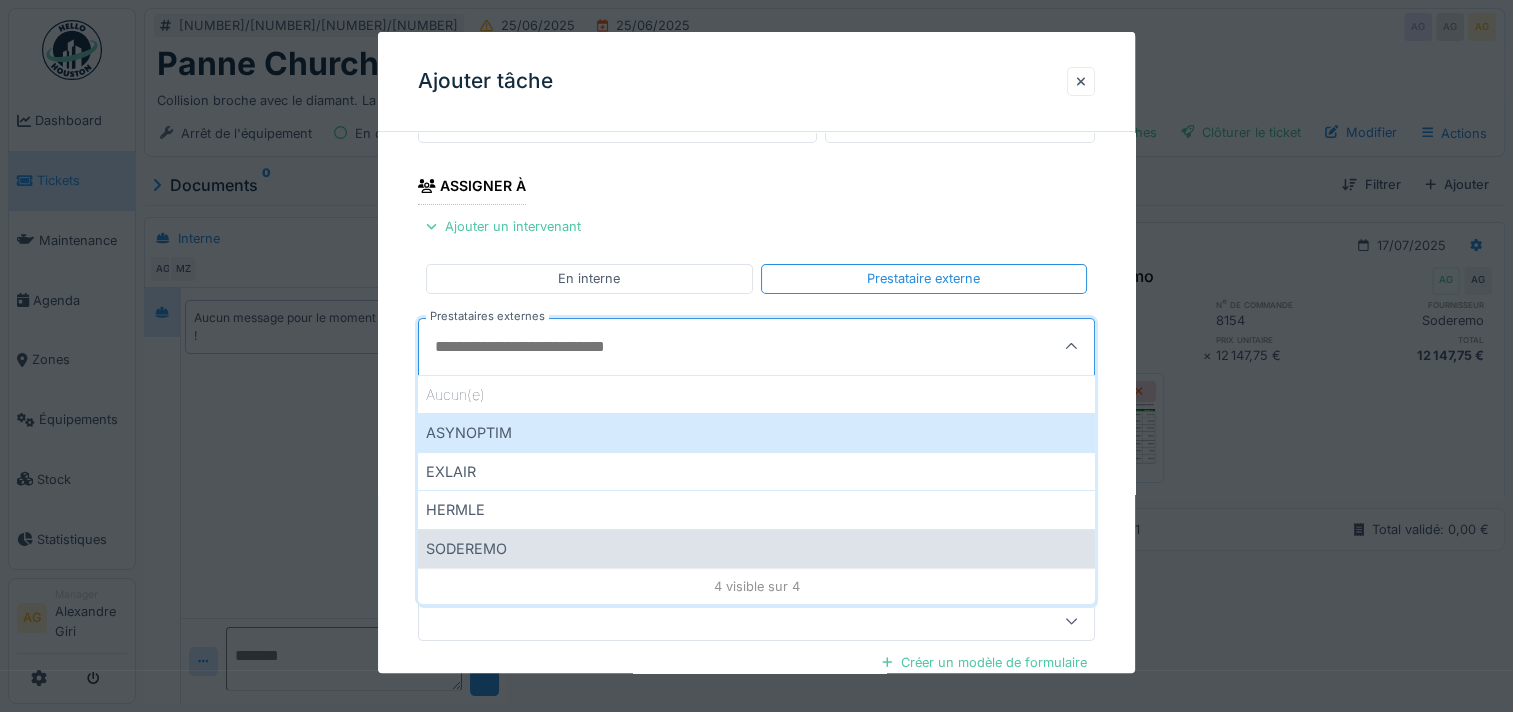 click on "SODEREMO" at bounding box center (756, 548) 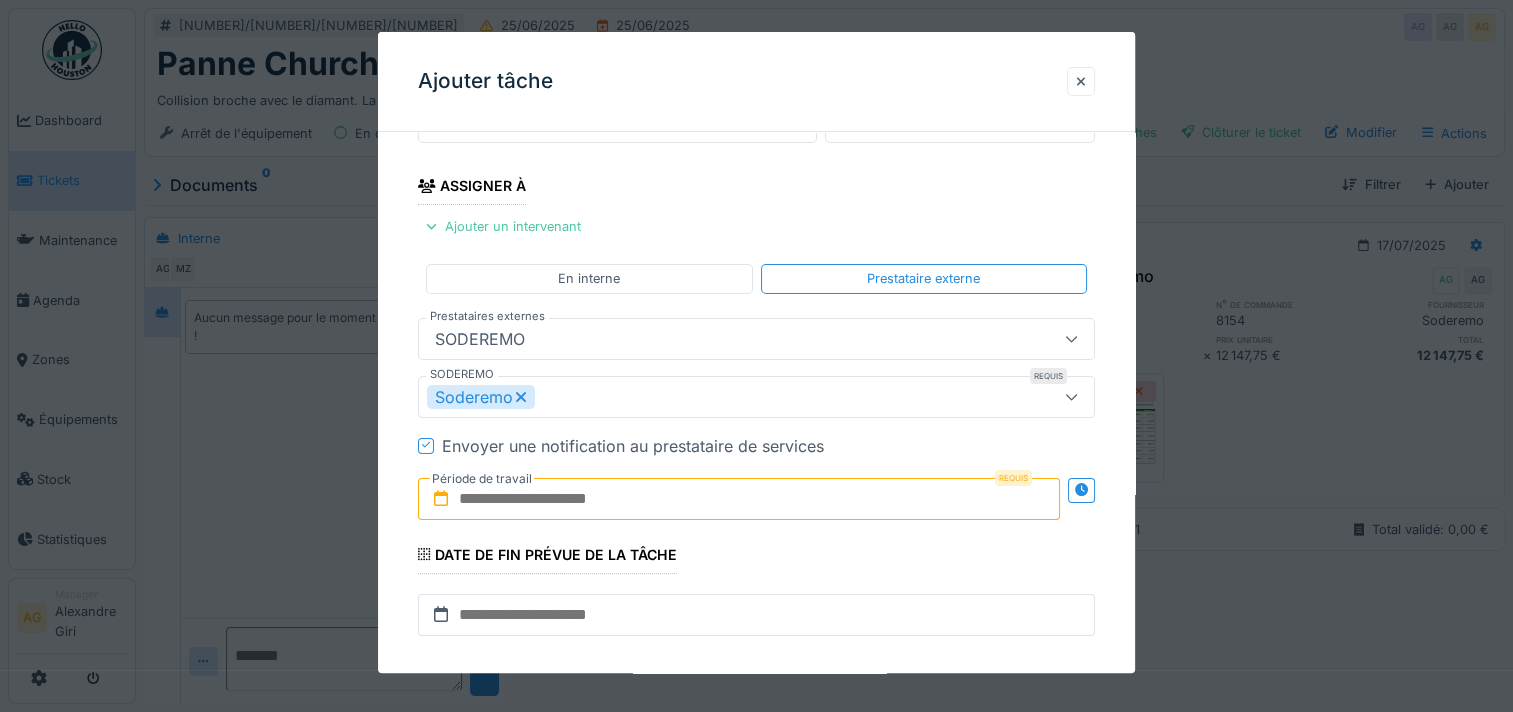 scroll, scrollTop: 400, scrollLeft: 0, axis: vertical 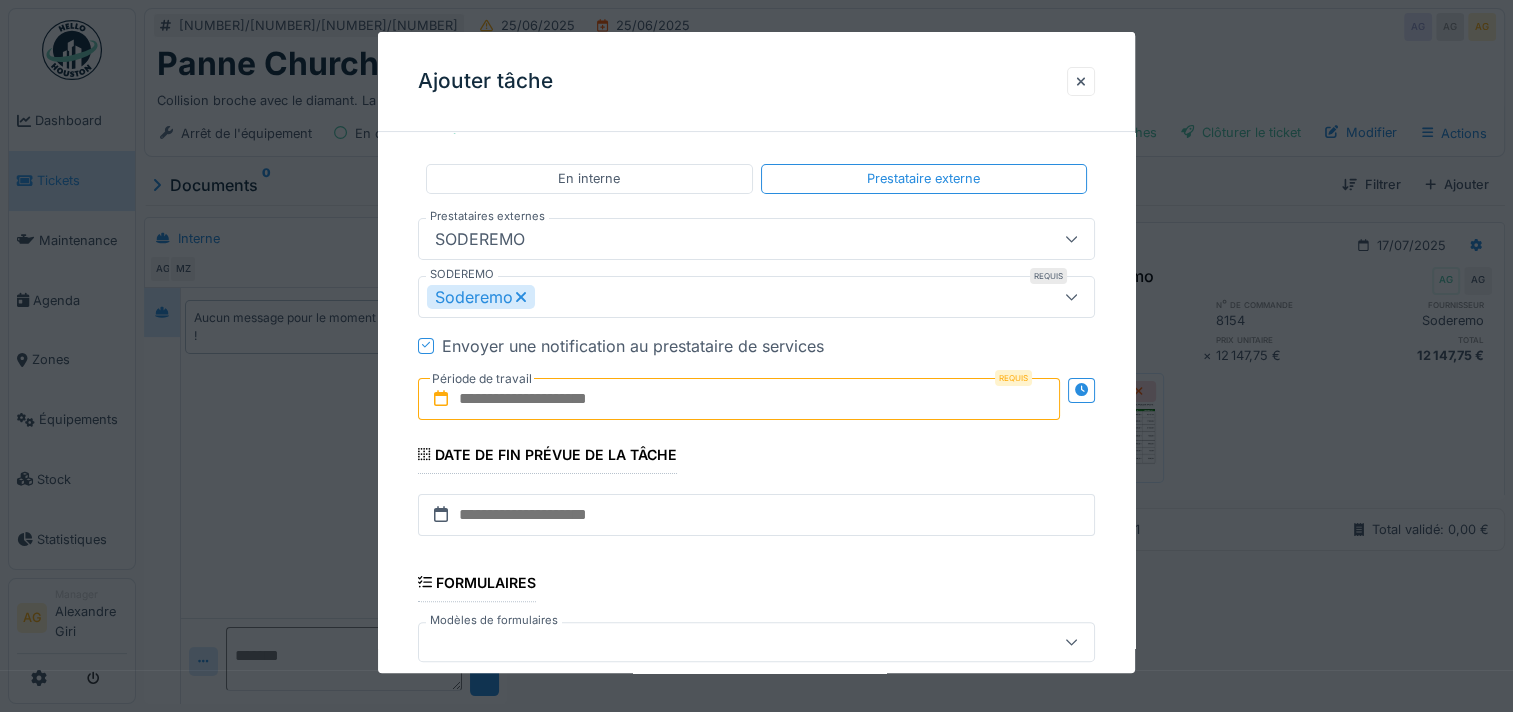 click at bounding box center (739, 399) 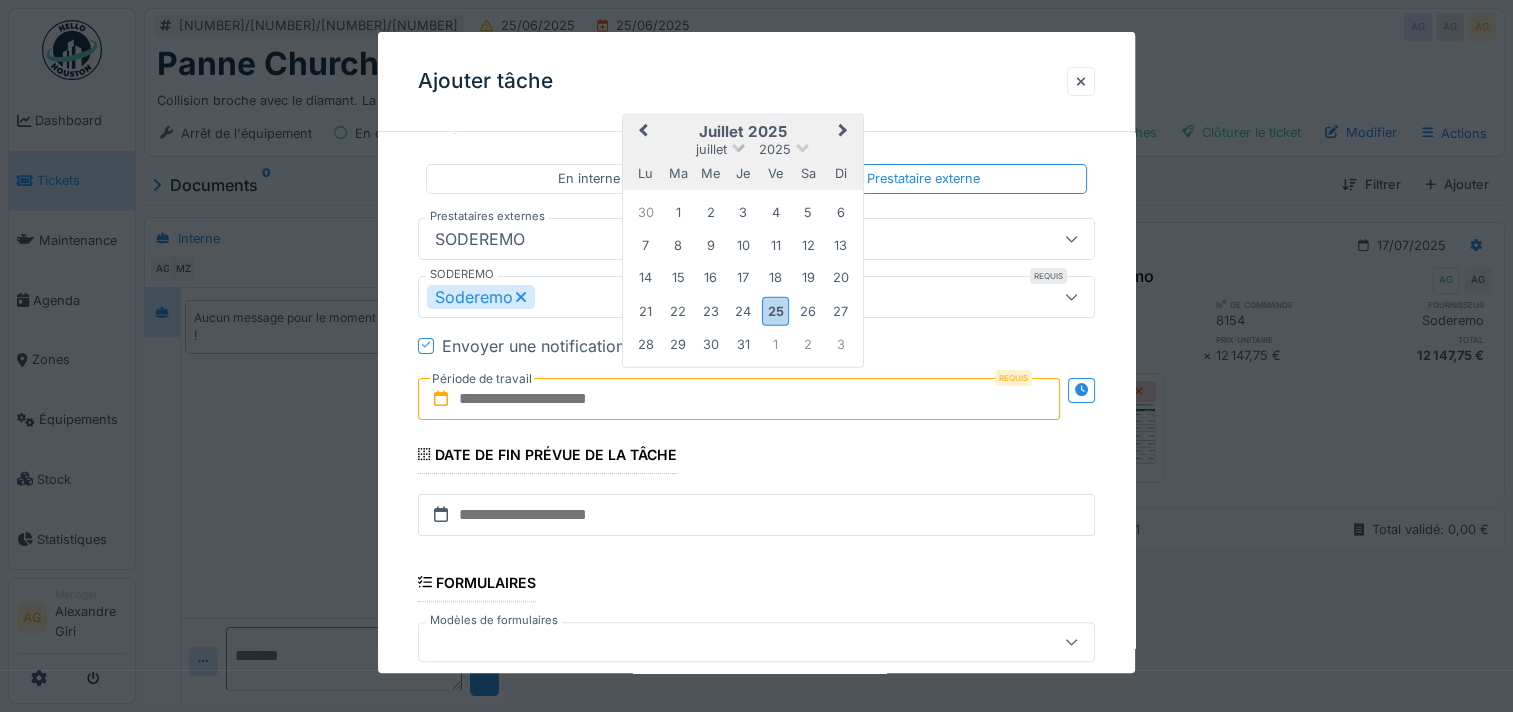 click at bounding box center [738, 145] 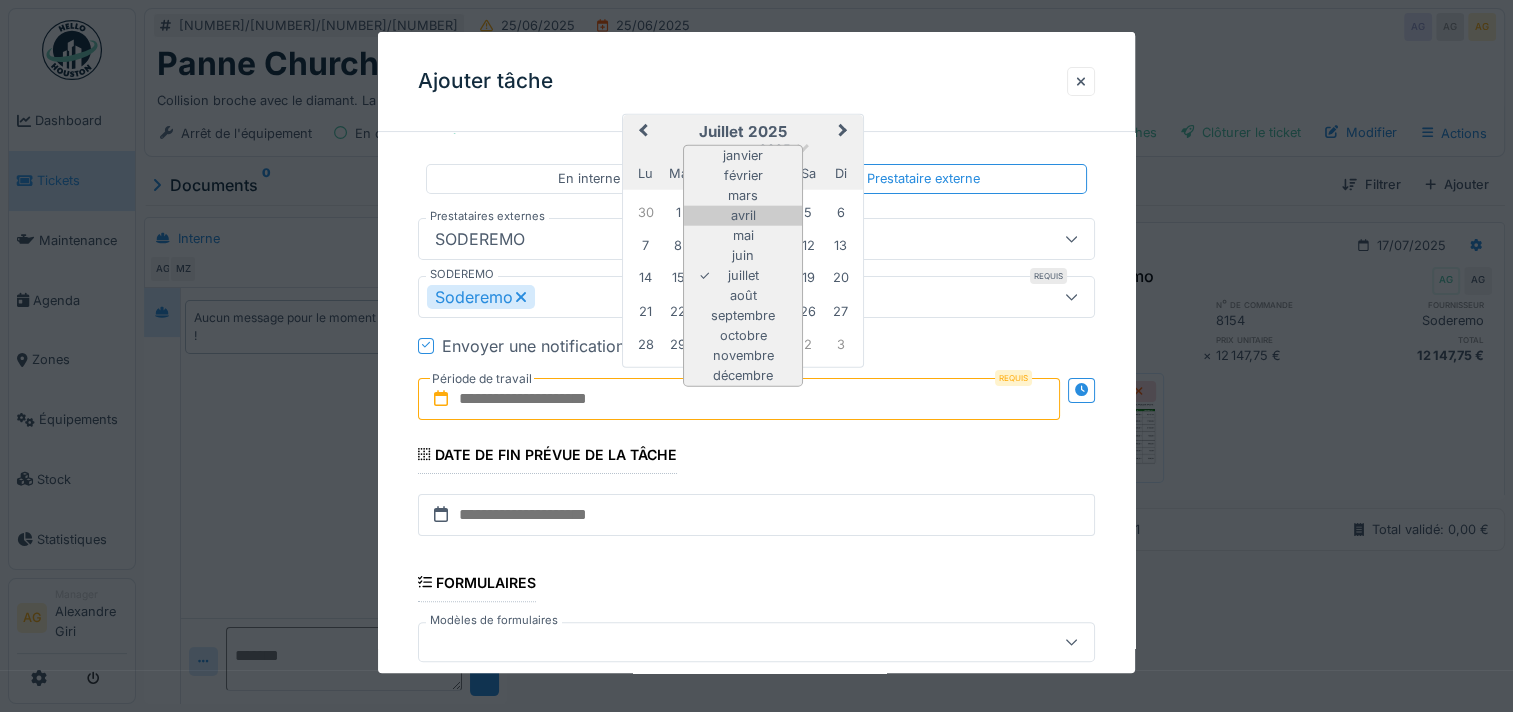click on "avril" at bounding box center [743, 215] 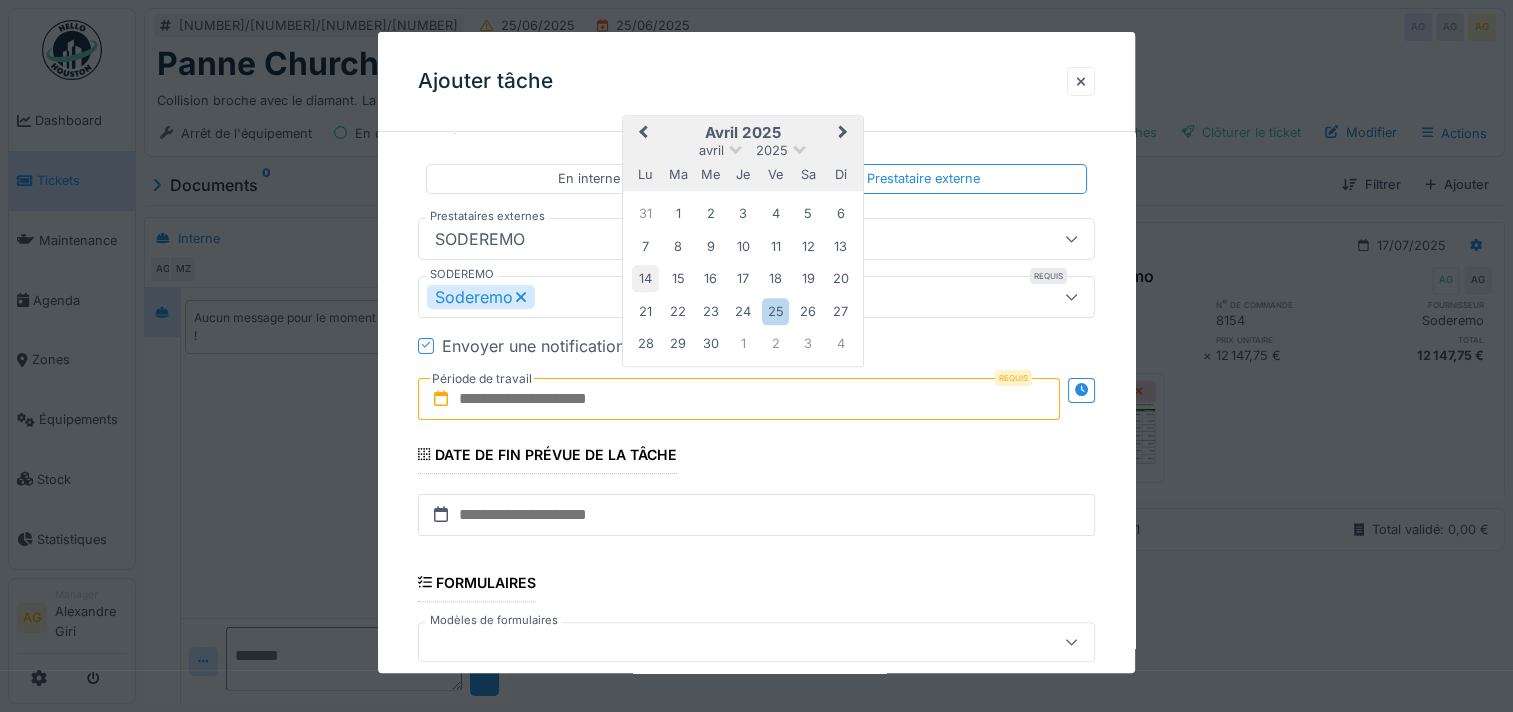 click on "14" at bounding box center [645, 278] 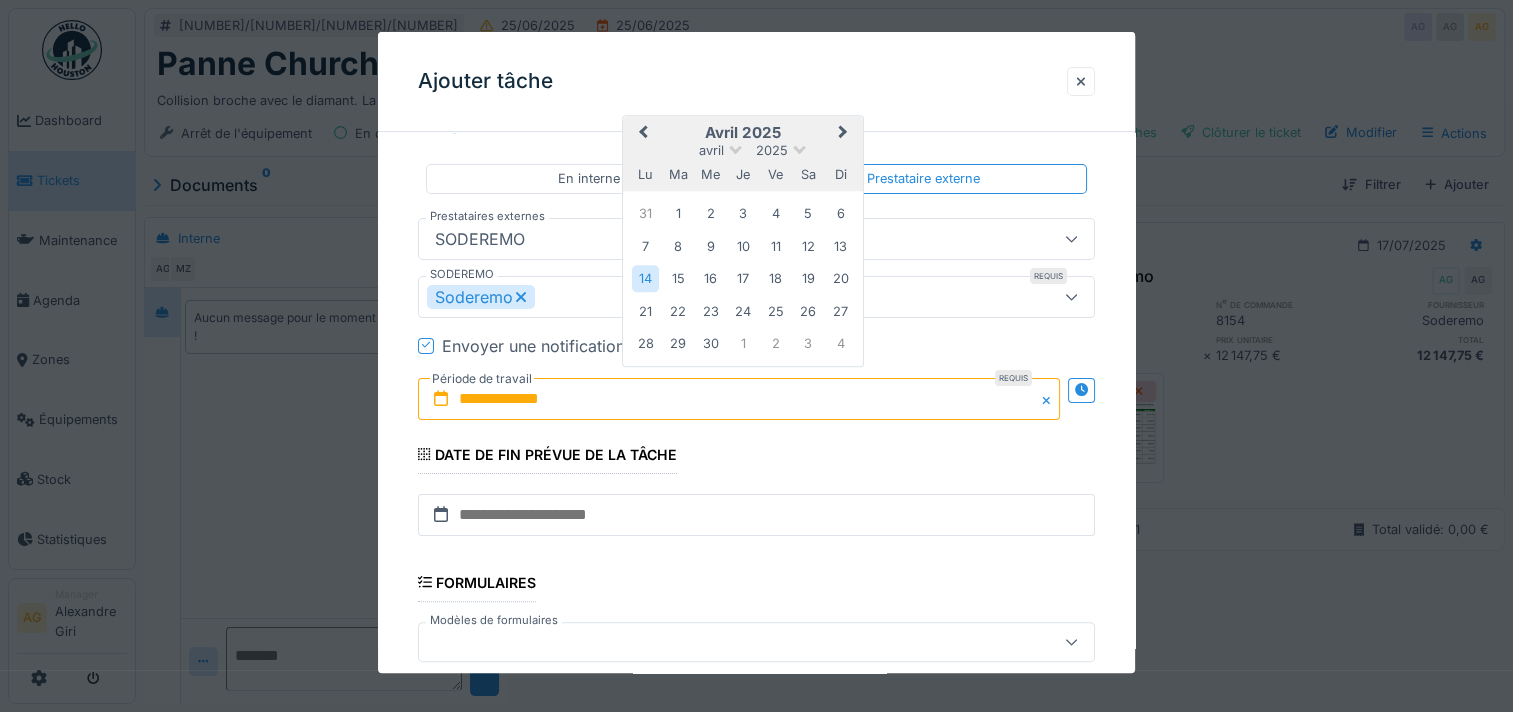 click on "**********" at bounding box center (739, 399) 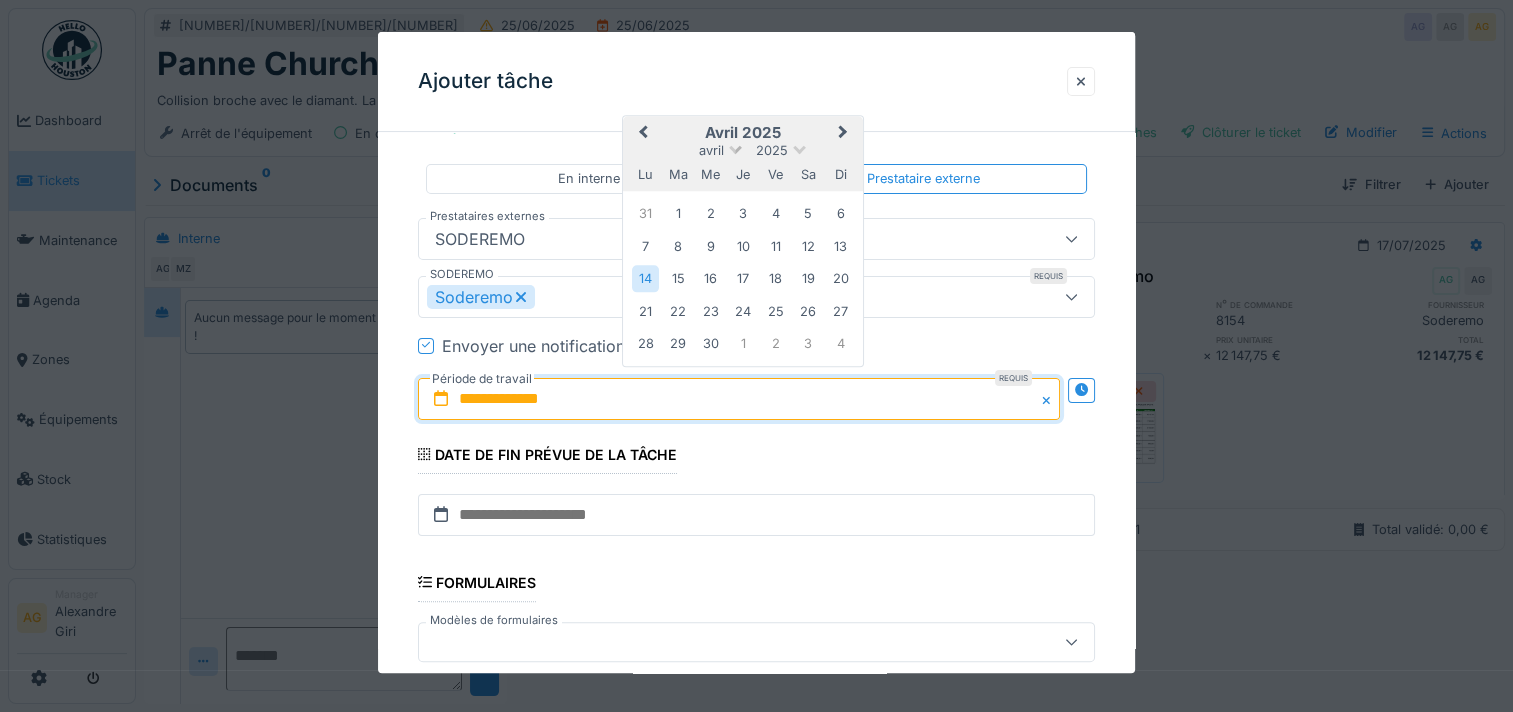 click at bounding box center (735, 147) 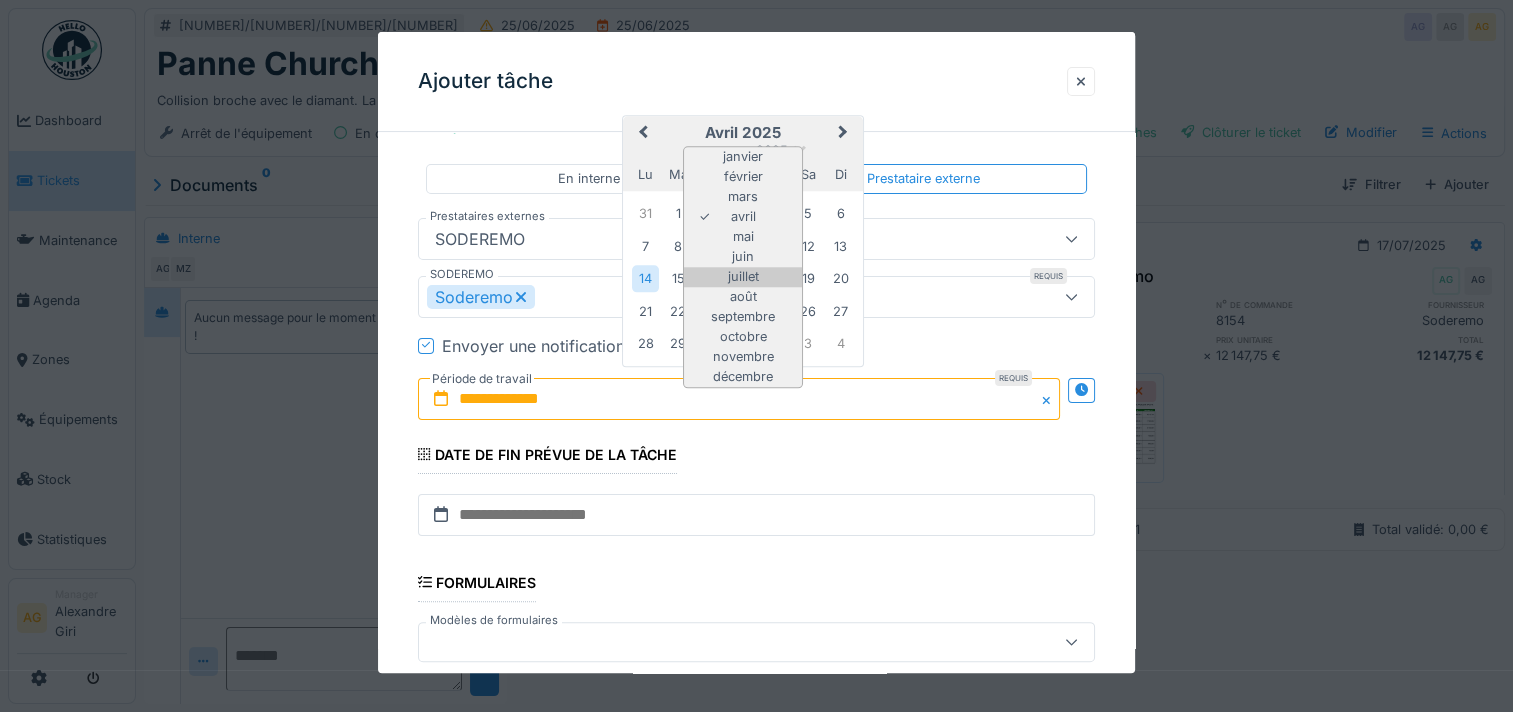 click on "juillet" at bounding box center (743, 277) 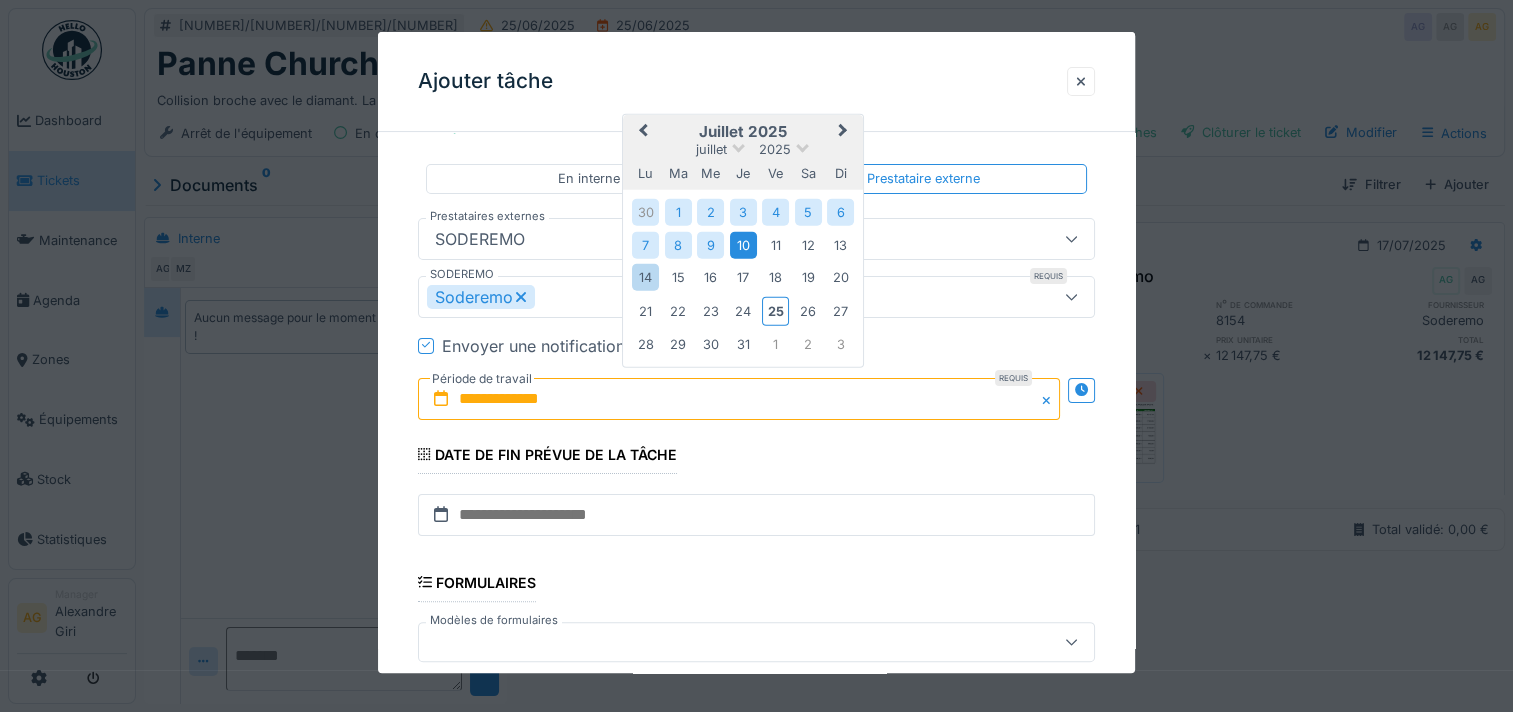 click on "10" at bounding box center (743, 244) 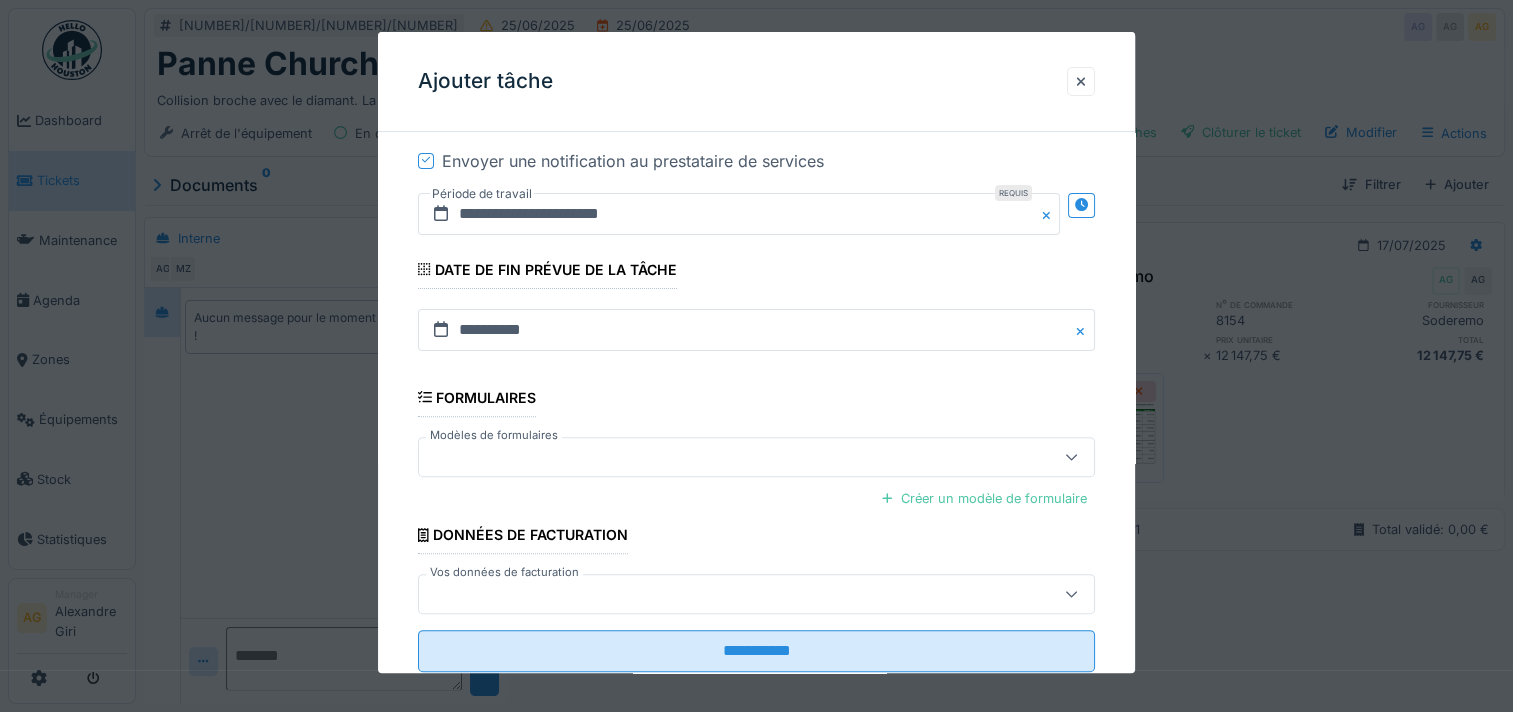 scroll, scrollTop: 635, scrollLeft: 0, axis: vertical 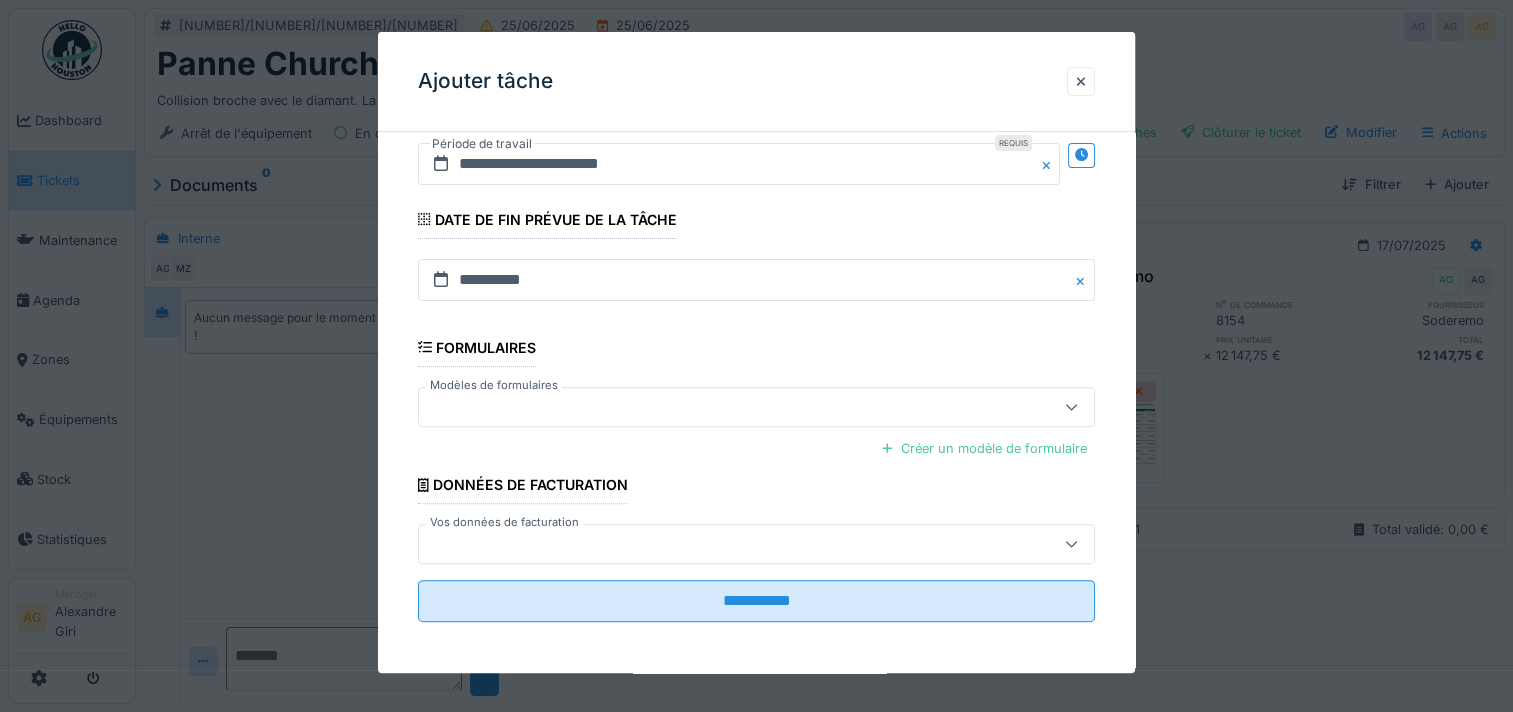 click at bounding box center (722, 544) 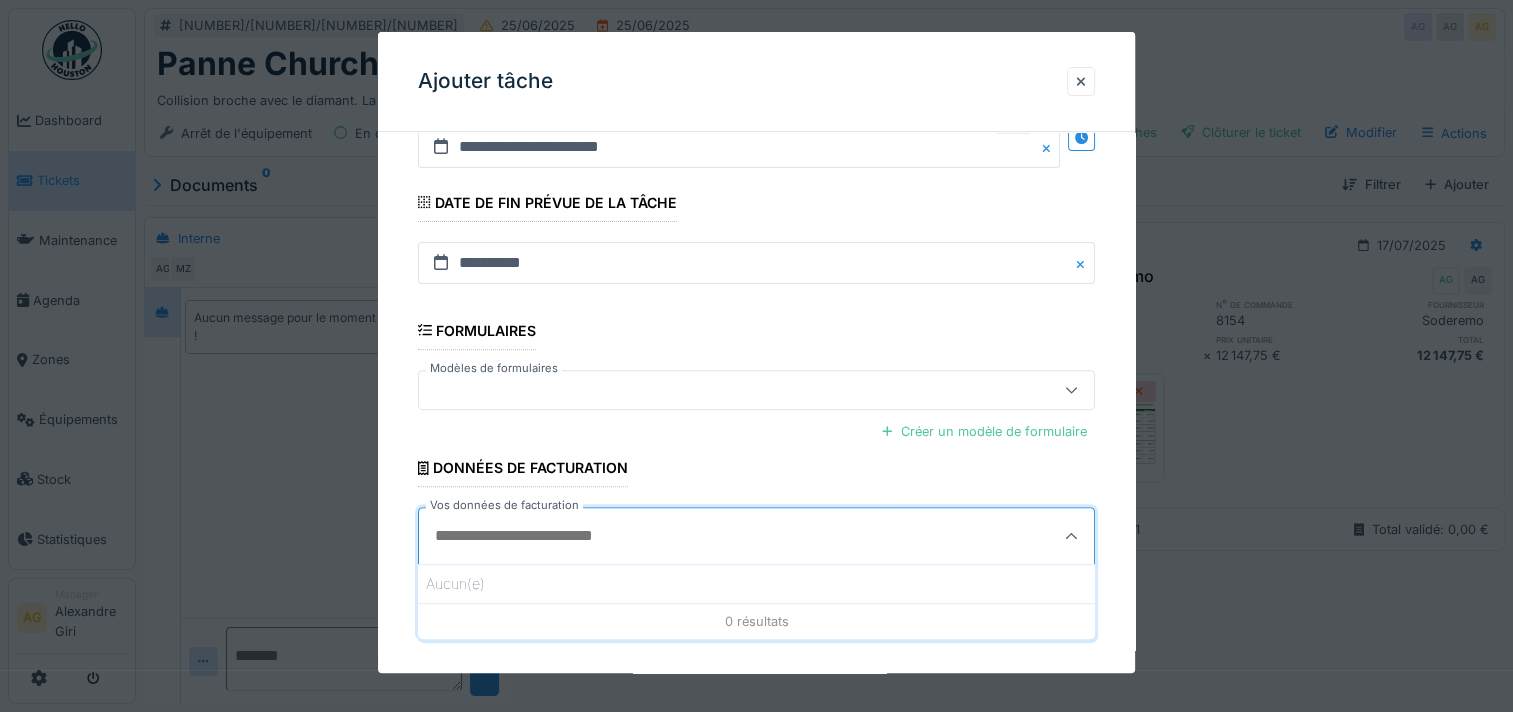 click on "Créer un modèle de formulaire" at bounding box center (756, 431) 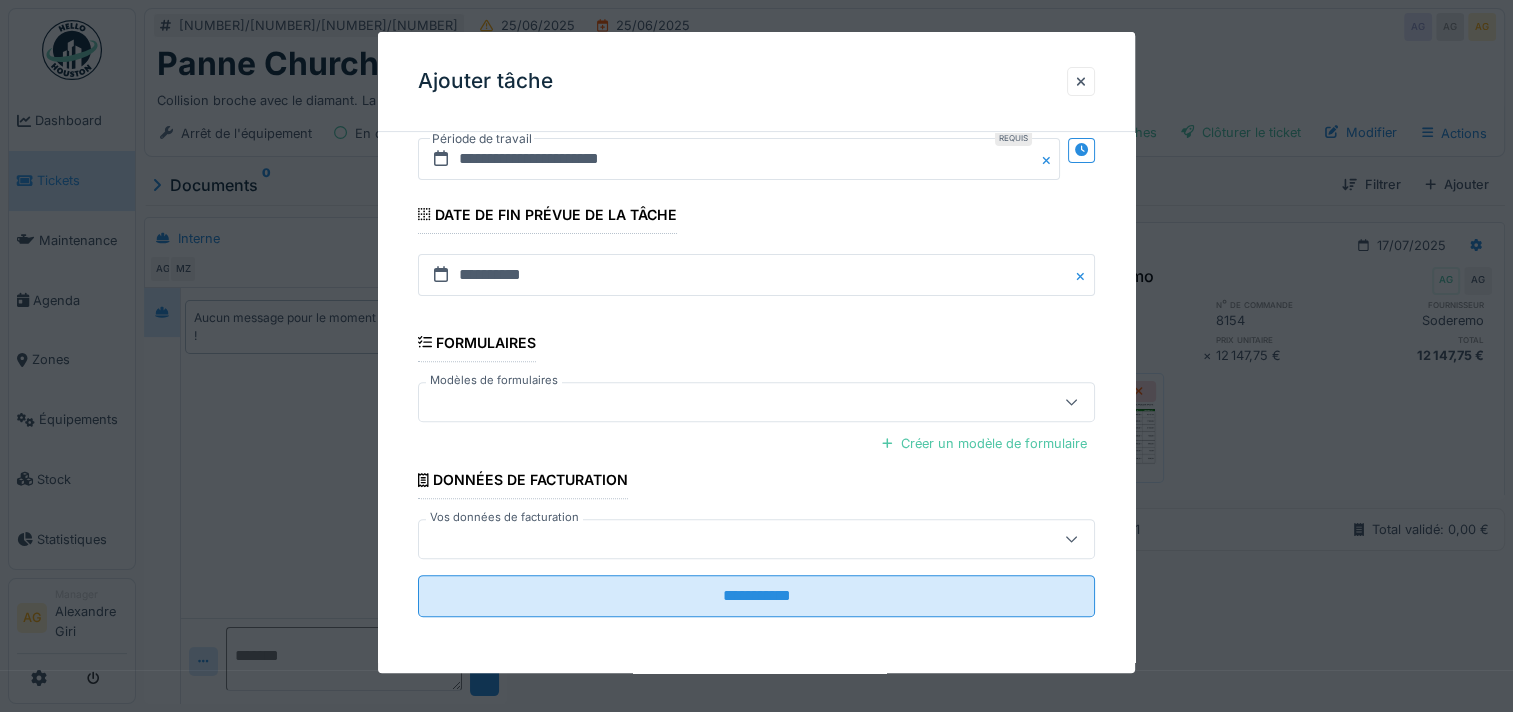 scroll, scrollTop: 635, scrollLeft: 0, axis: vertical 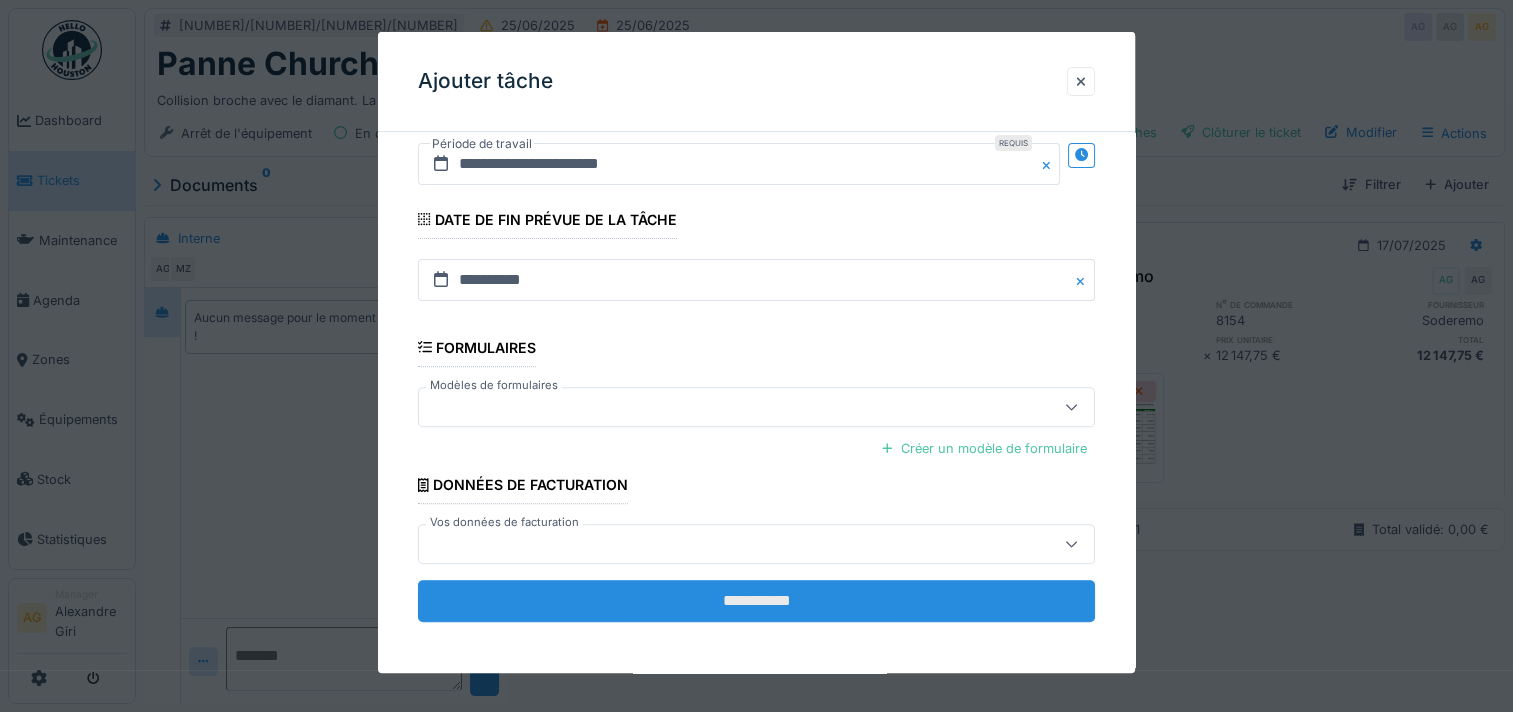 click on "**********" at bounding box center (756, 601) 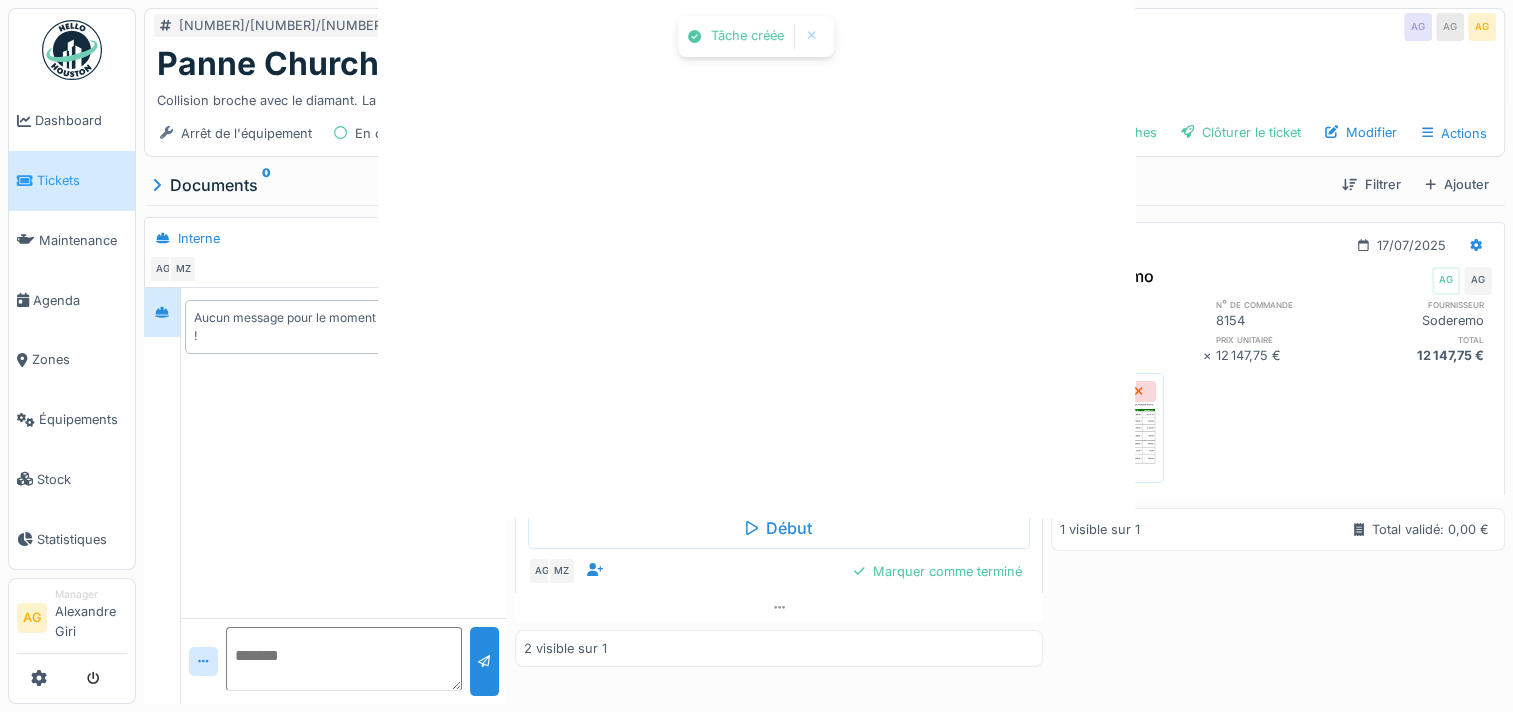 scroll, scrollTop: 0, scrollLeft: 0, axis: both 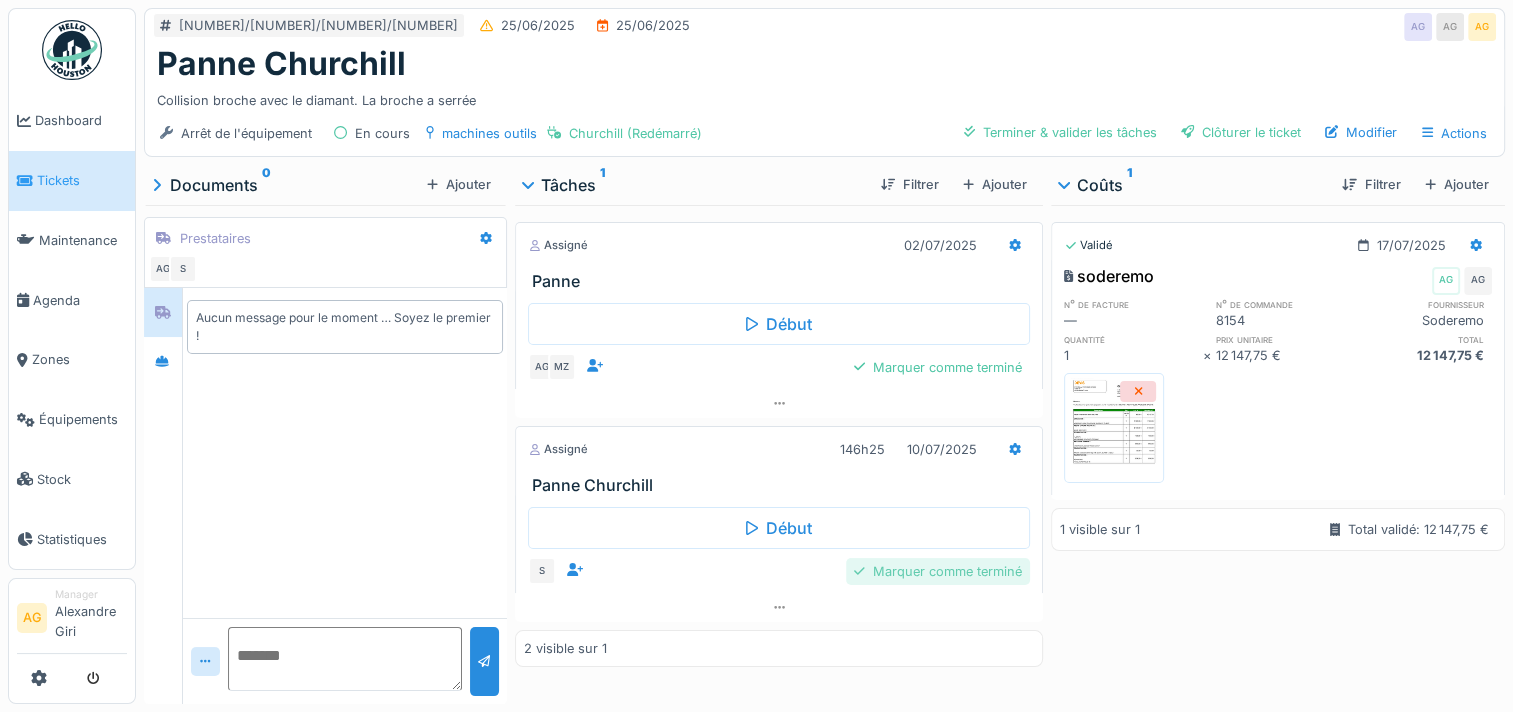 click on "Marquer comme terminé" at bounding box center [938, 571] 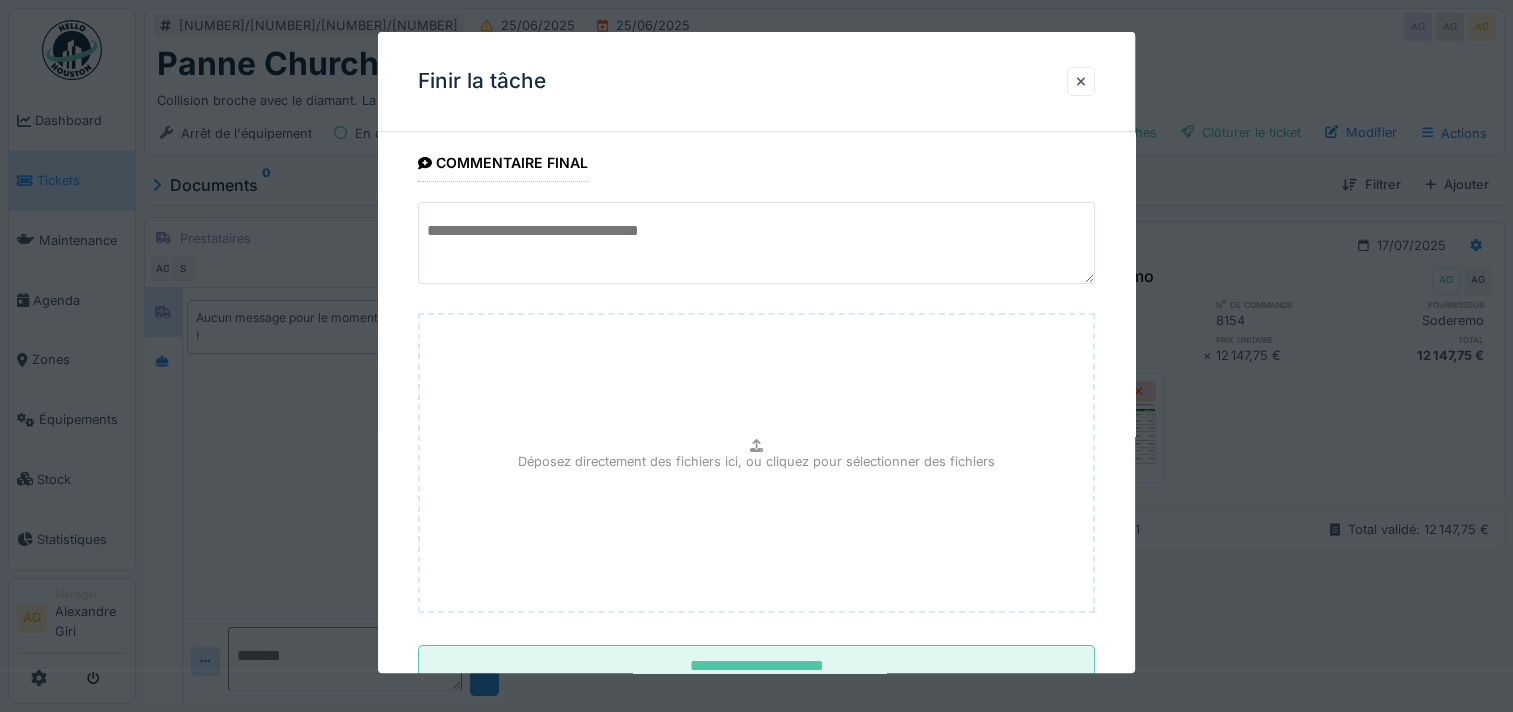 scroll, scrollTop: 172, scrollLeft: 0, axis: vertical 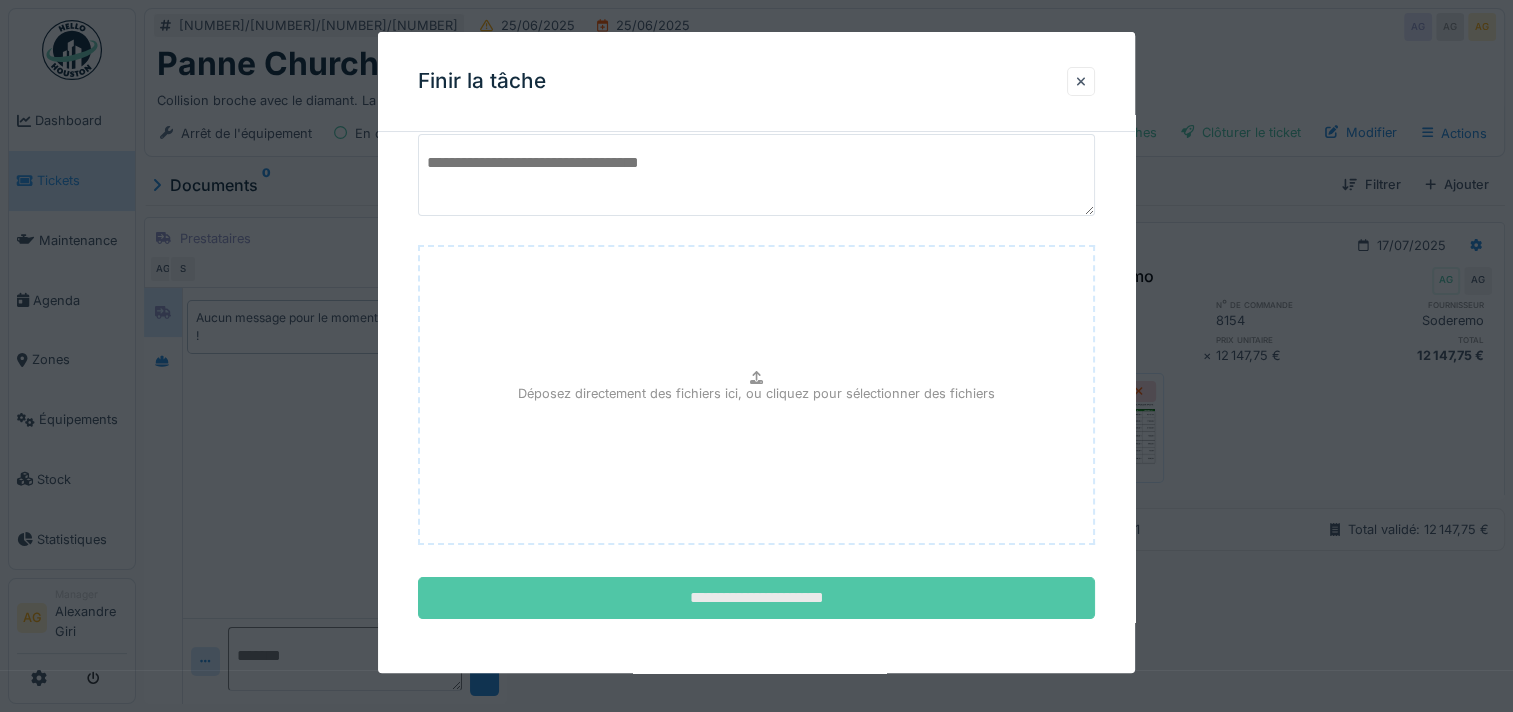 click on "**********" at bounding box center [756, 598] 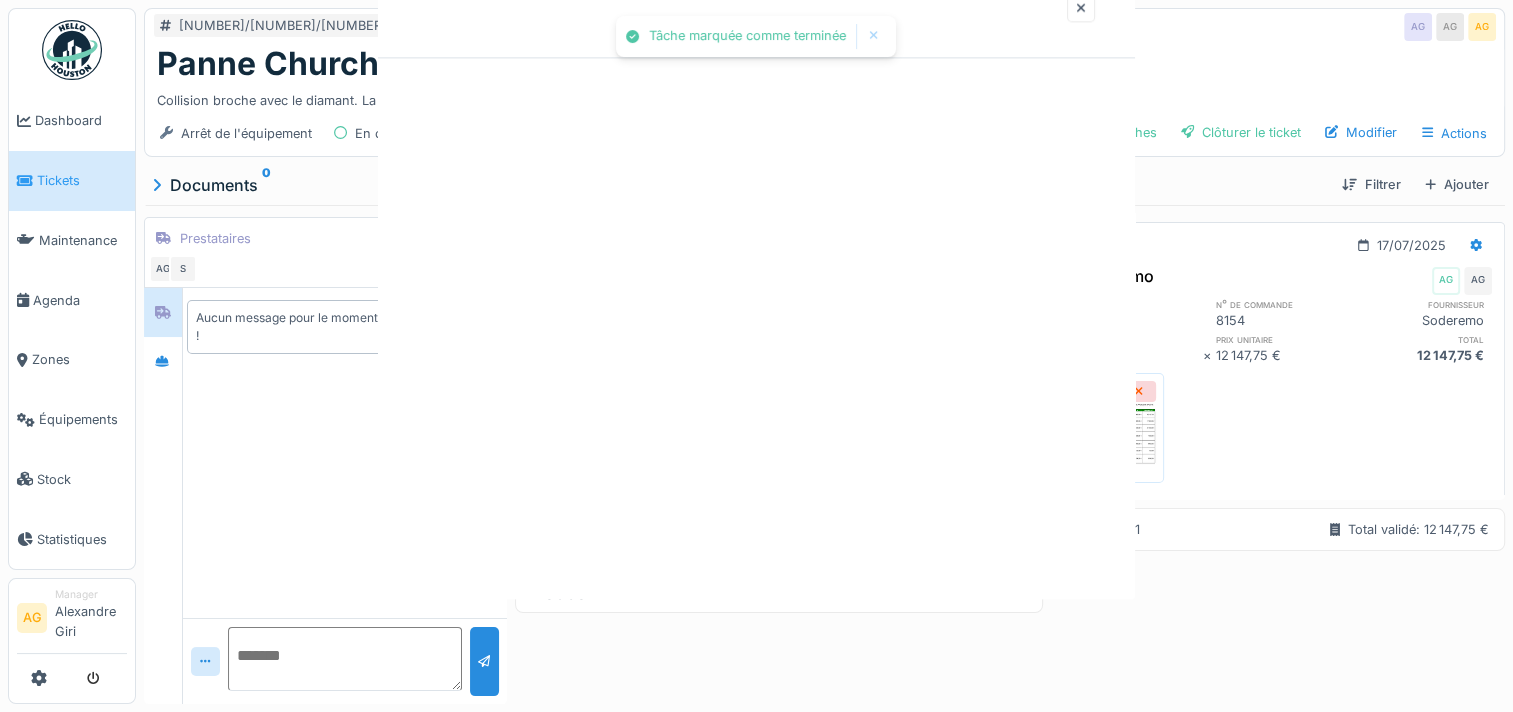scroll, scrollTop: 0, scrollLeft: 0, axis: both 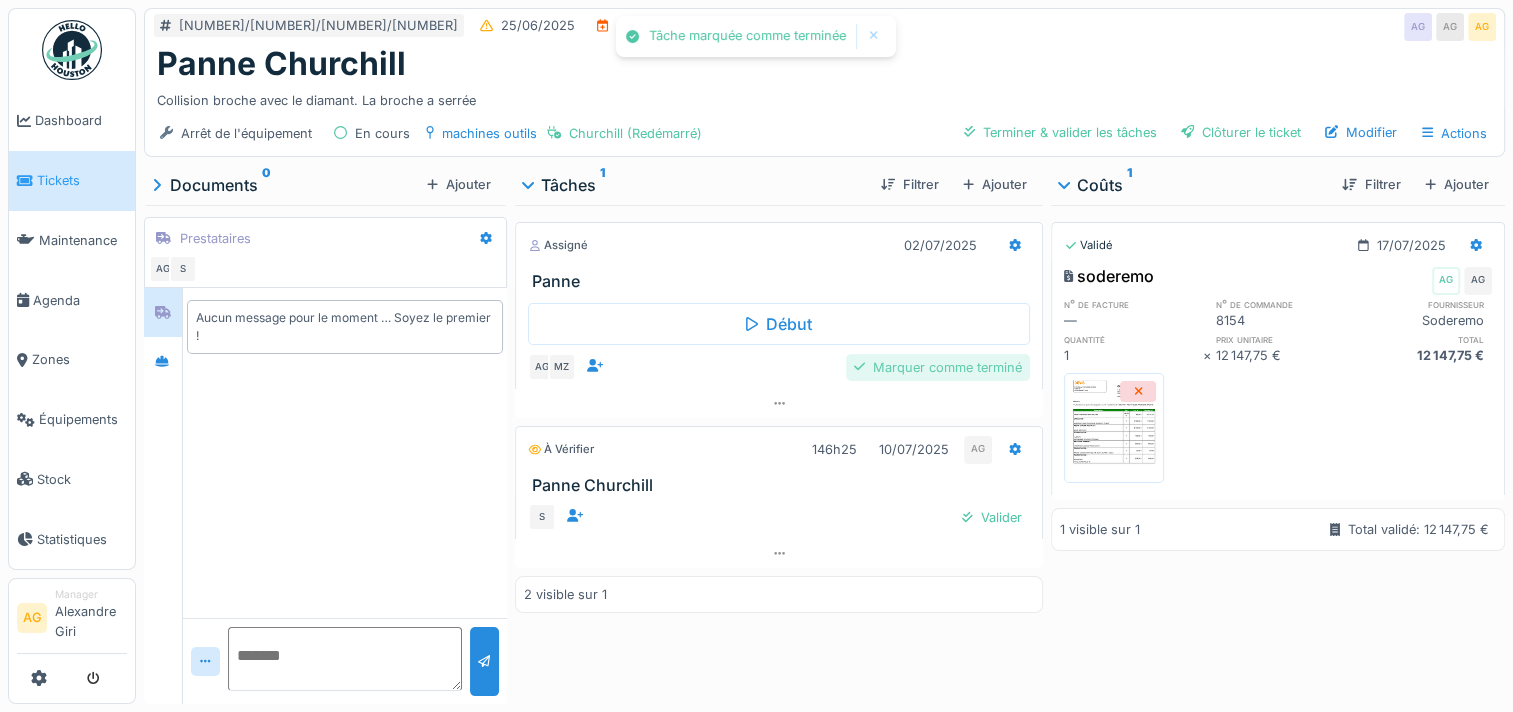 click on "Marquer comme terminé" at bounding box center [938, 367] 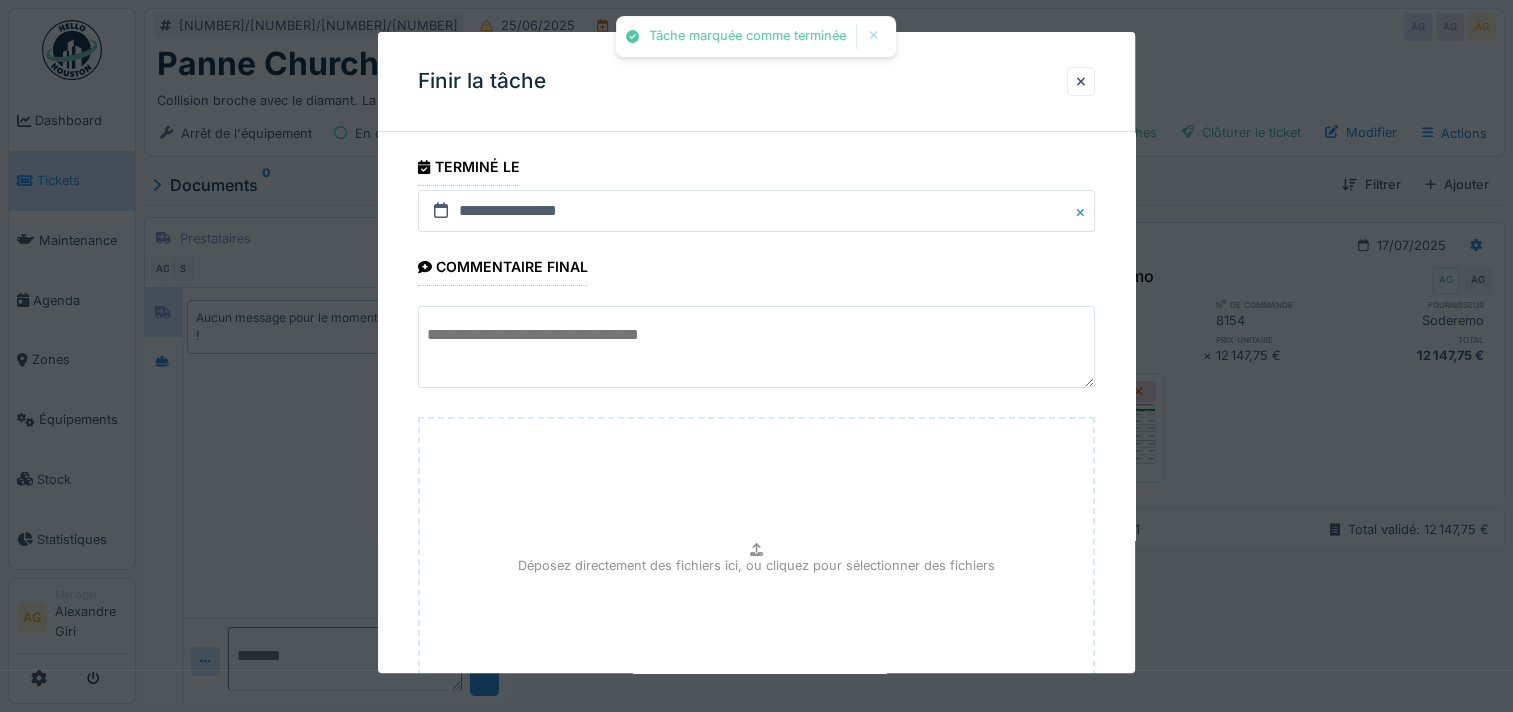 scroll, scrollTop: 172, scrollLeft: 0, axis: vertical 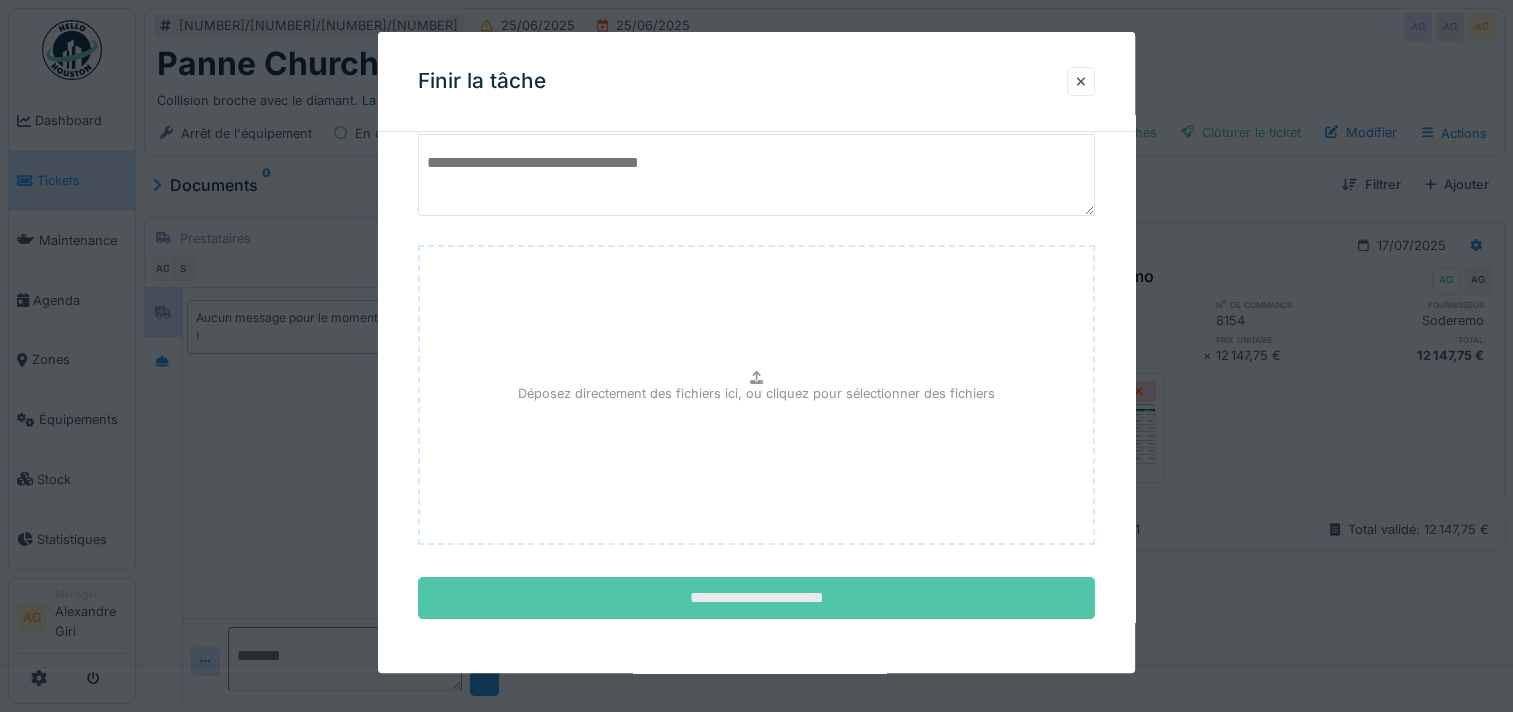 click on "**********" at bounding box center (756, 598) 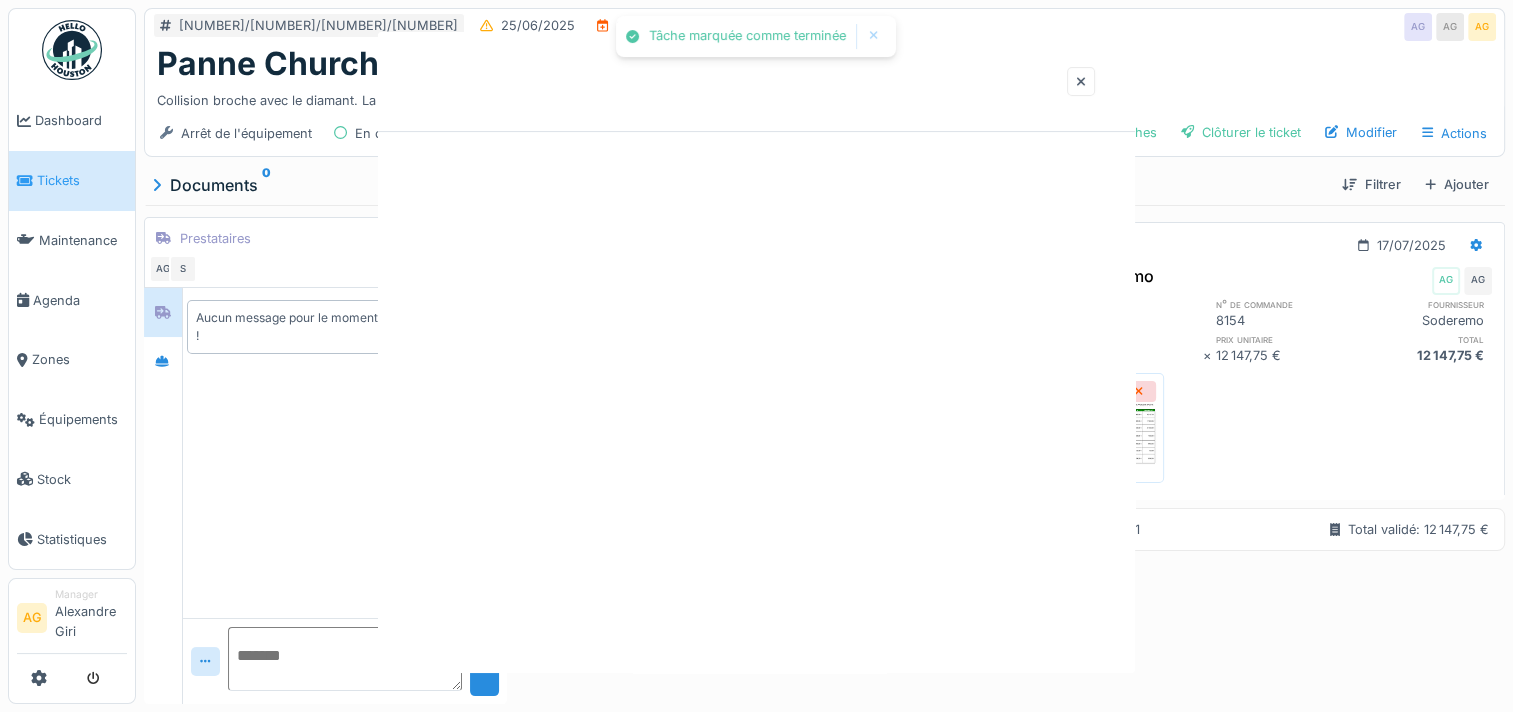 scroll, scrollTop: 0, scrollLeft: 0, axis: both 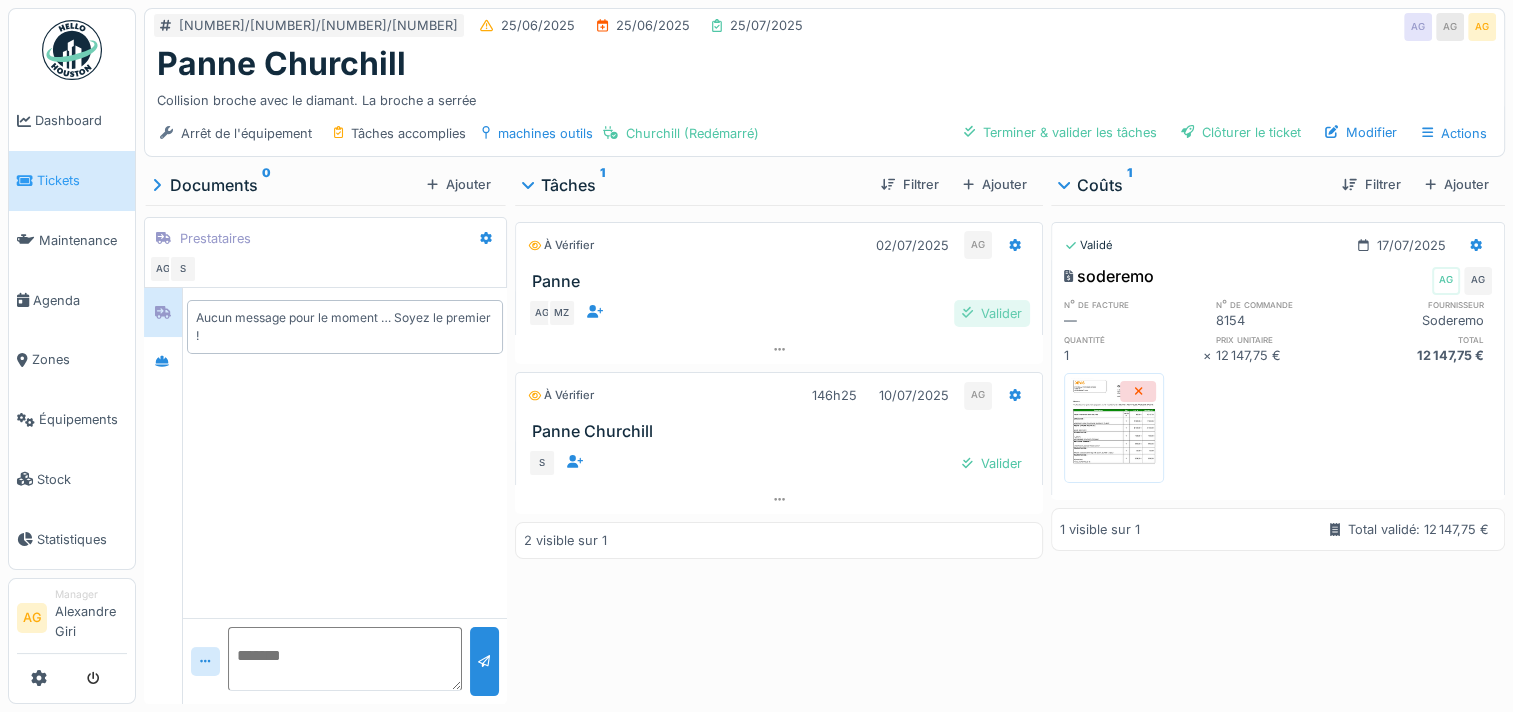 click on "Valider" at bounding box center (992, 313) 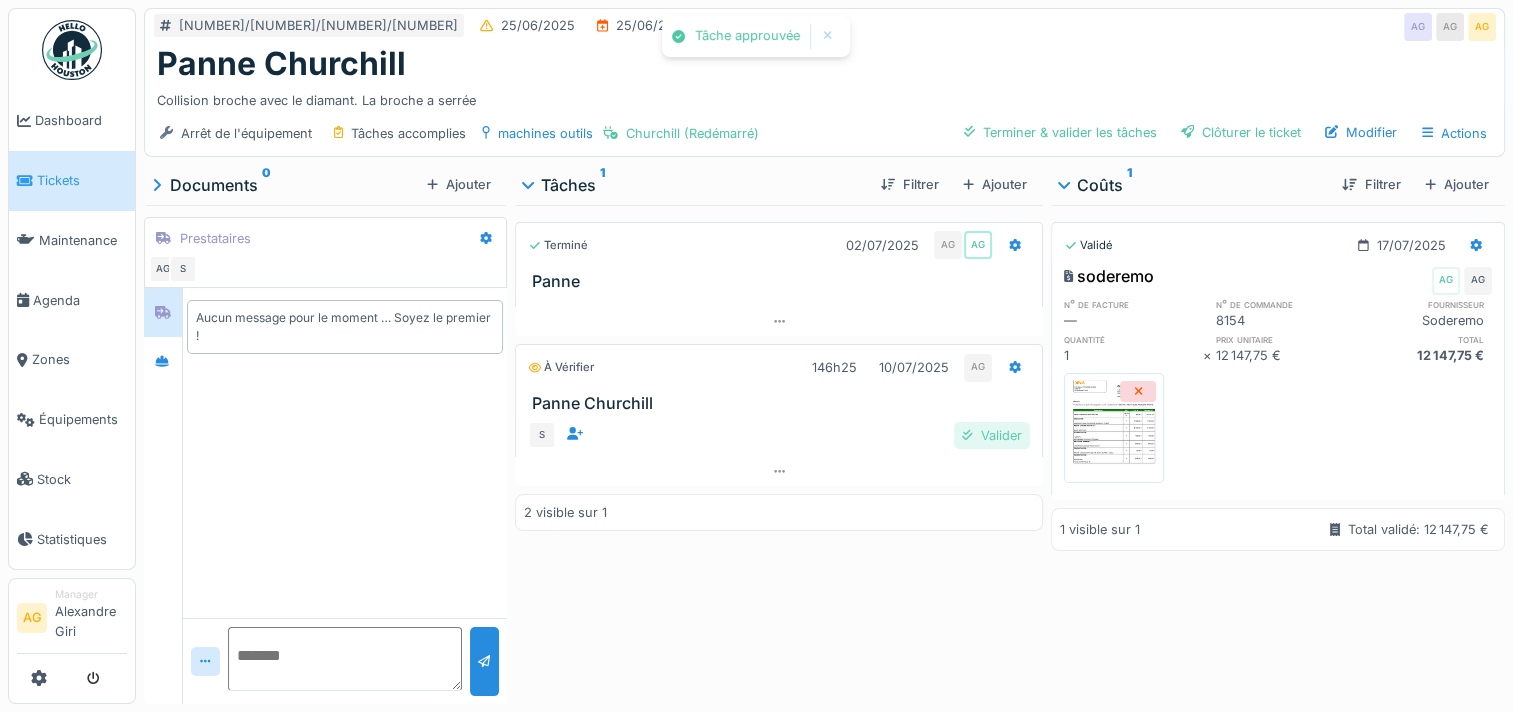 click on "Valider" at bounding box center [992, 435] 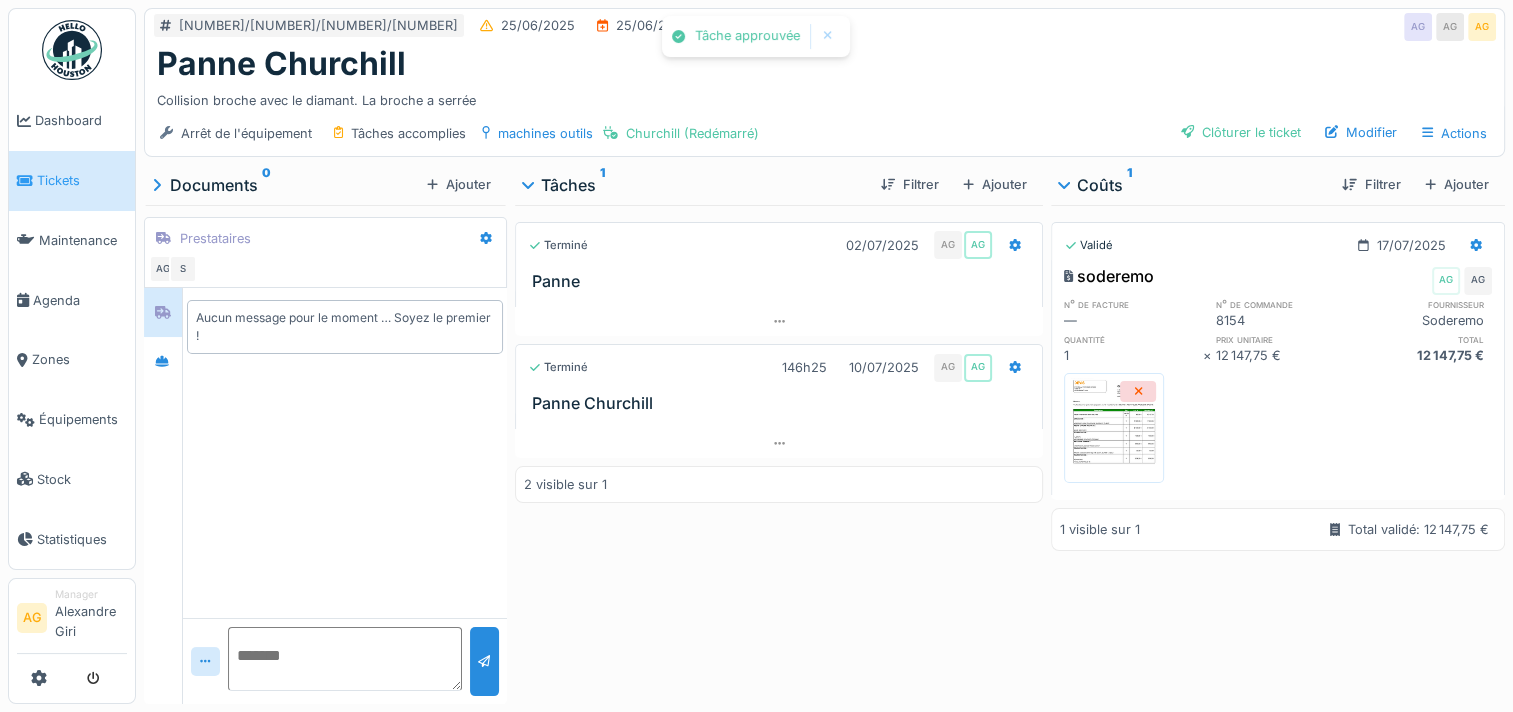 scroll, scrollTop: 0, scrollLeft: 0, axis: both 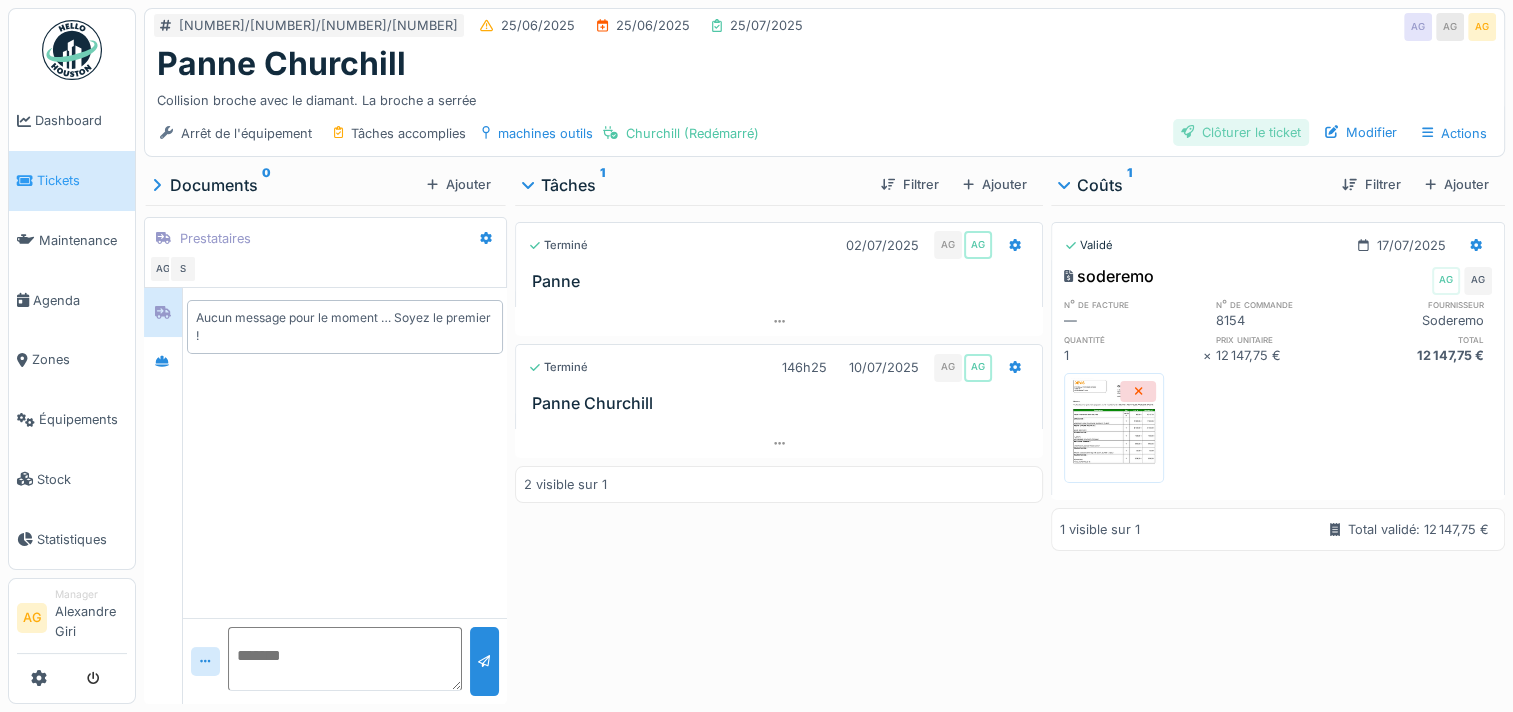 click on "Clôturer le ticket" at bounding box center (1241, 132) 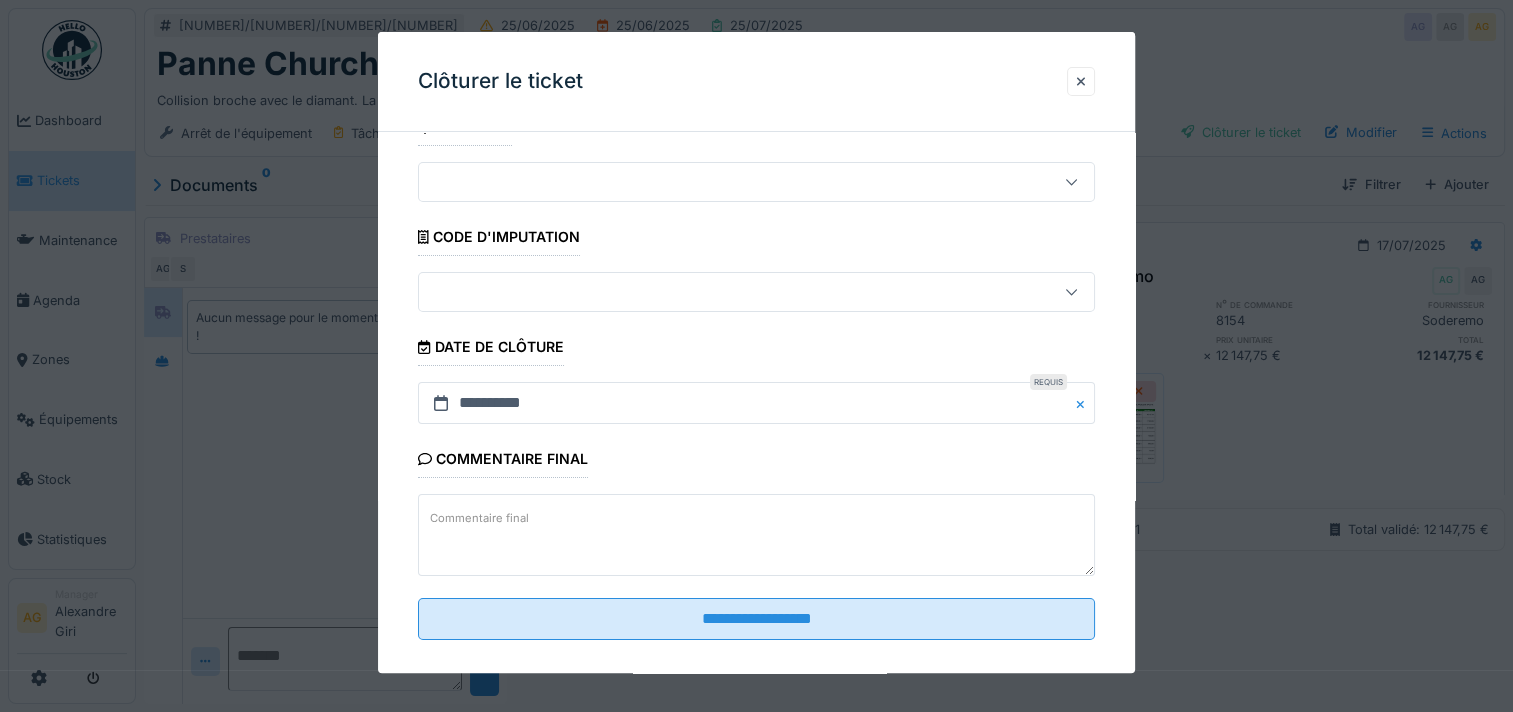 scroll, scrollTop: 60, scrollLeft: 0, axis: vertical 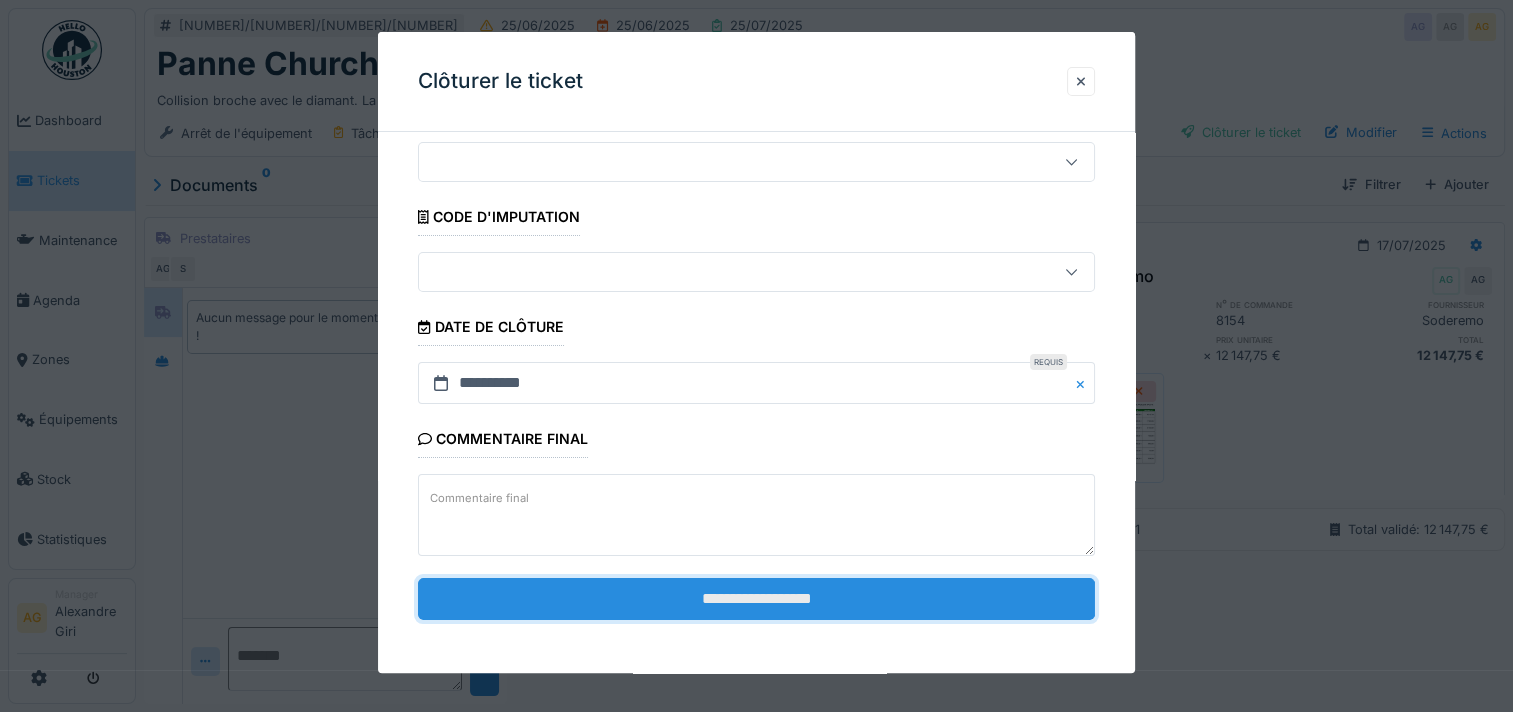 click on "**********" at bounding box center (756, 599) 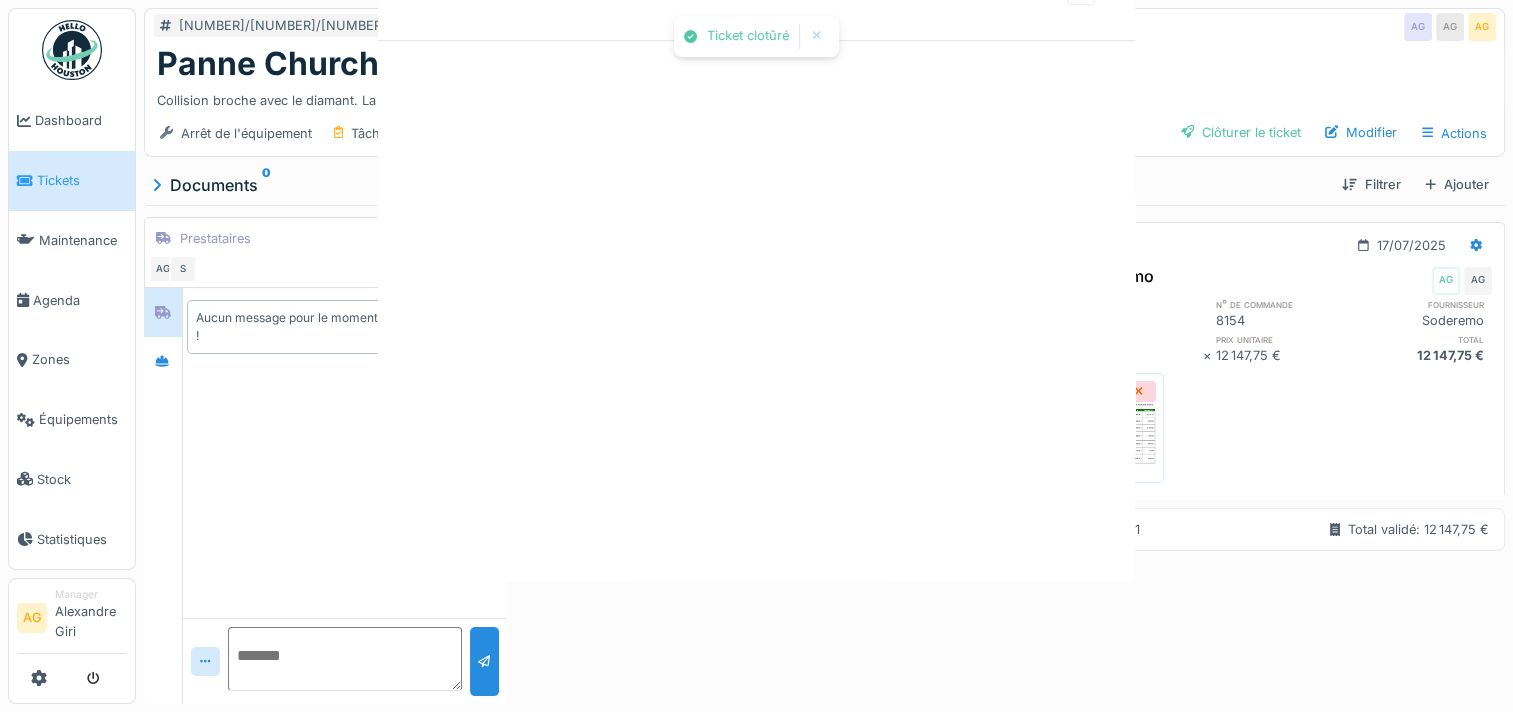 scroll, scrollTop: 0, scrollLeft: 0, axis: both 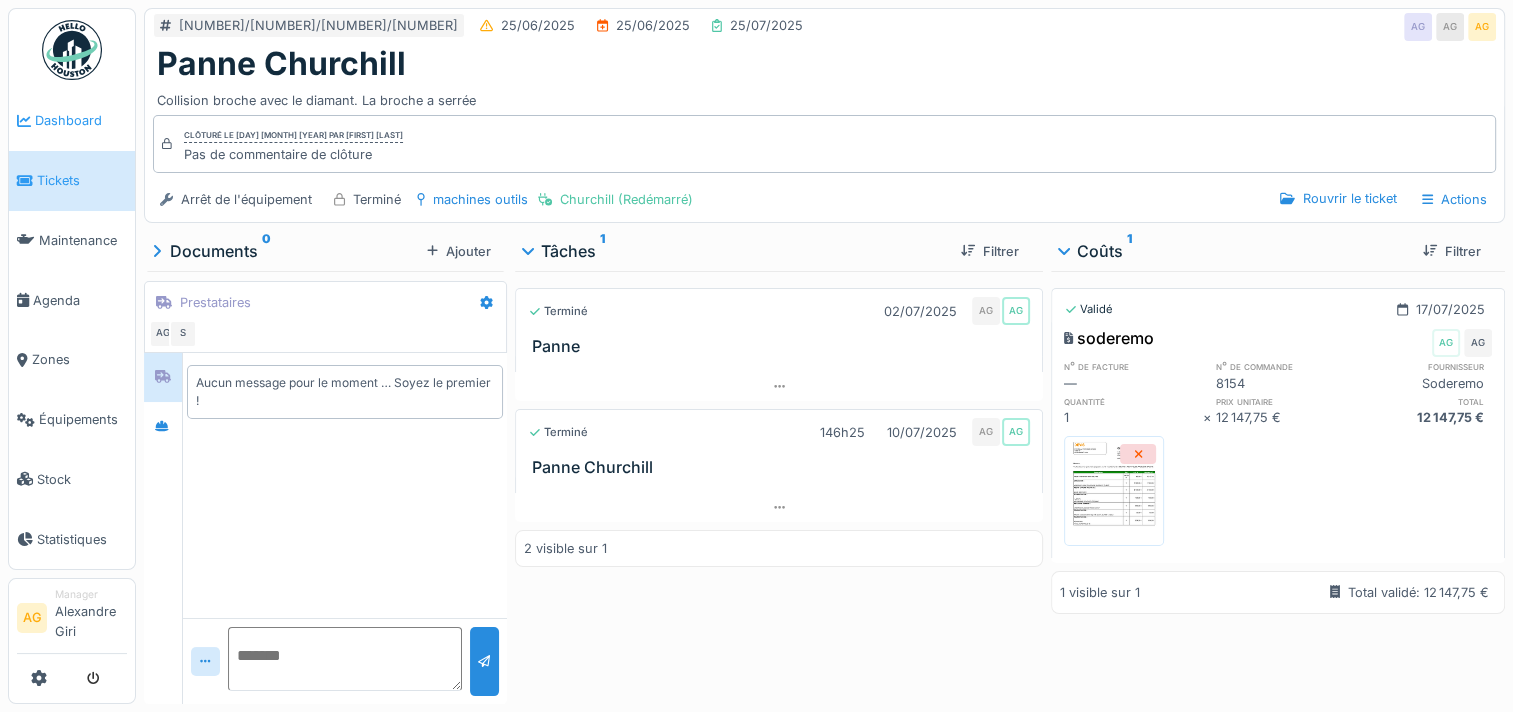 click on "Dashboard" at bounding box center (81, 120) 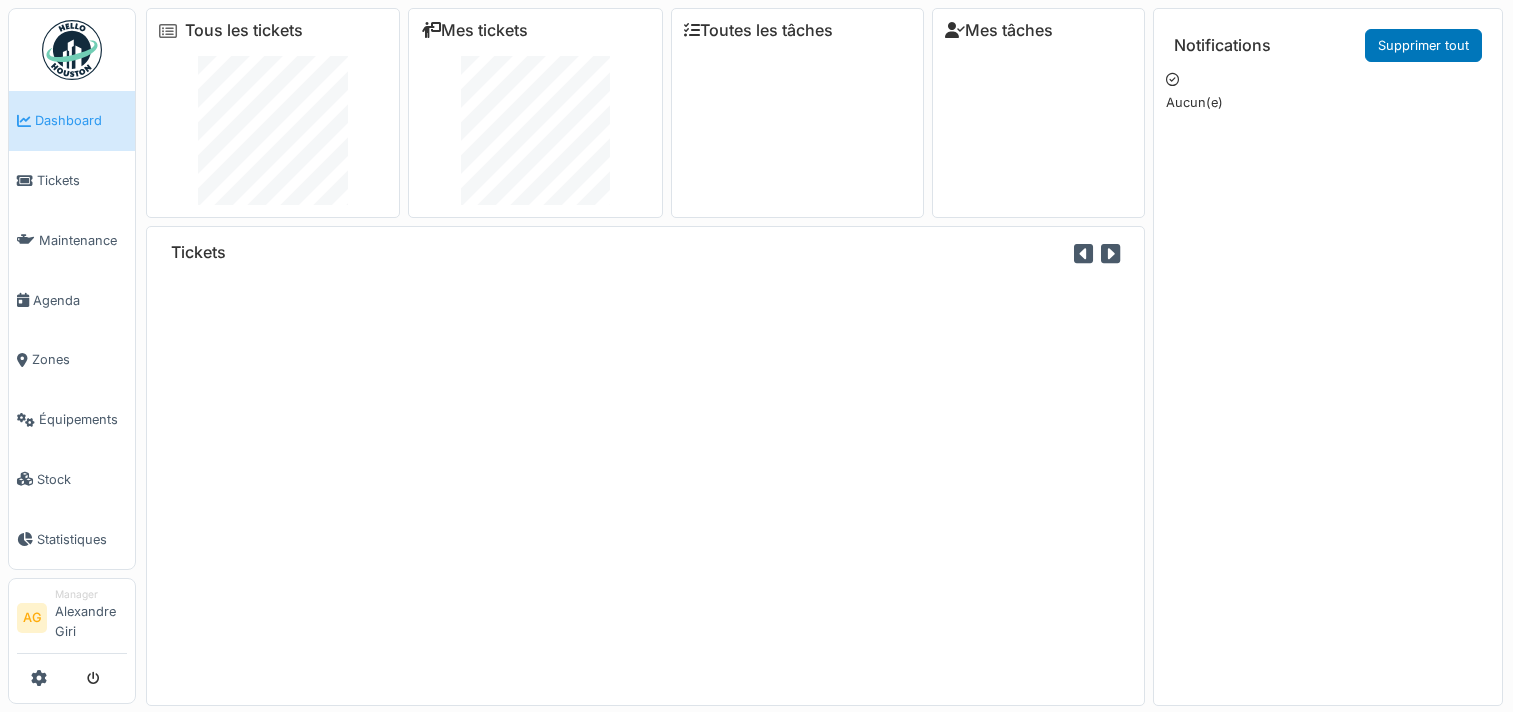 scroll, scrollTop: 0, scrollLeft: 0, axis: both 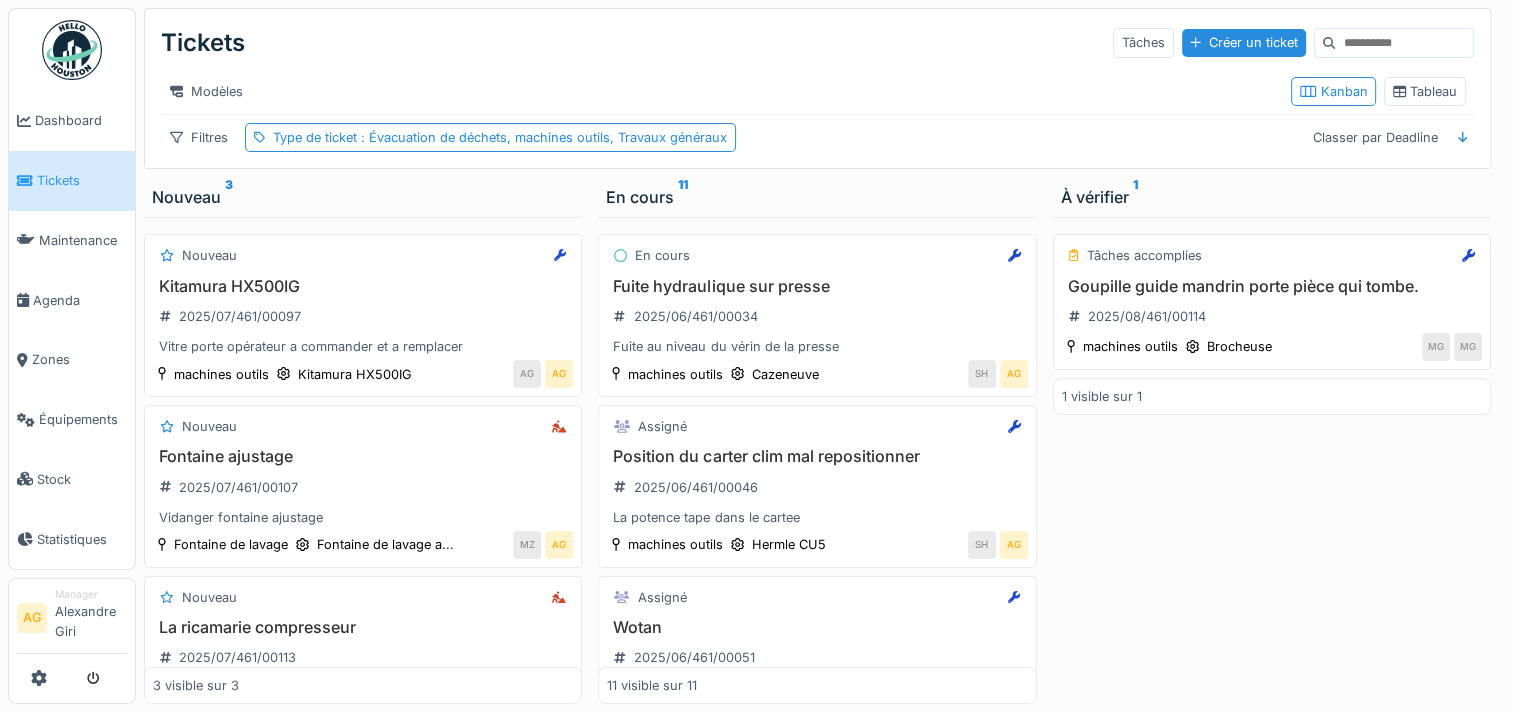 click on "Goupille guide mandrin porte pièce qui tombe. 2025/08/461/00114" at bounding box center [1272, 305] 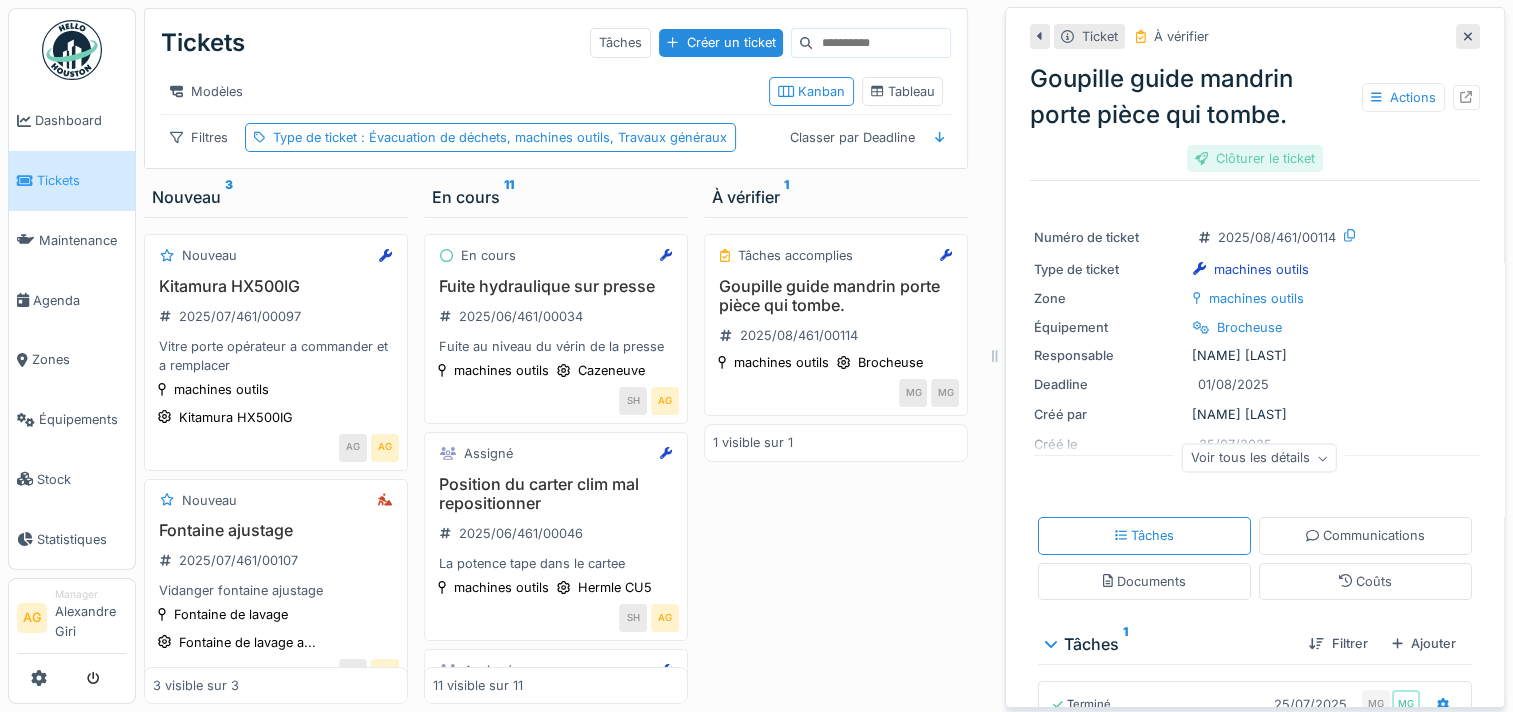 click on "Clôturer le ticket" at bounding box center [1255, 158] 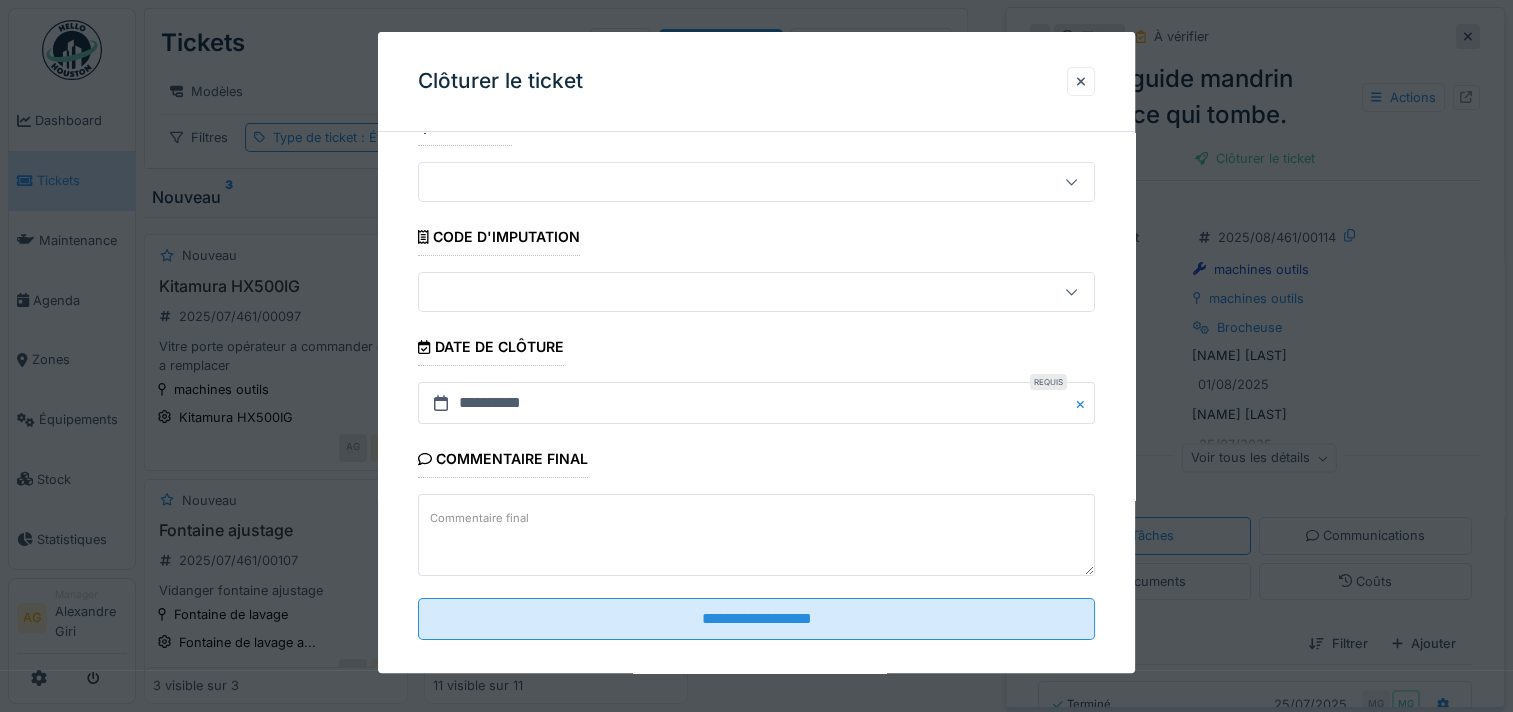 scroll, scrollTop: 60, scrollLeft: 0, axis: vertical 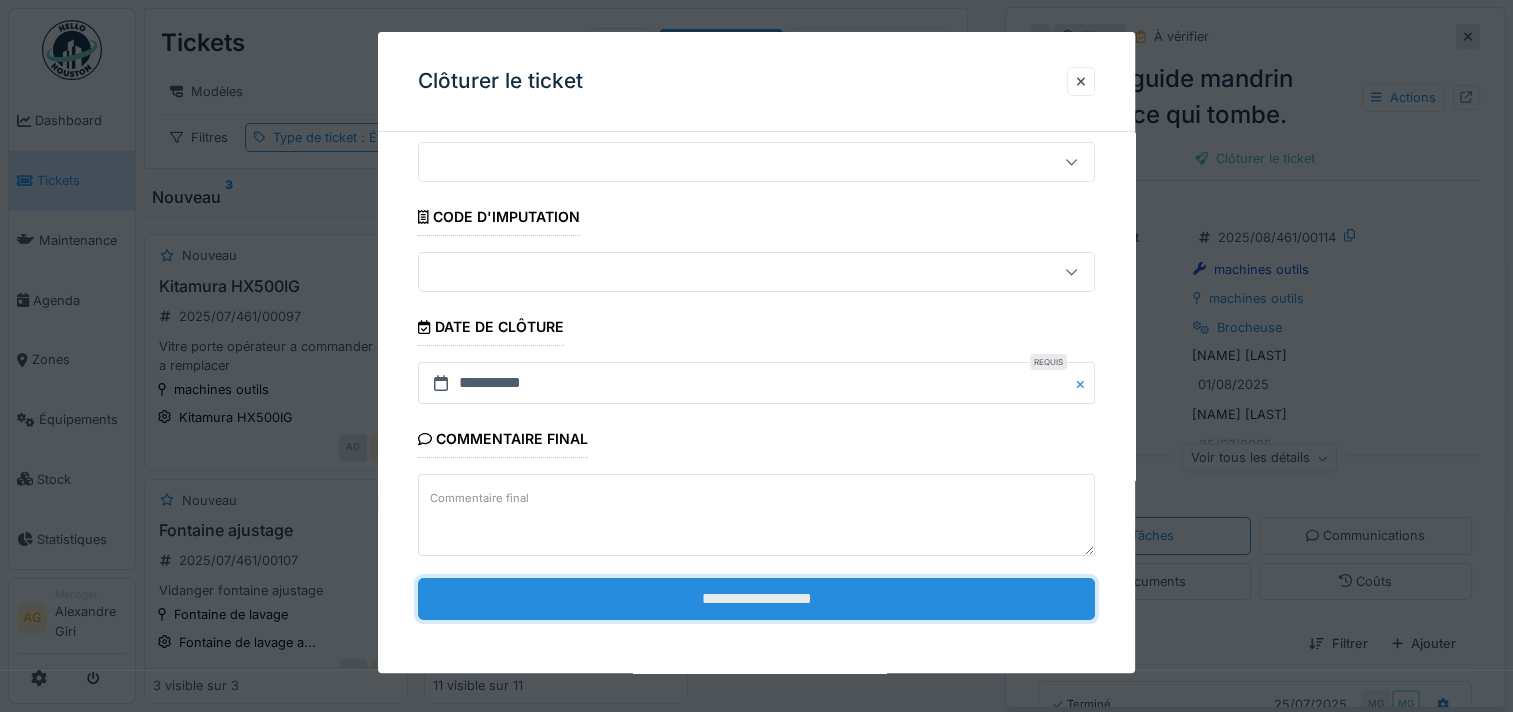 click on "**********" at bounding box center (756, 599) 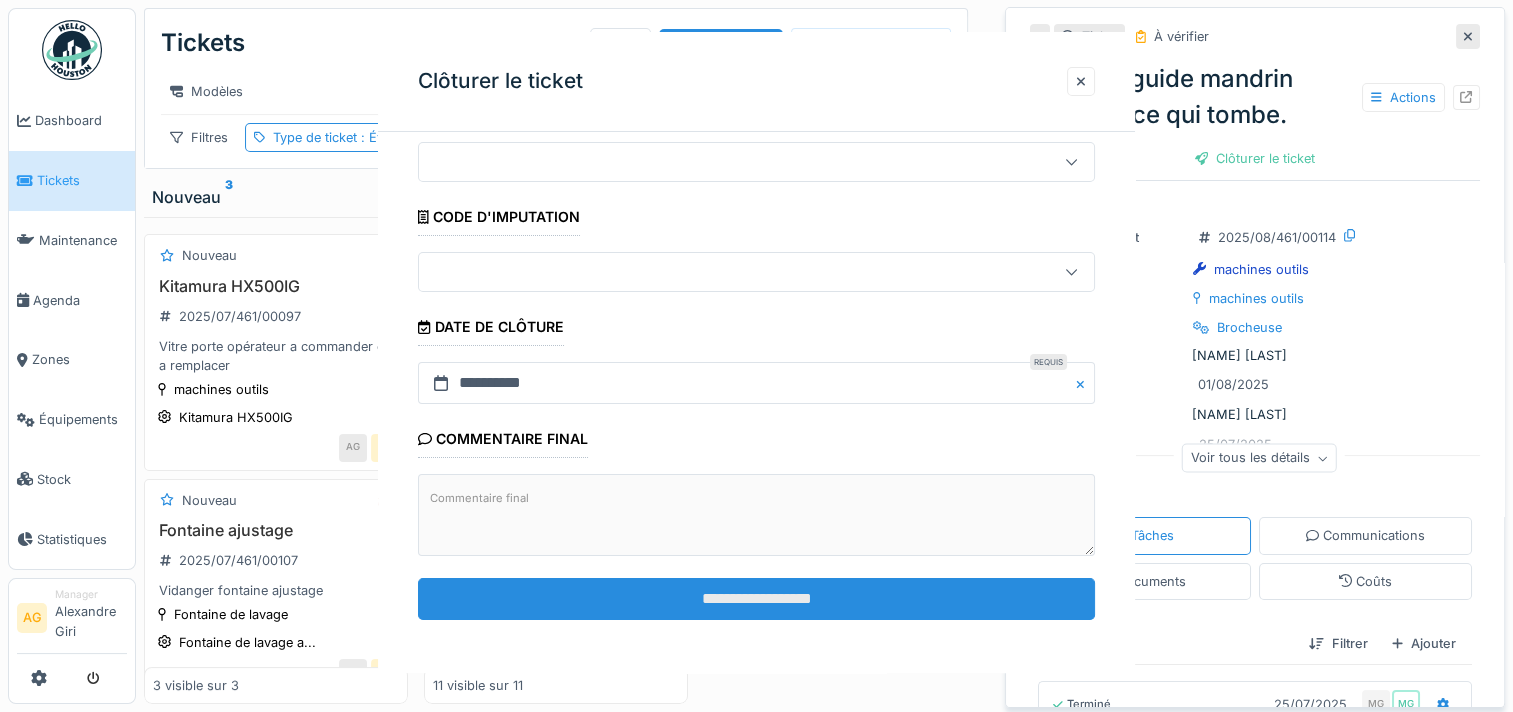 scroll, scrollTop: 0, scrollLeft: 0, axis: both 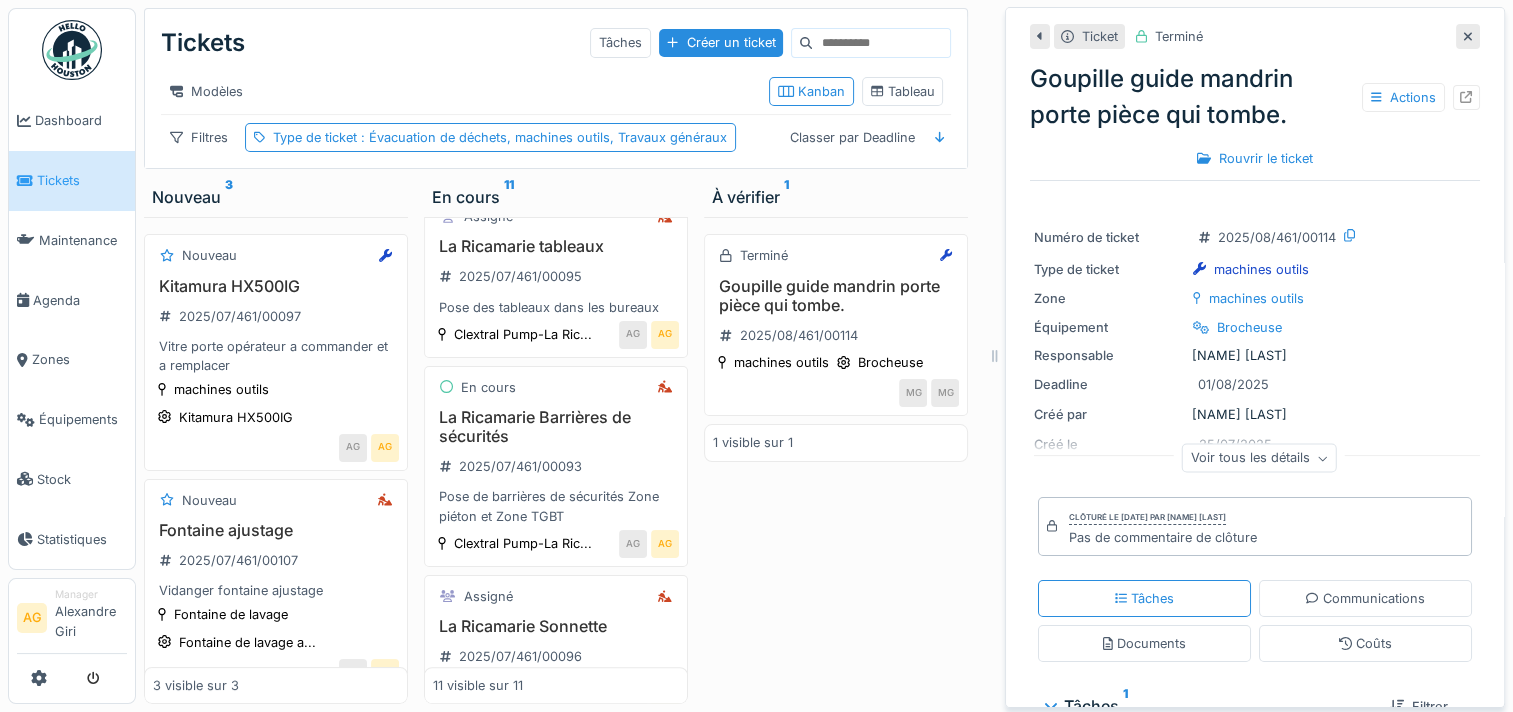 click at bounding box center [1468, 36] 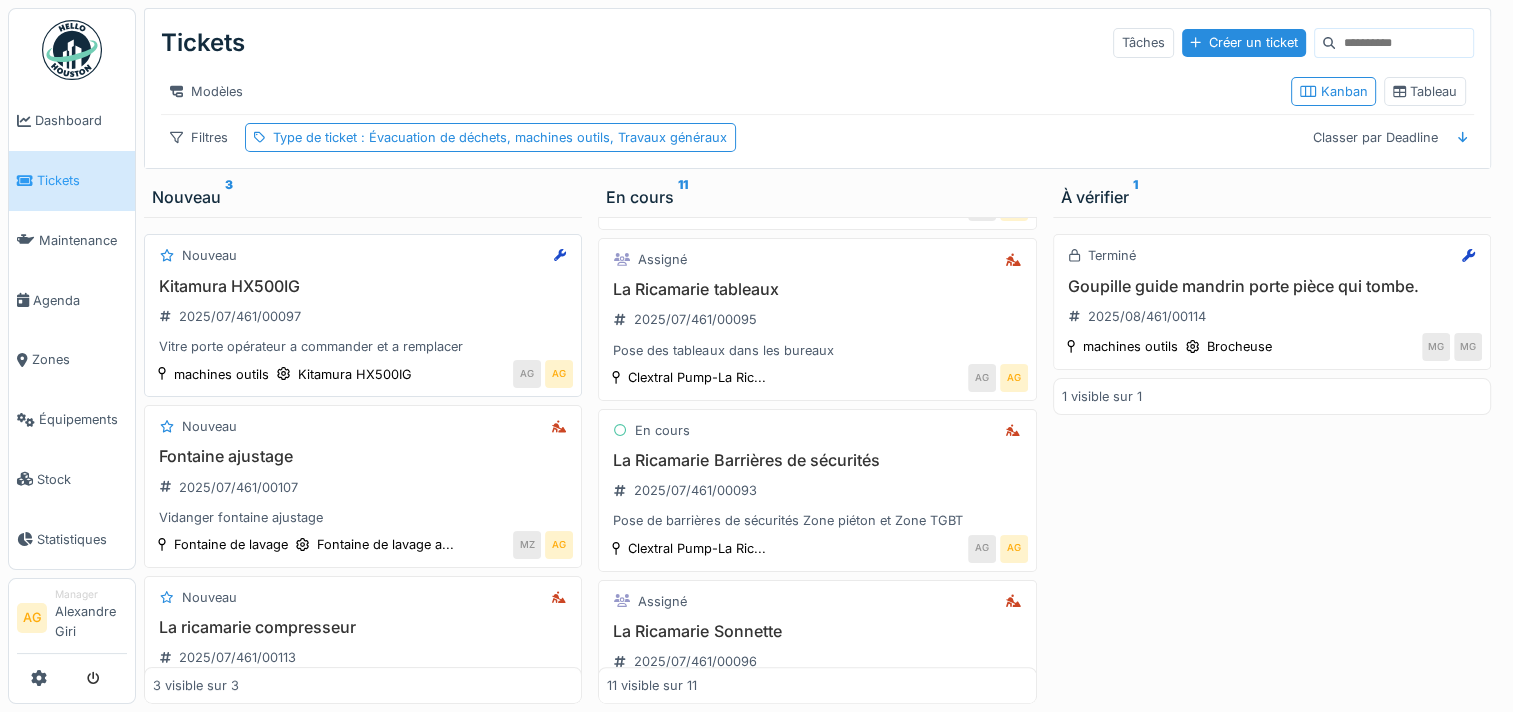 scroll, scrollTop: 540, scrollLeft: 0, axis: vertical 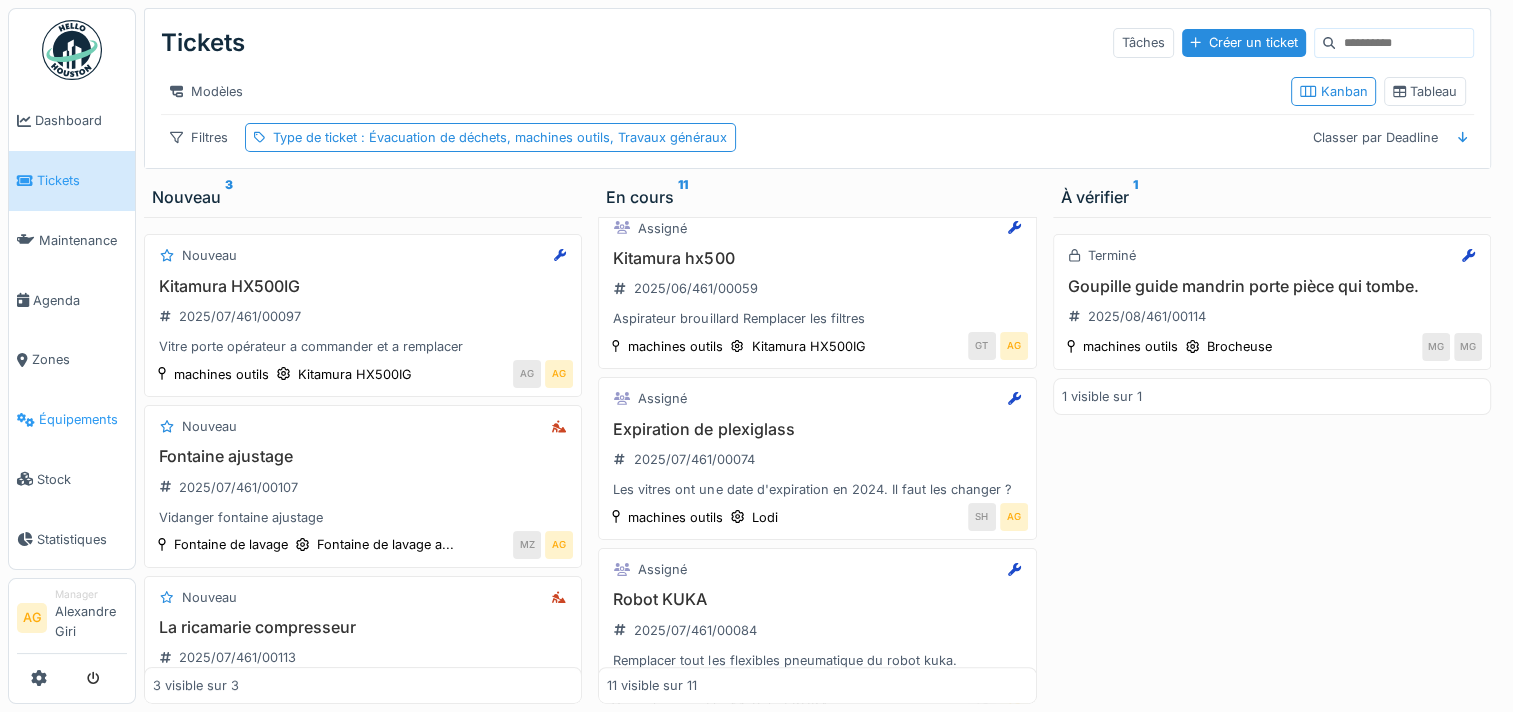 click on "Équipements" at bounding box center (83, 419) 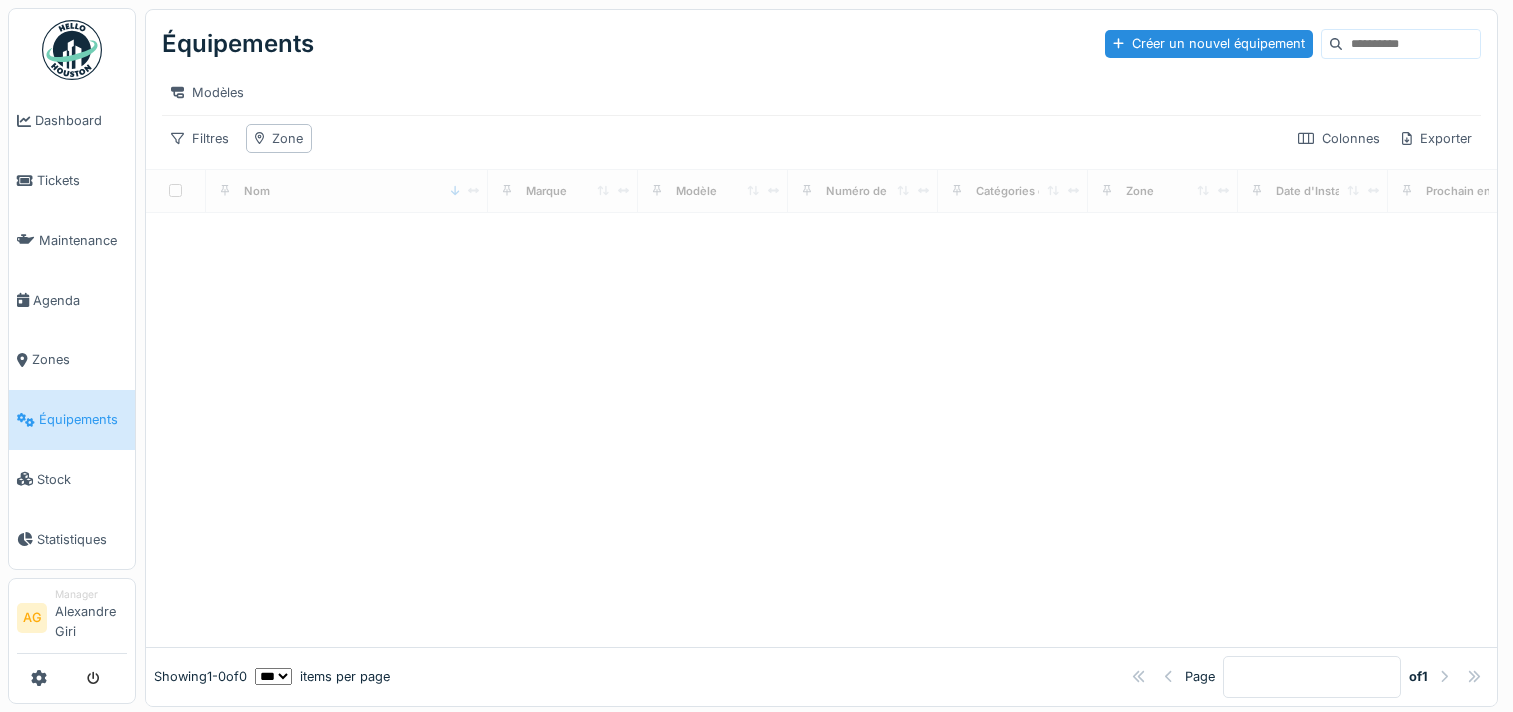 scroll, scrollTop: 0, scrollLeft: 0, axis: both 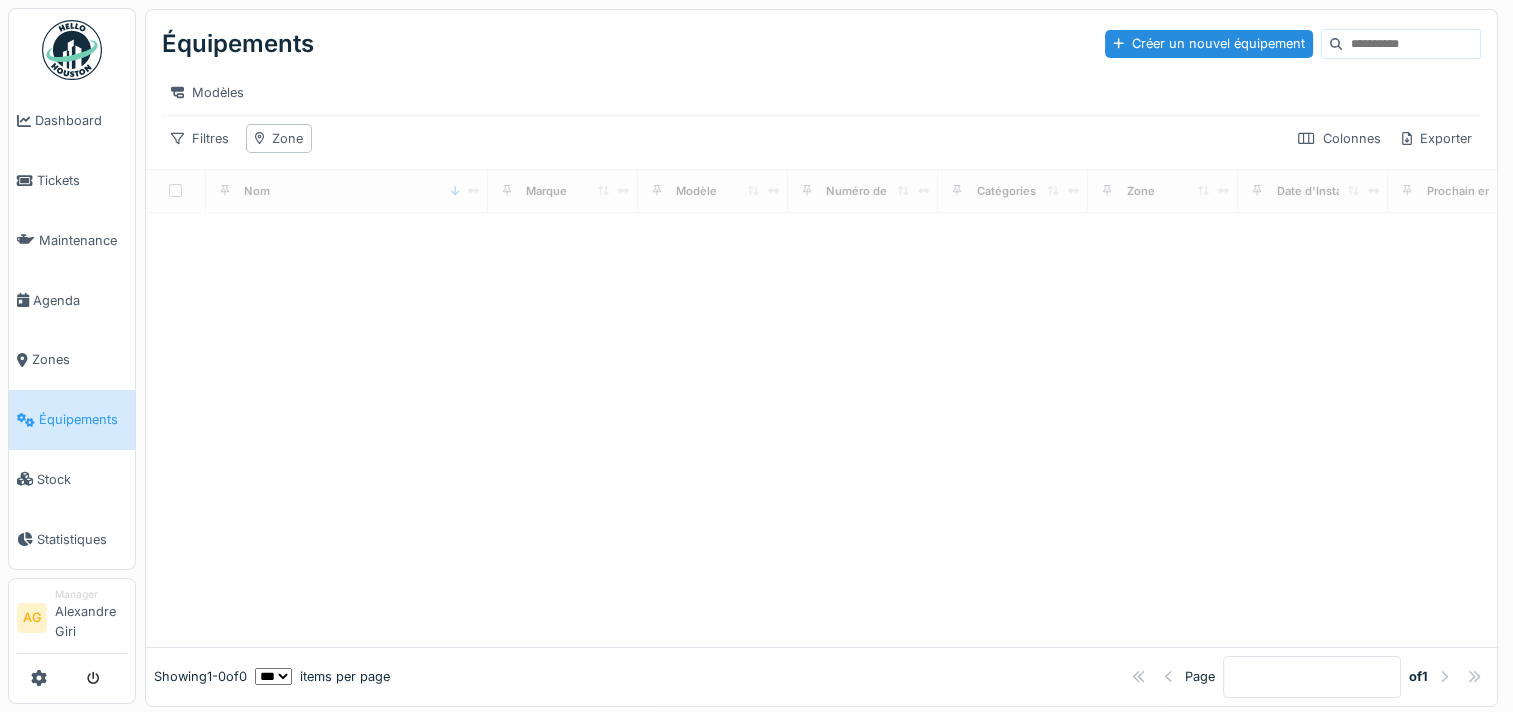 click at bounding box center (1411, 44) 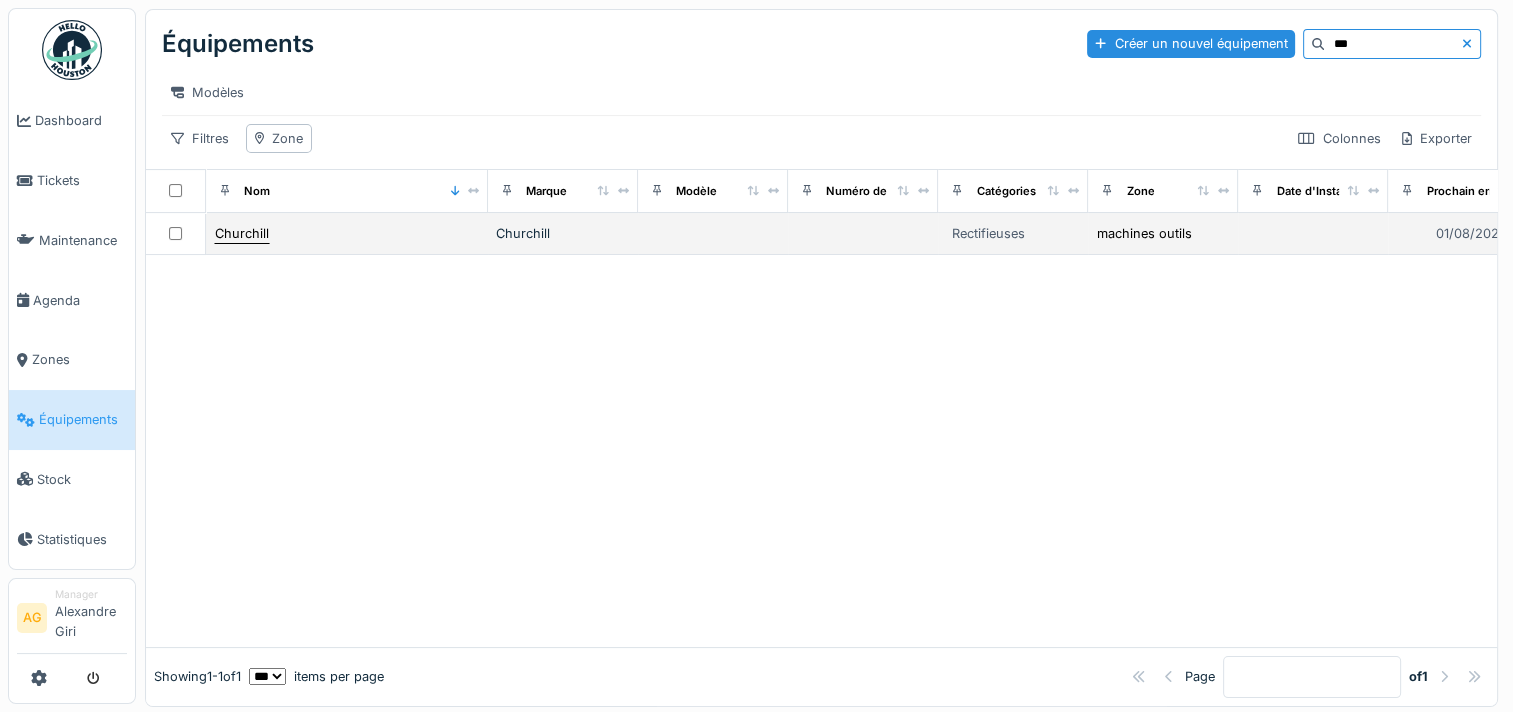 type on "***" 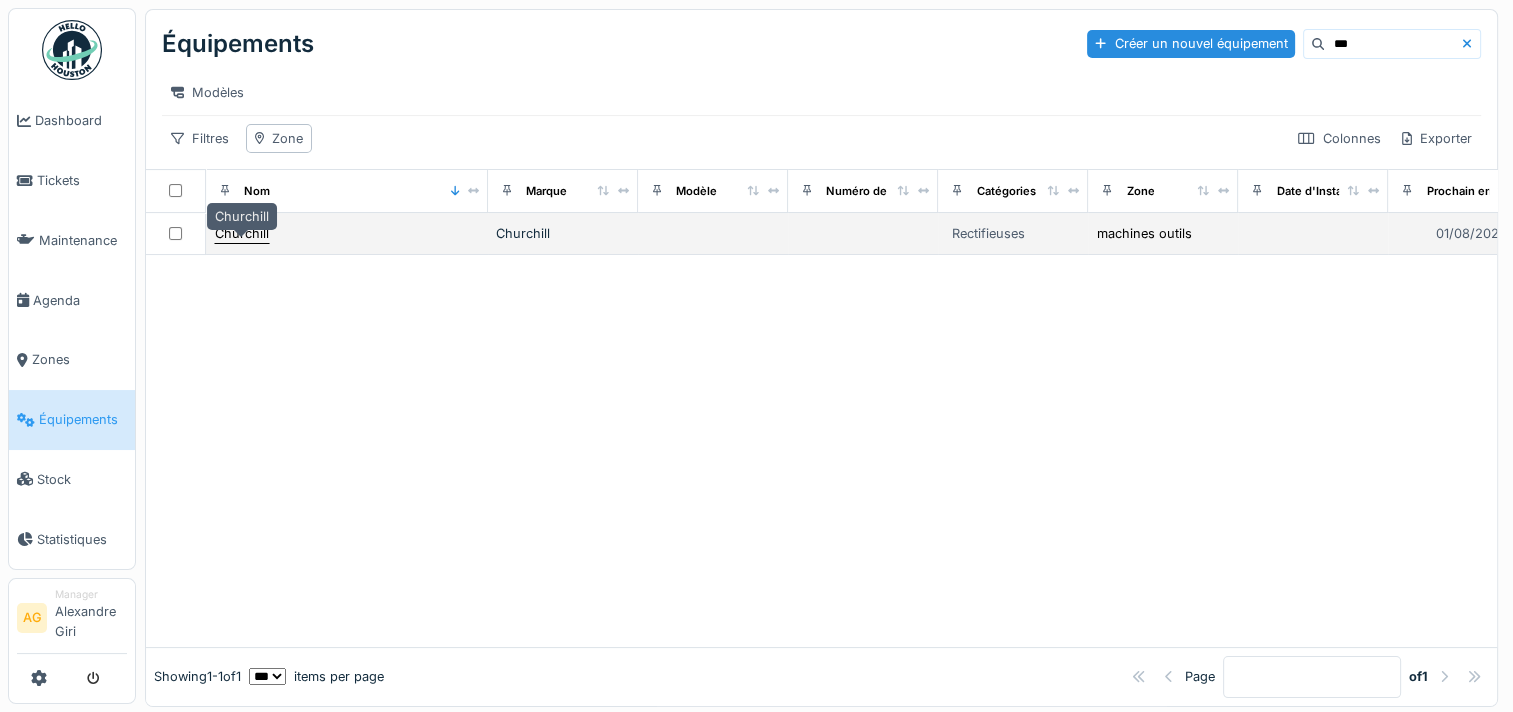click on "Churchill" at bounding box center (242, 233) 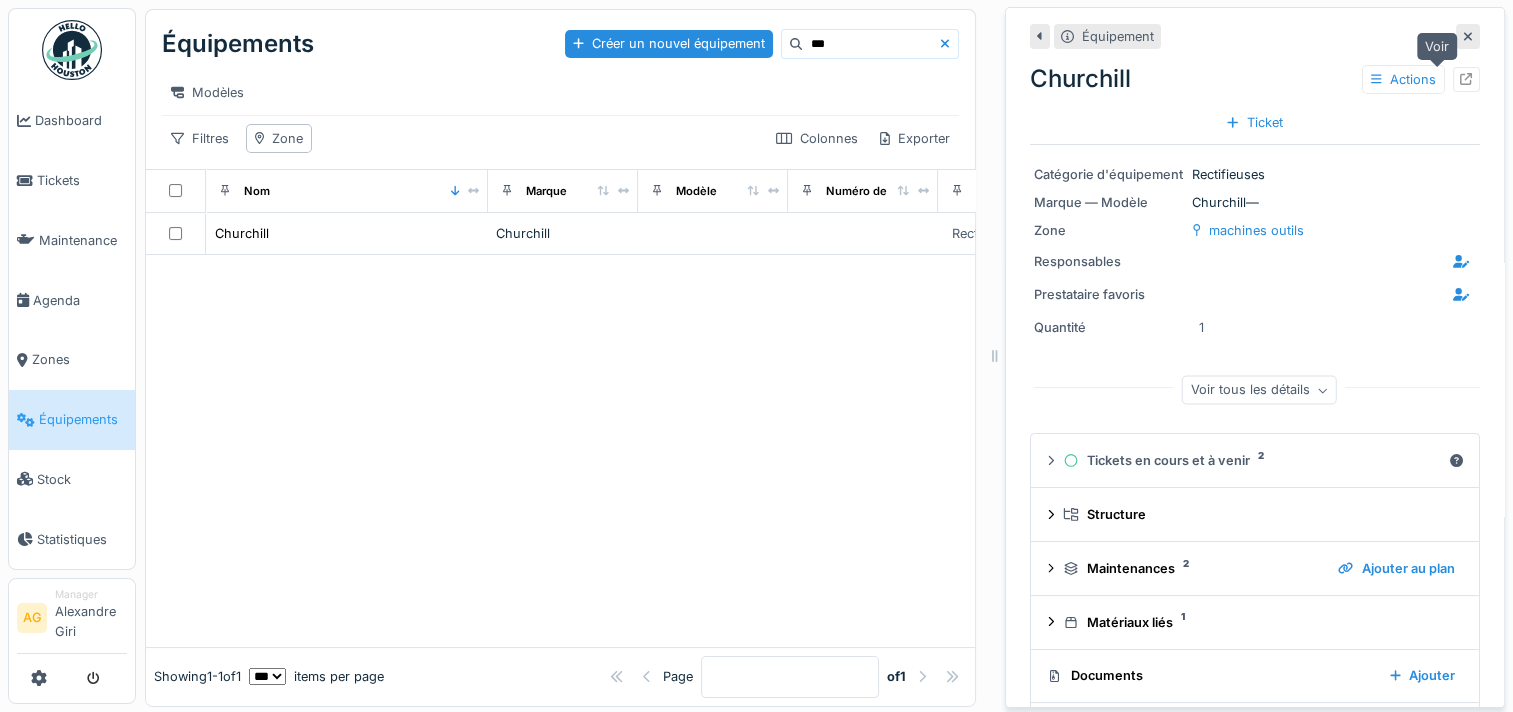 click at bounding box center [1466, 79] 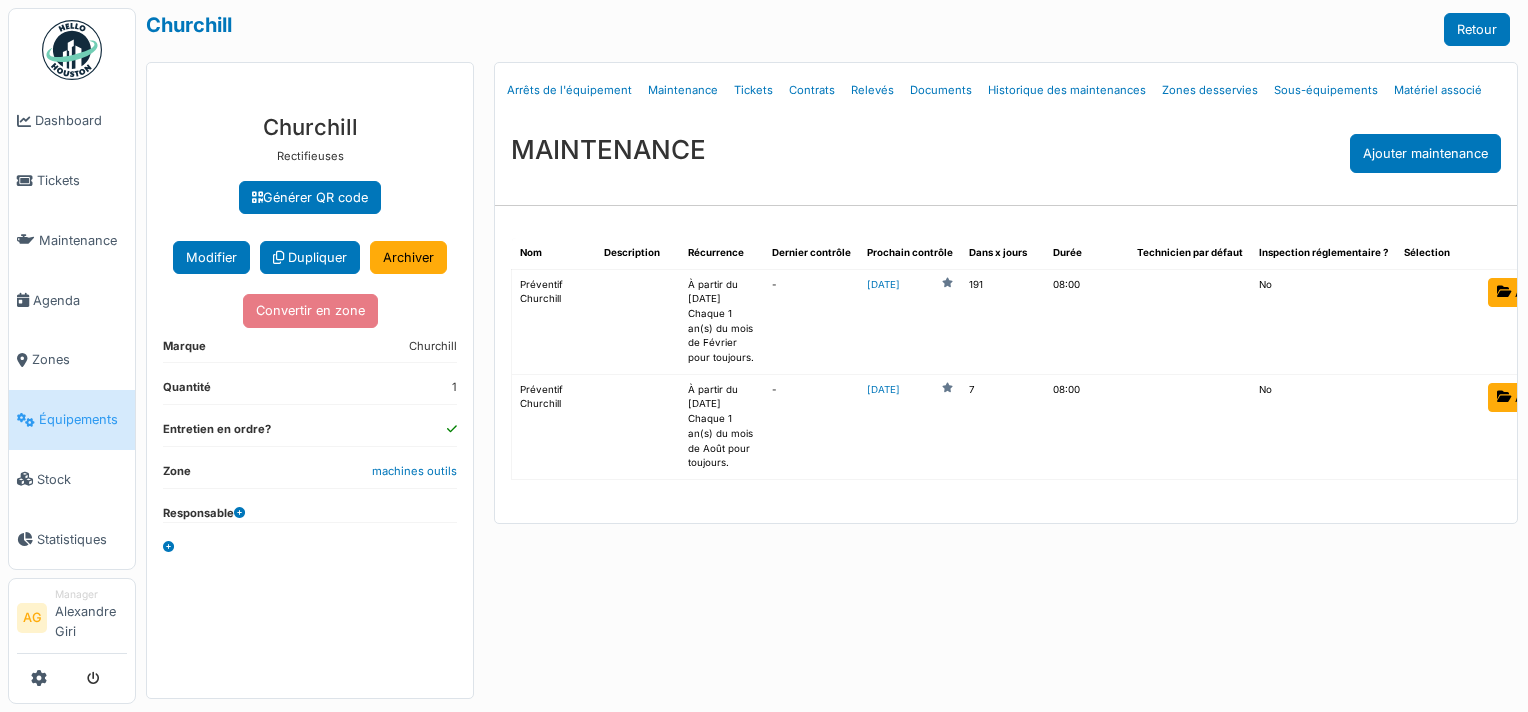scroll, scrollTop: 0, scrollLeft: 0, axis: both 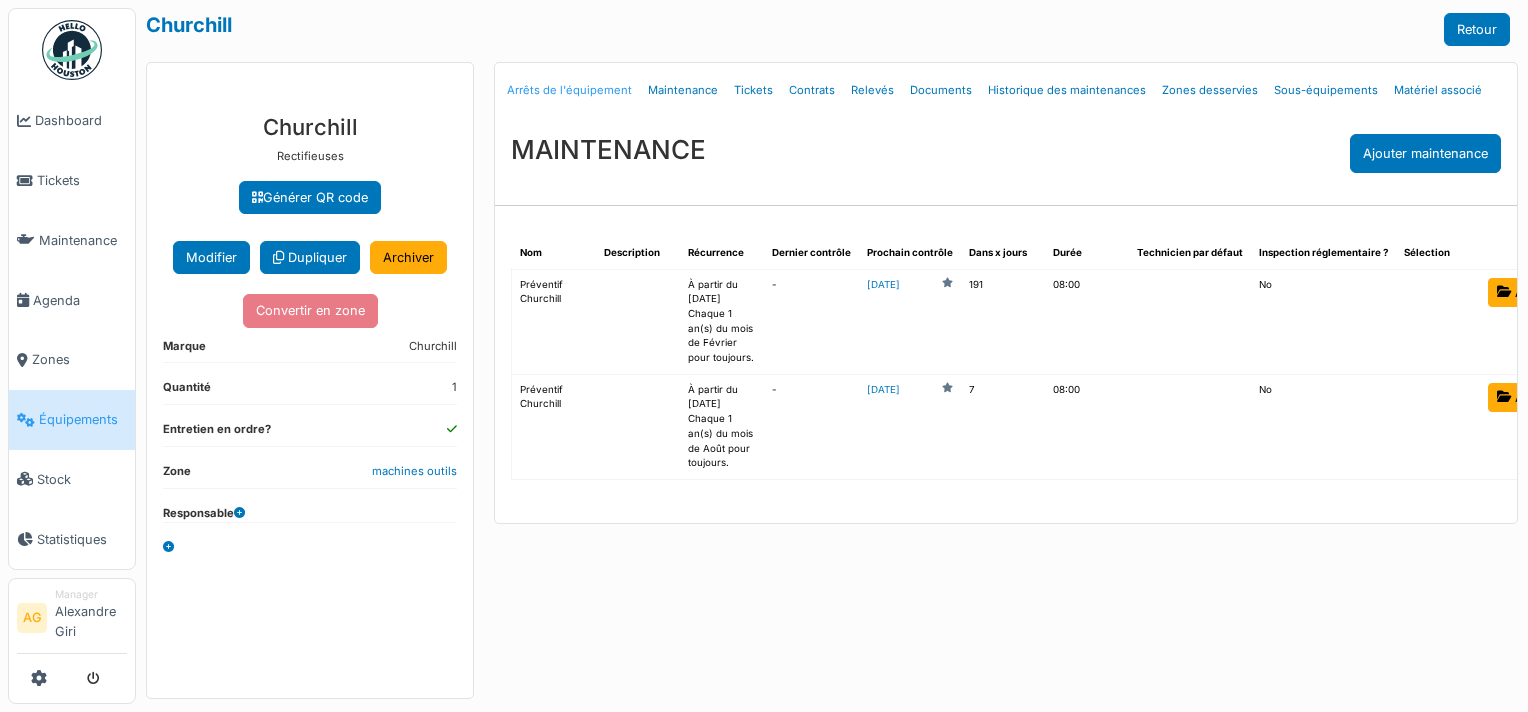 click on "Arrêts de l'équipement" at bounding box center [569, 90] 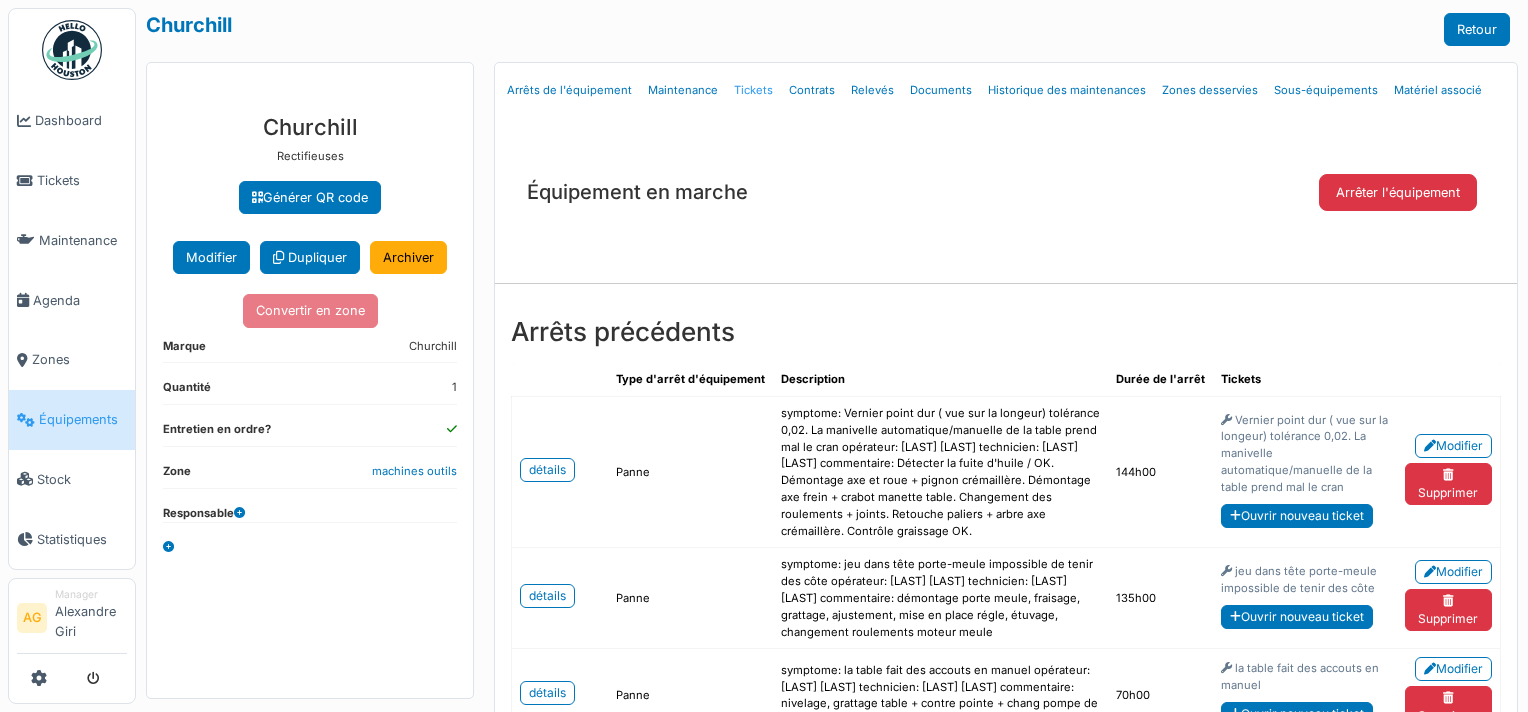 click on "Tickets" at bounding box center (753, 90) 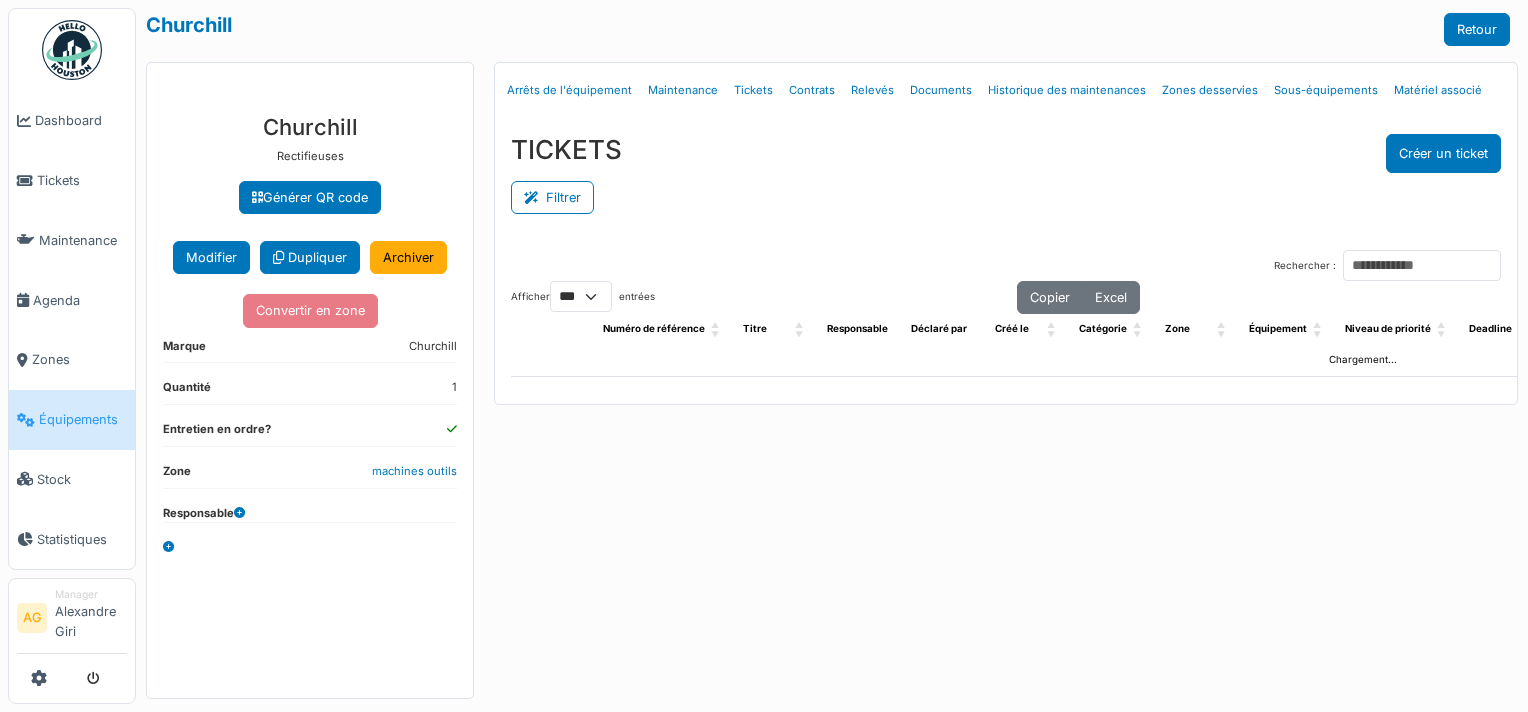 select on "***" 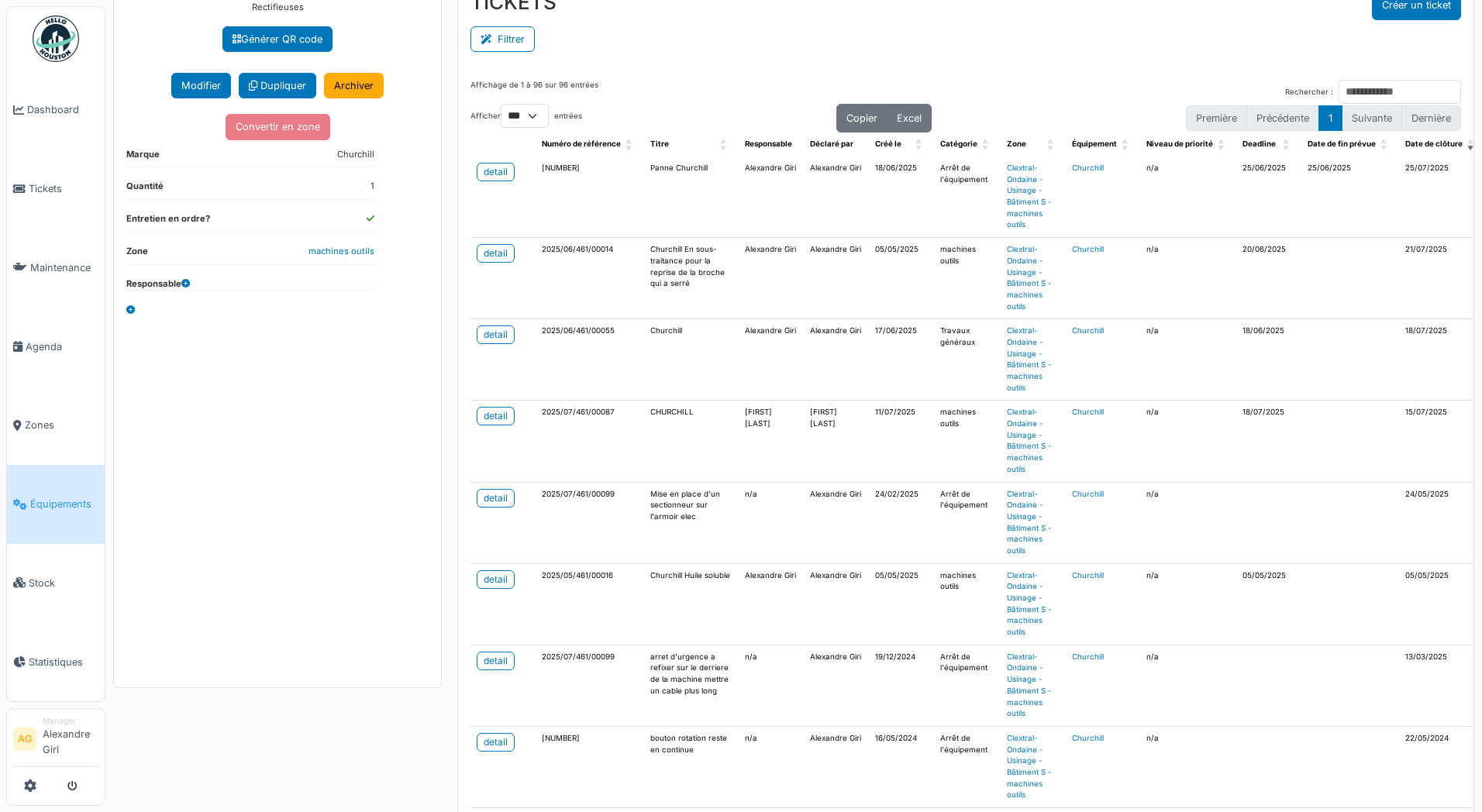 scroll, scrollTop: 0, scrollLeft: 0, axis: both 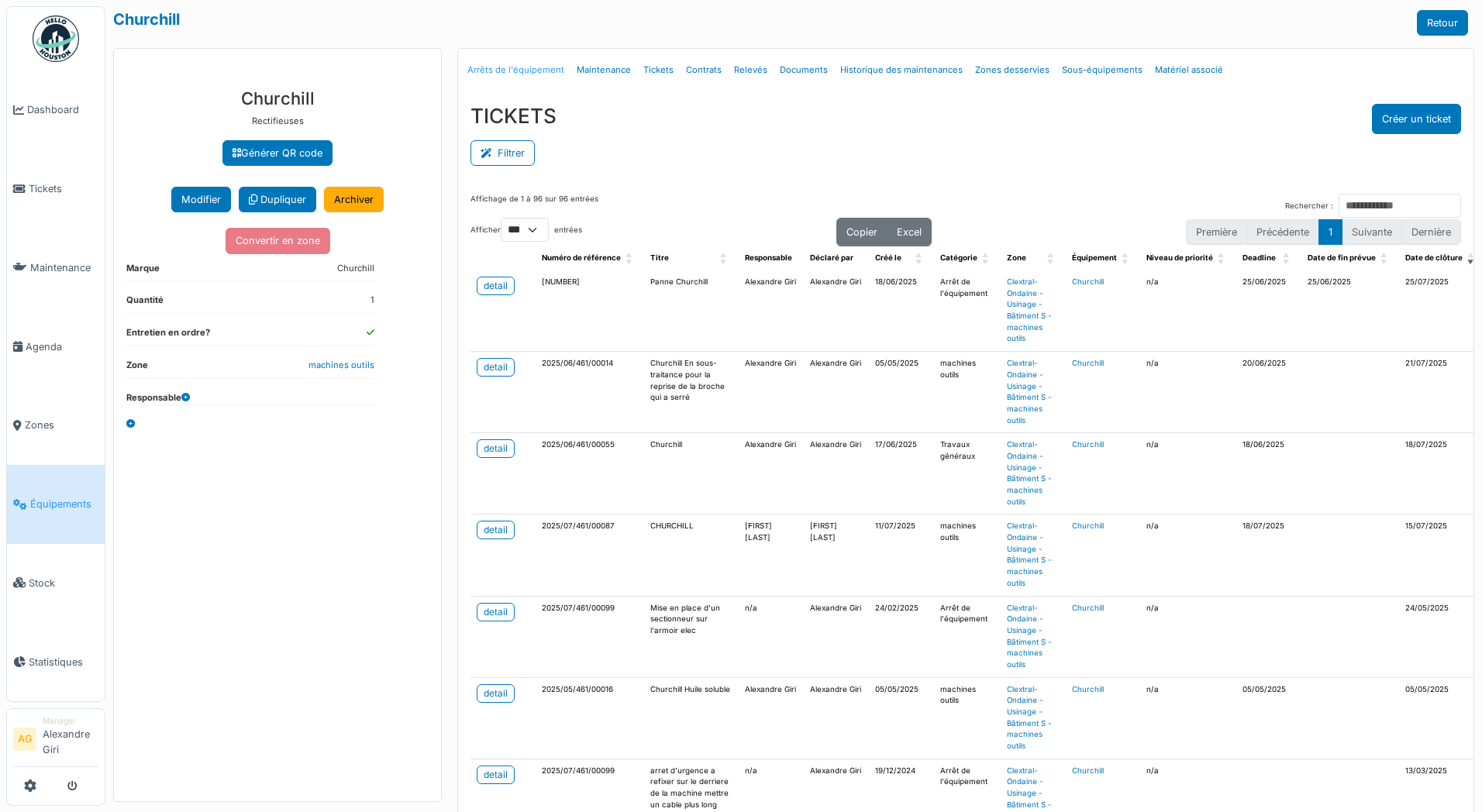 click on "Arrêts de l'équipement" at bounding box center (515, 70) 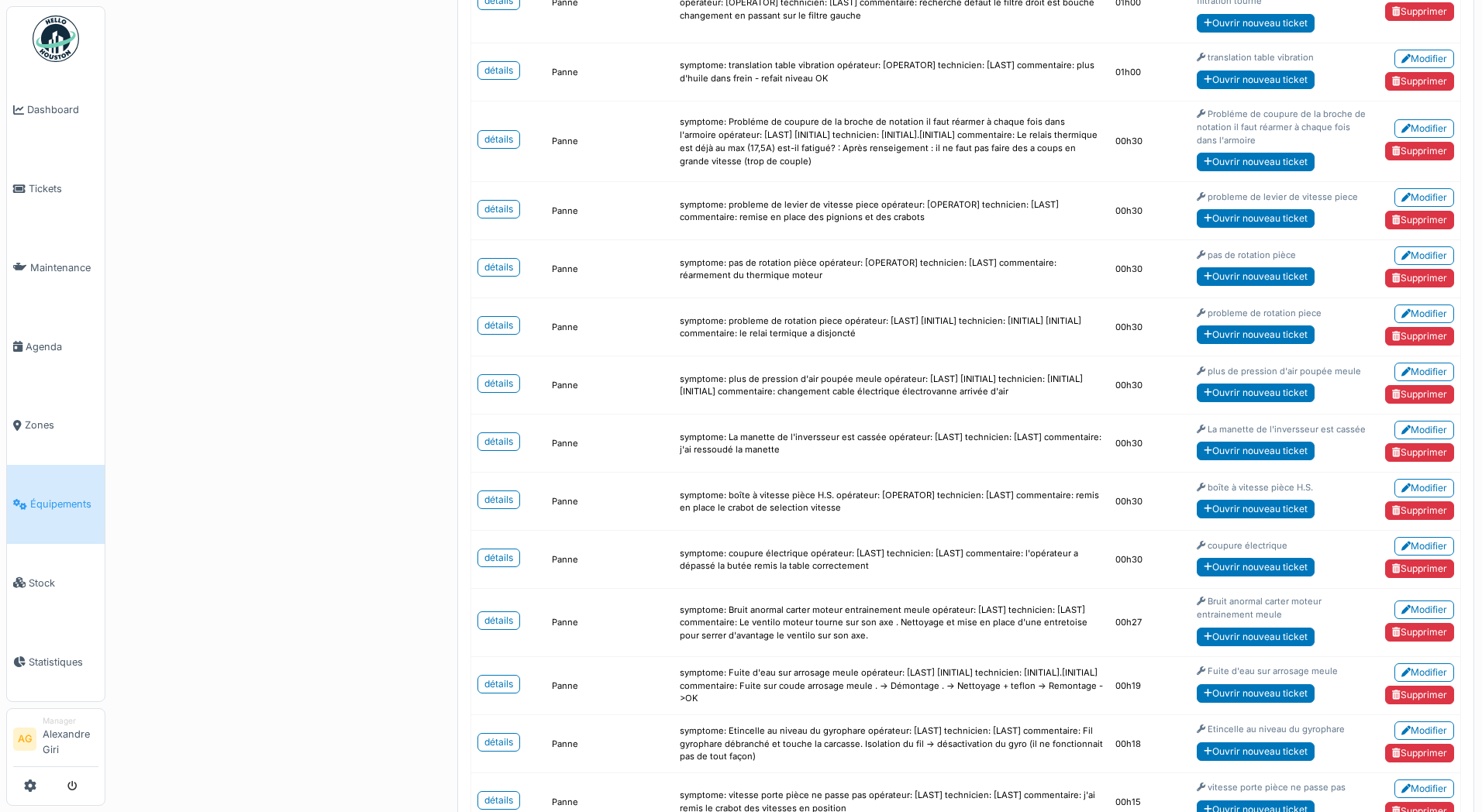 scroll, scrollTop: 3401, scrollLeft: 0, axis: vertical 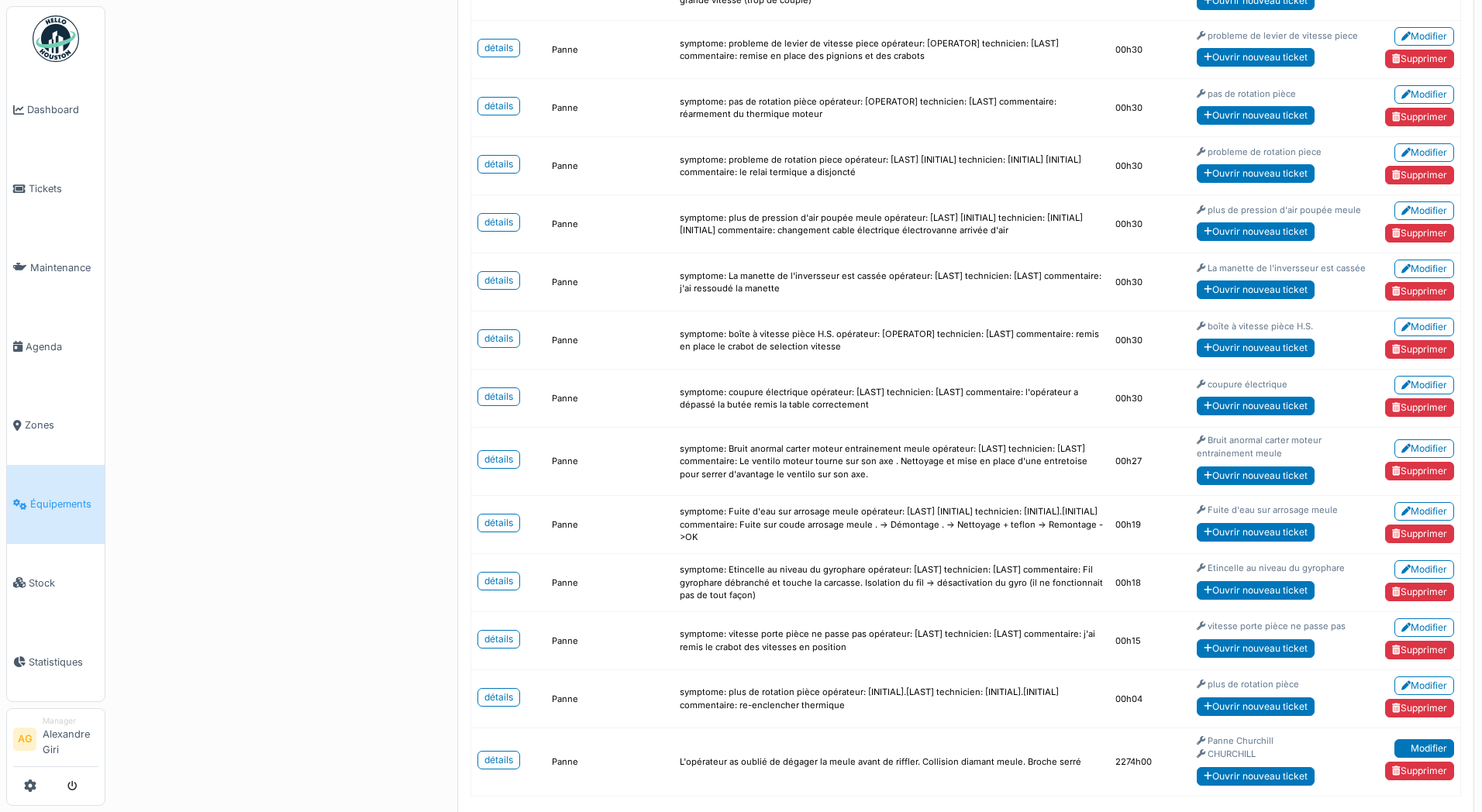 click on "Modifier" at bounding box center (1424, 748) 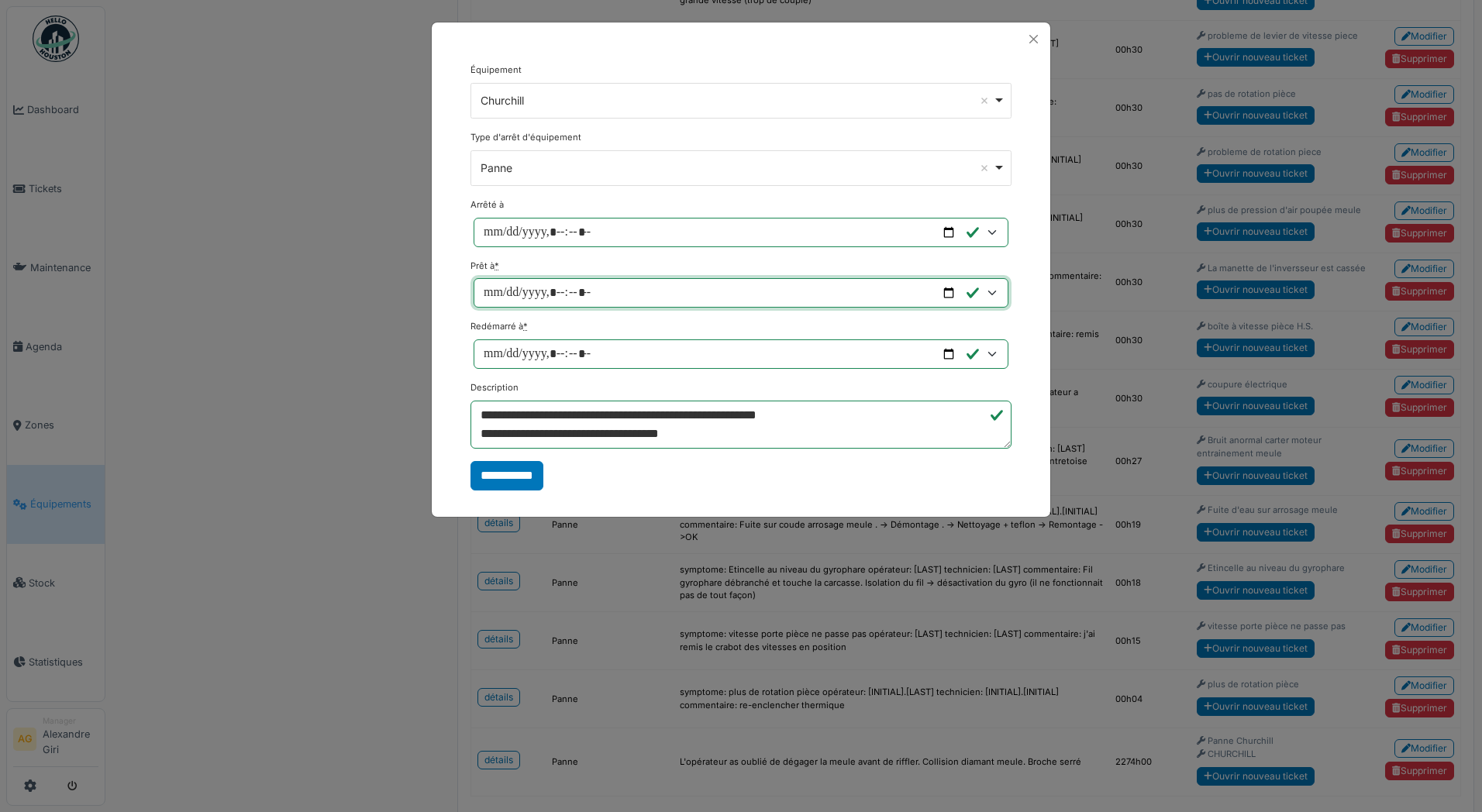 click on "Prêt à  *" at bounding box center (741, 293) 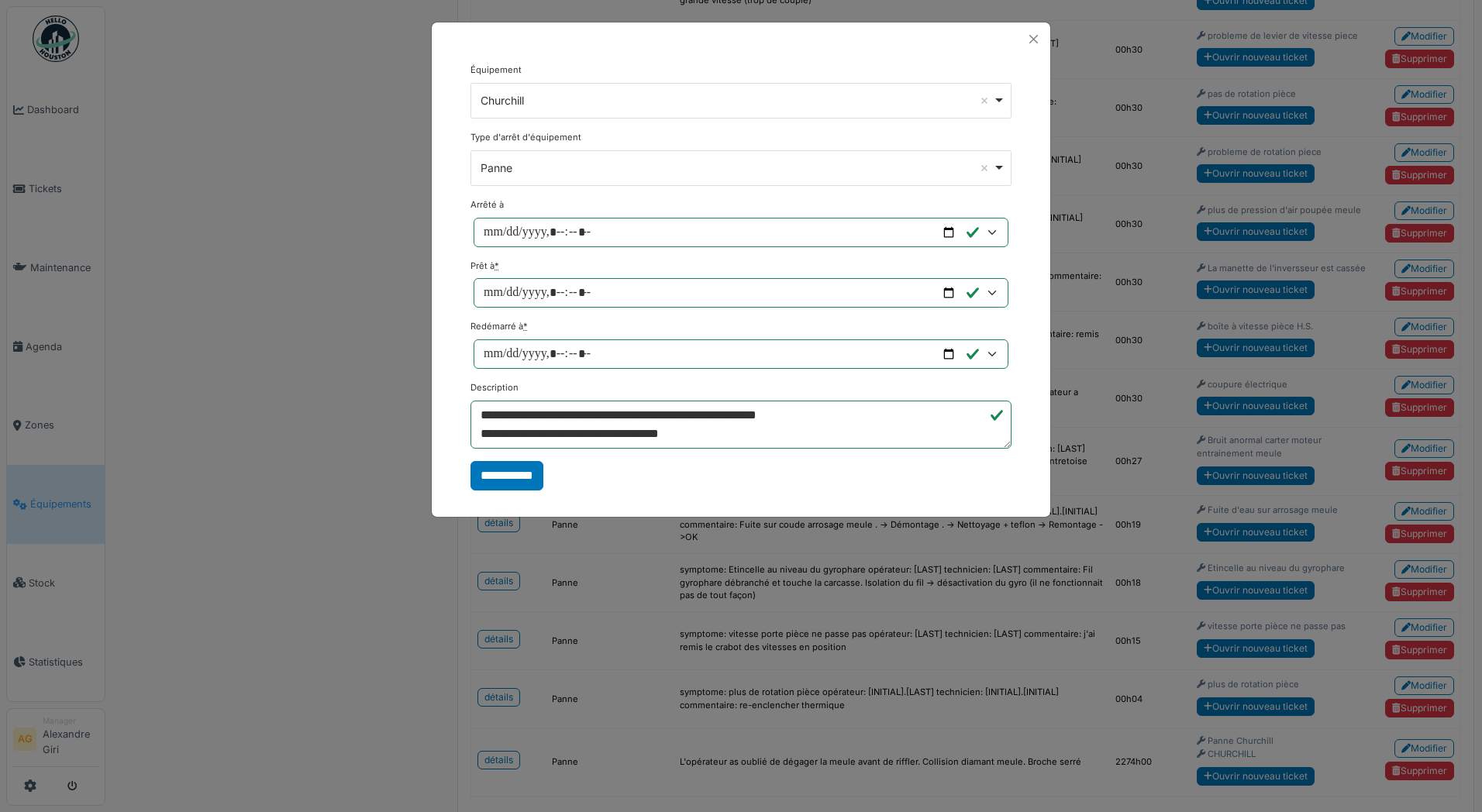 type on "**********" 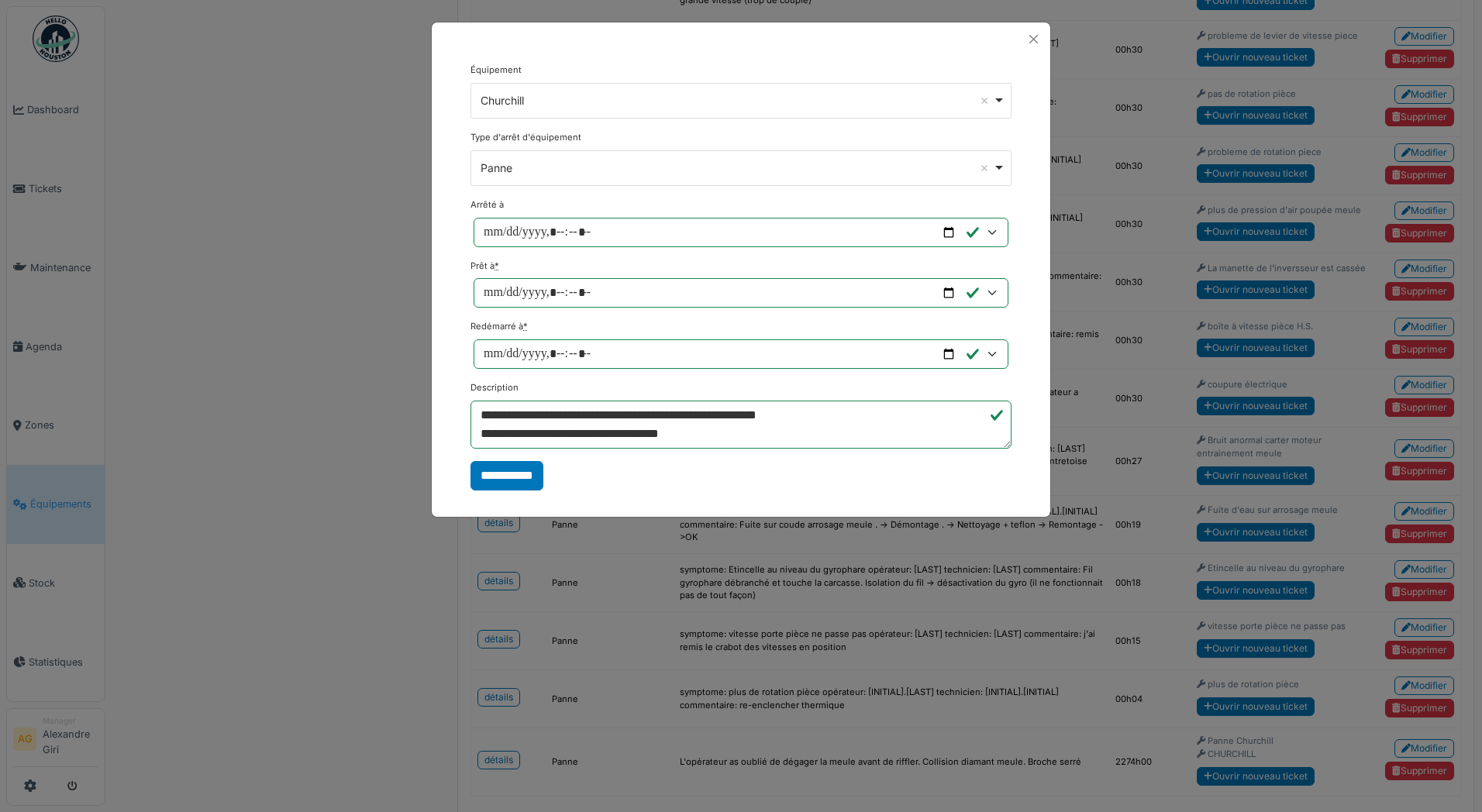 click on "Prêt à  *" at bounding box center [741, 284] 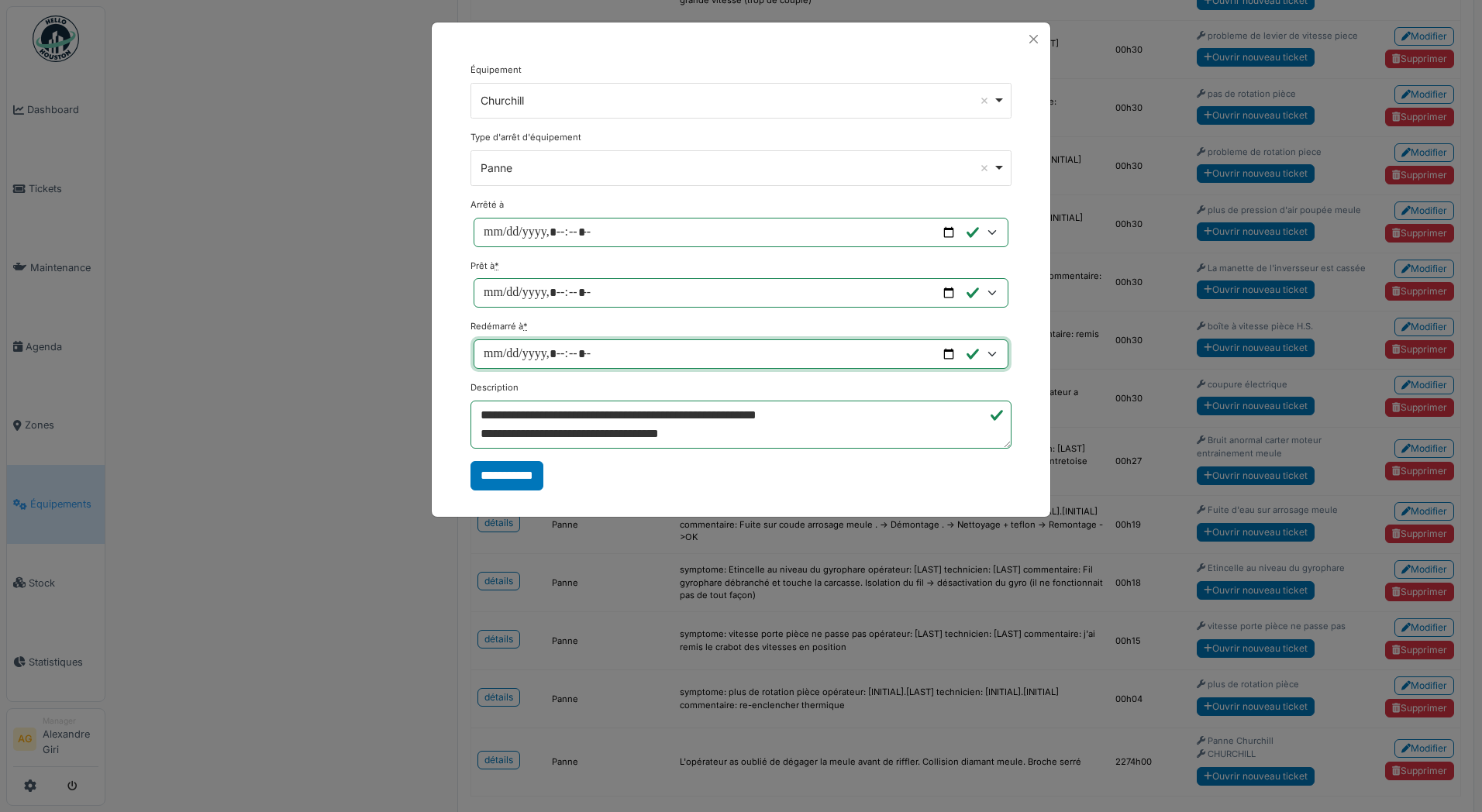 click on "Redémarré à  *" at bounding box center [741, 354] 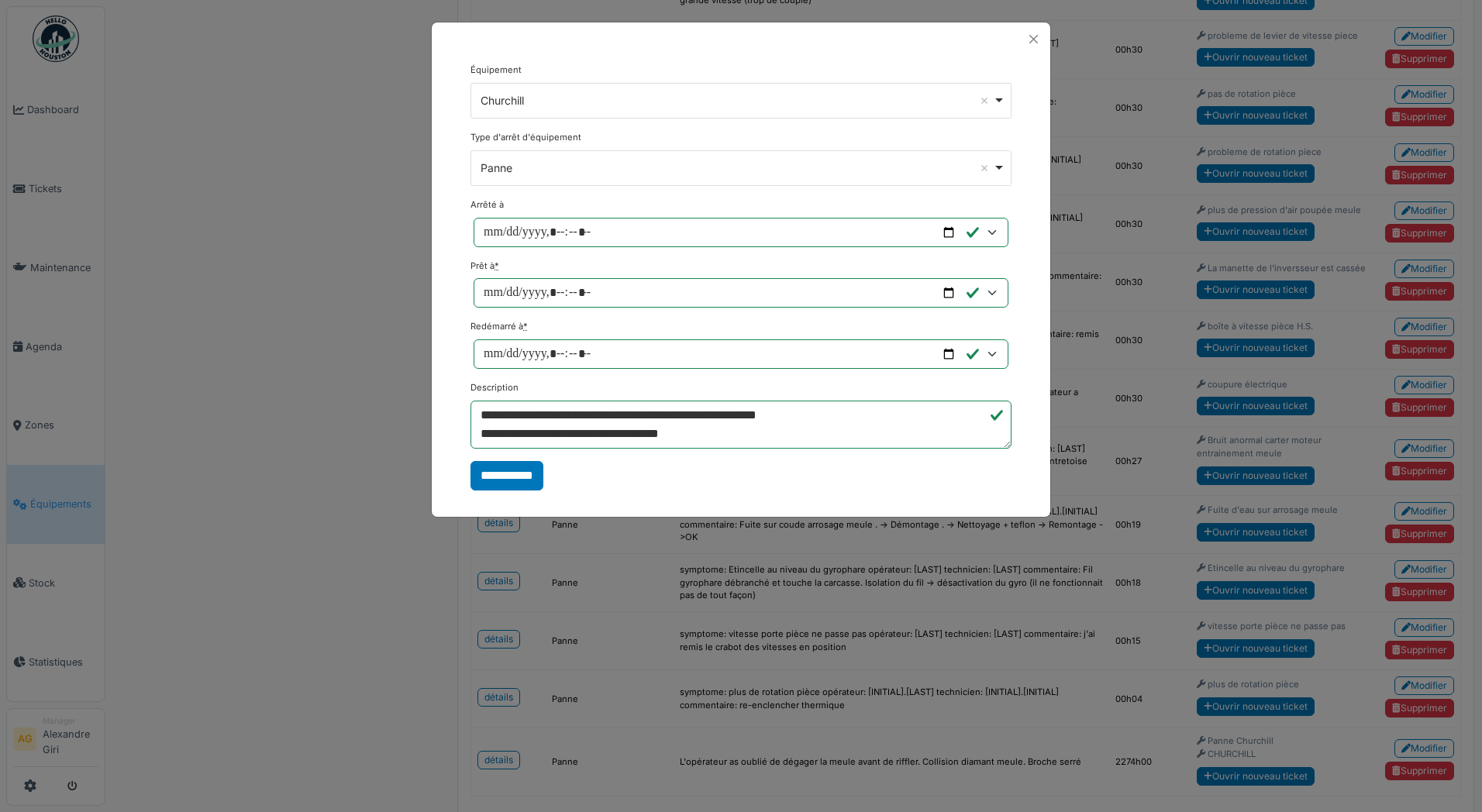 type on "**********" 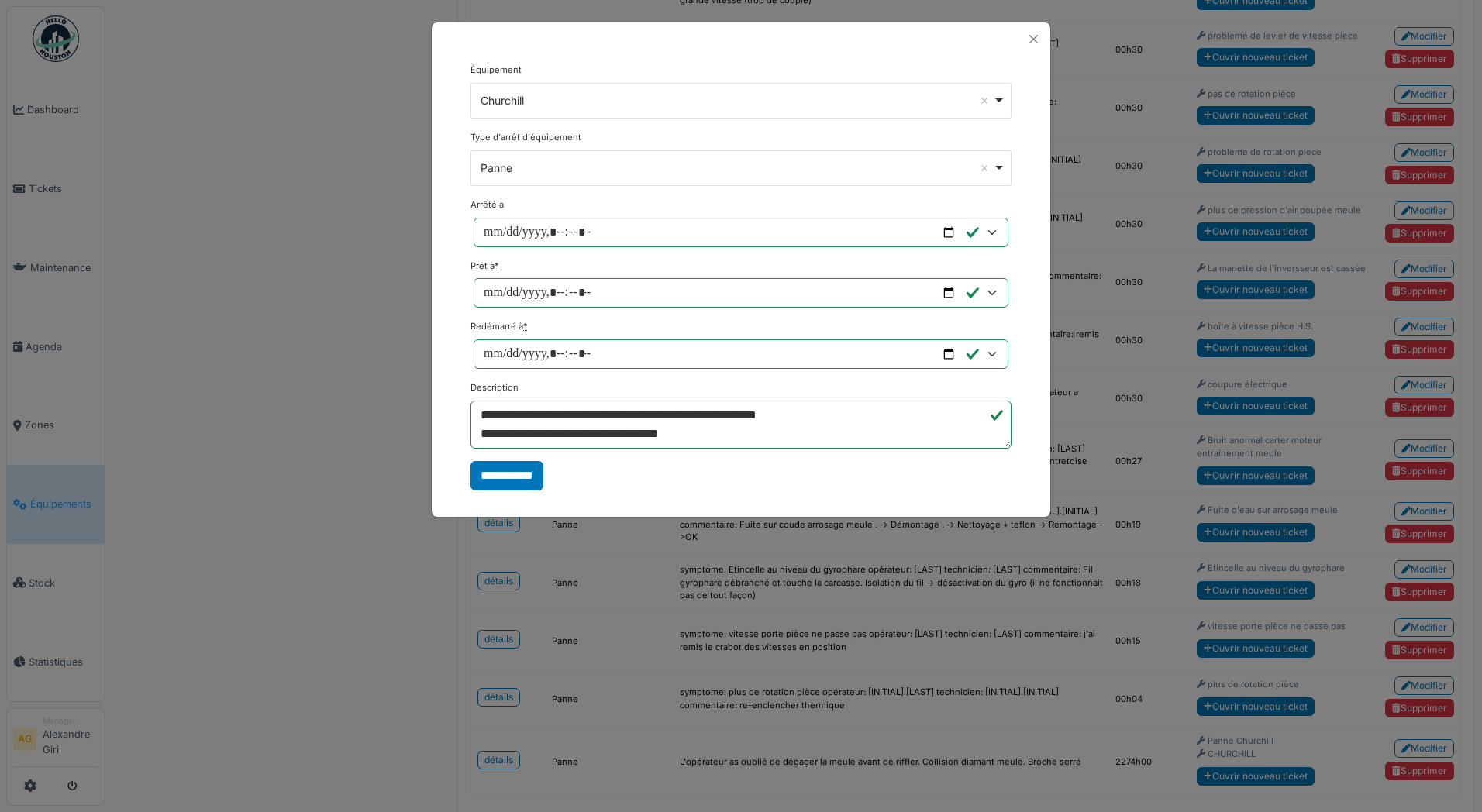 click on "**********" at bounding box center (741, 277) 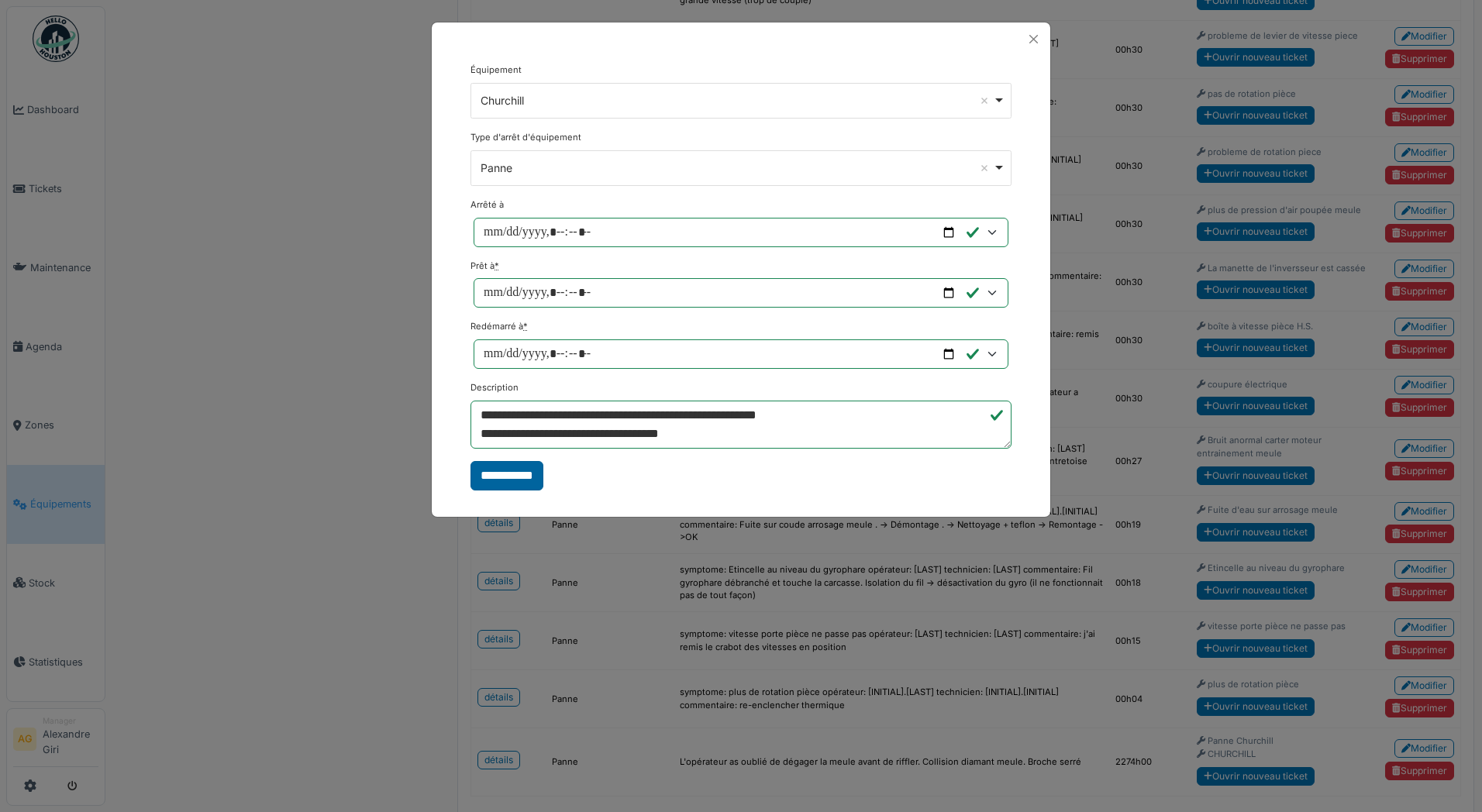 click on "**********" at bounding box center (507, 476) 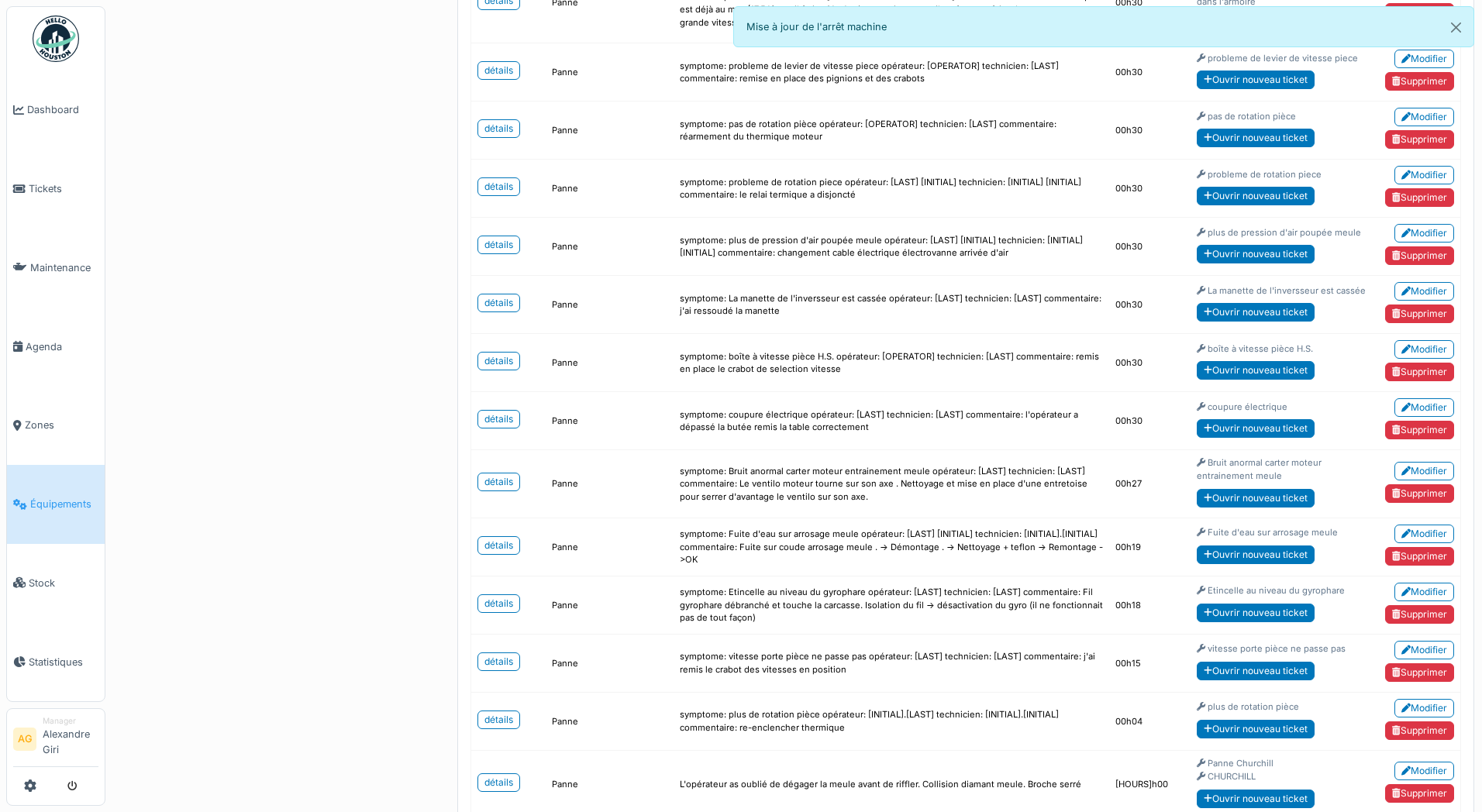 scroll, scrollTop: 3401, scrollLeft: 0, axis: vertical 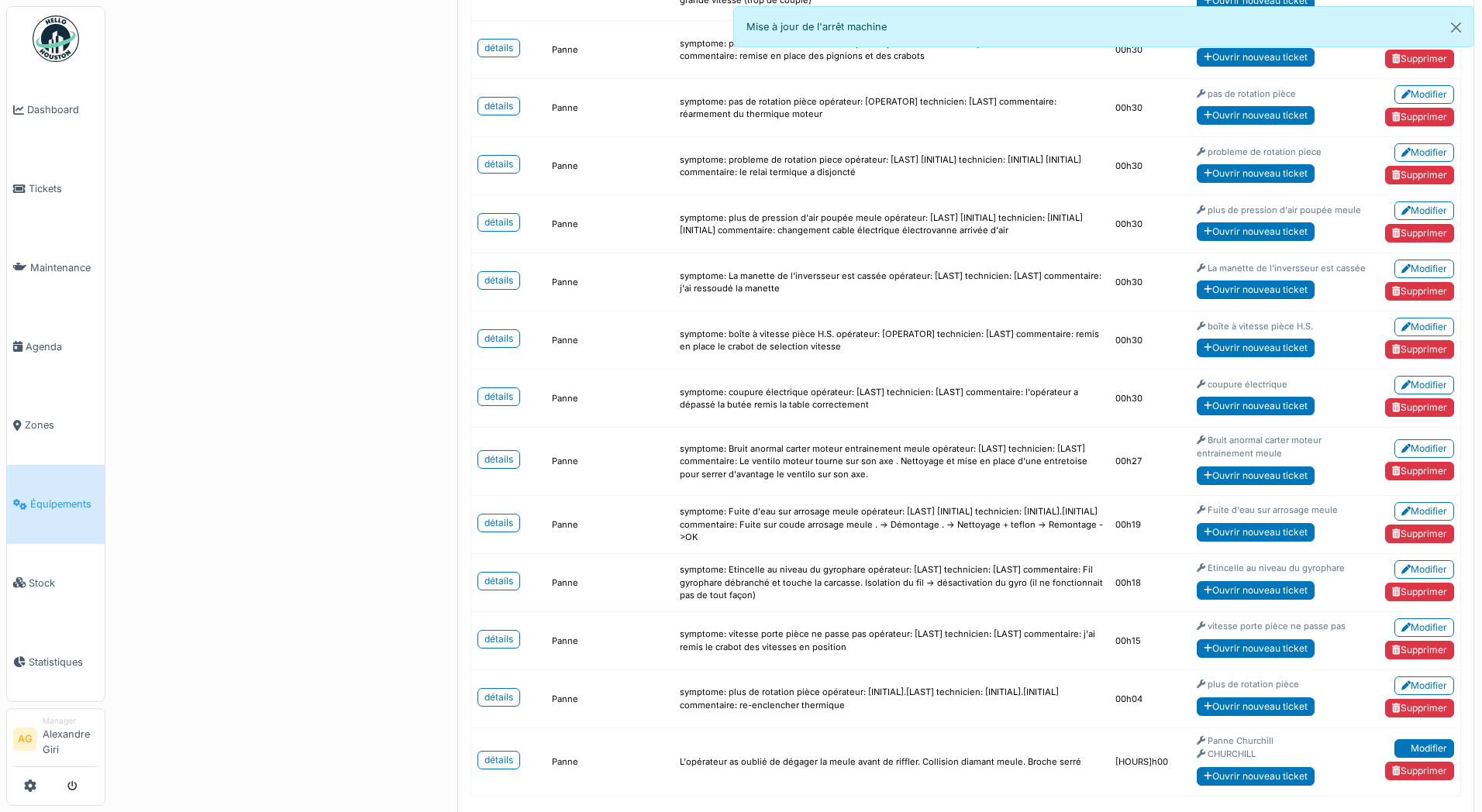 click on "Modifier" at bounding box center [1424, 748] 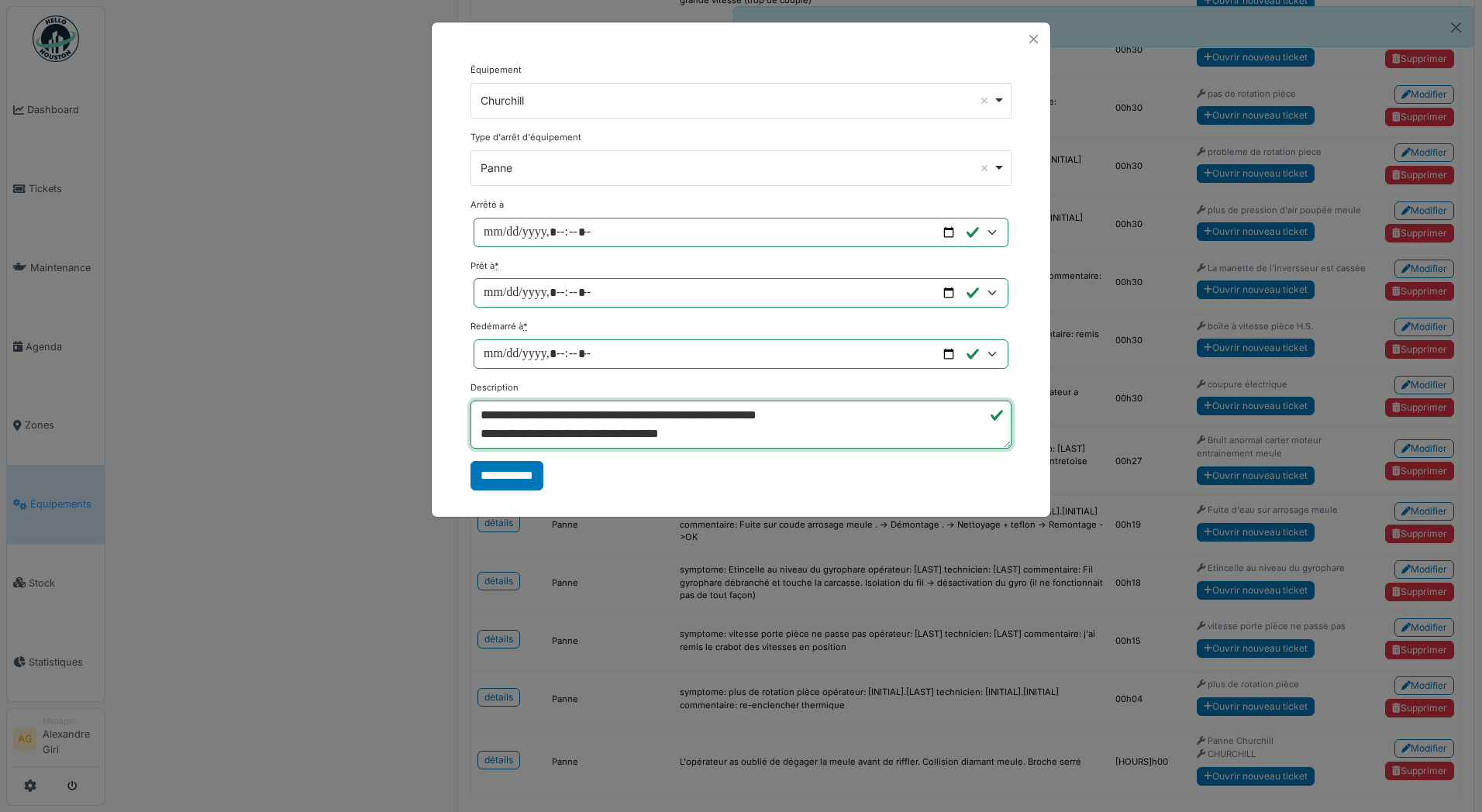 click on "**********" at bounding box center [741, 425] 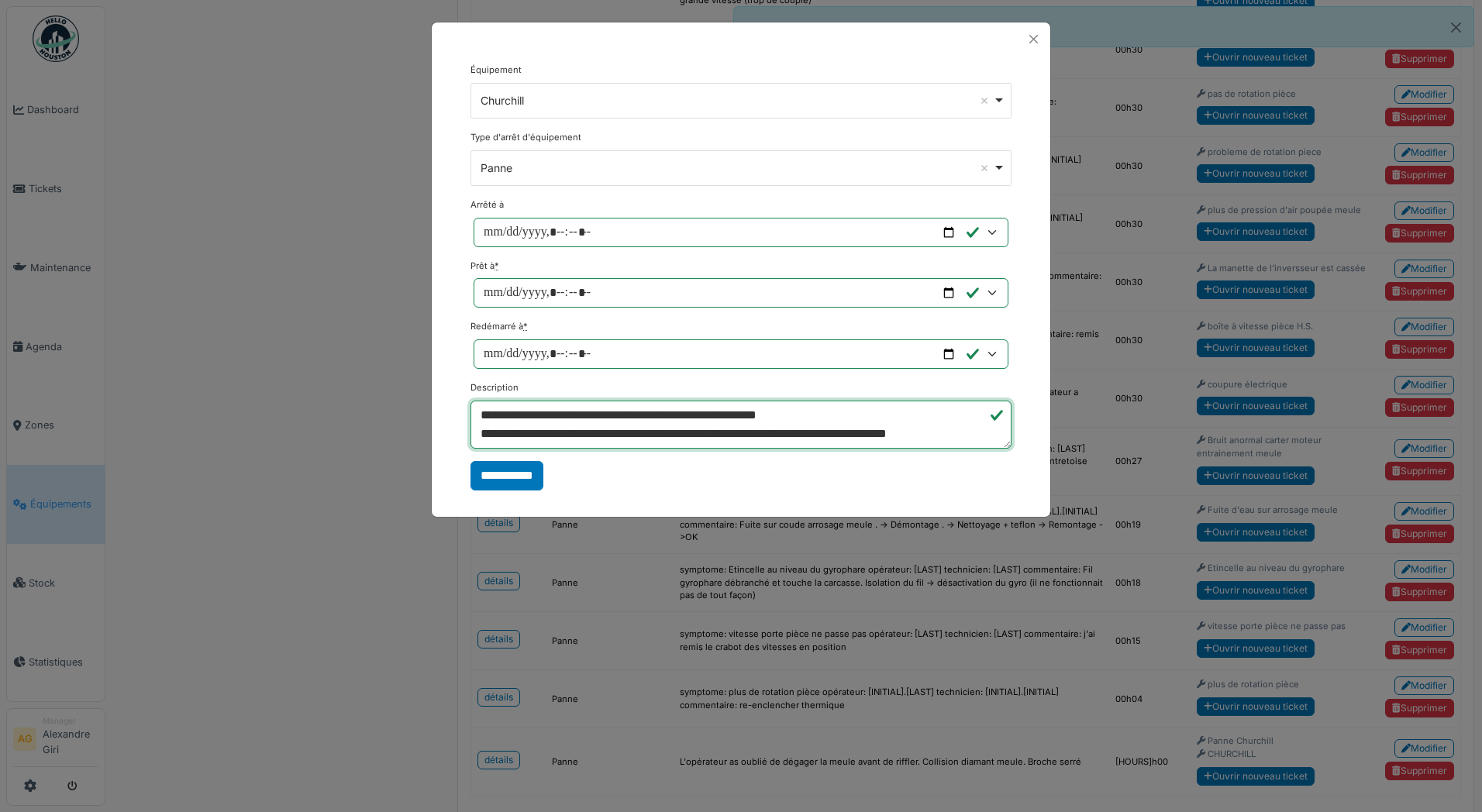 scroll, scrollTop: 12, scrollLeft: 0, axis: vertical 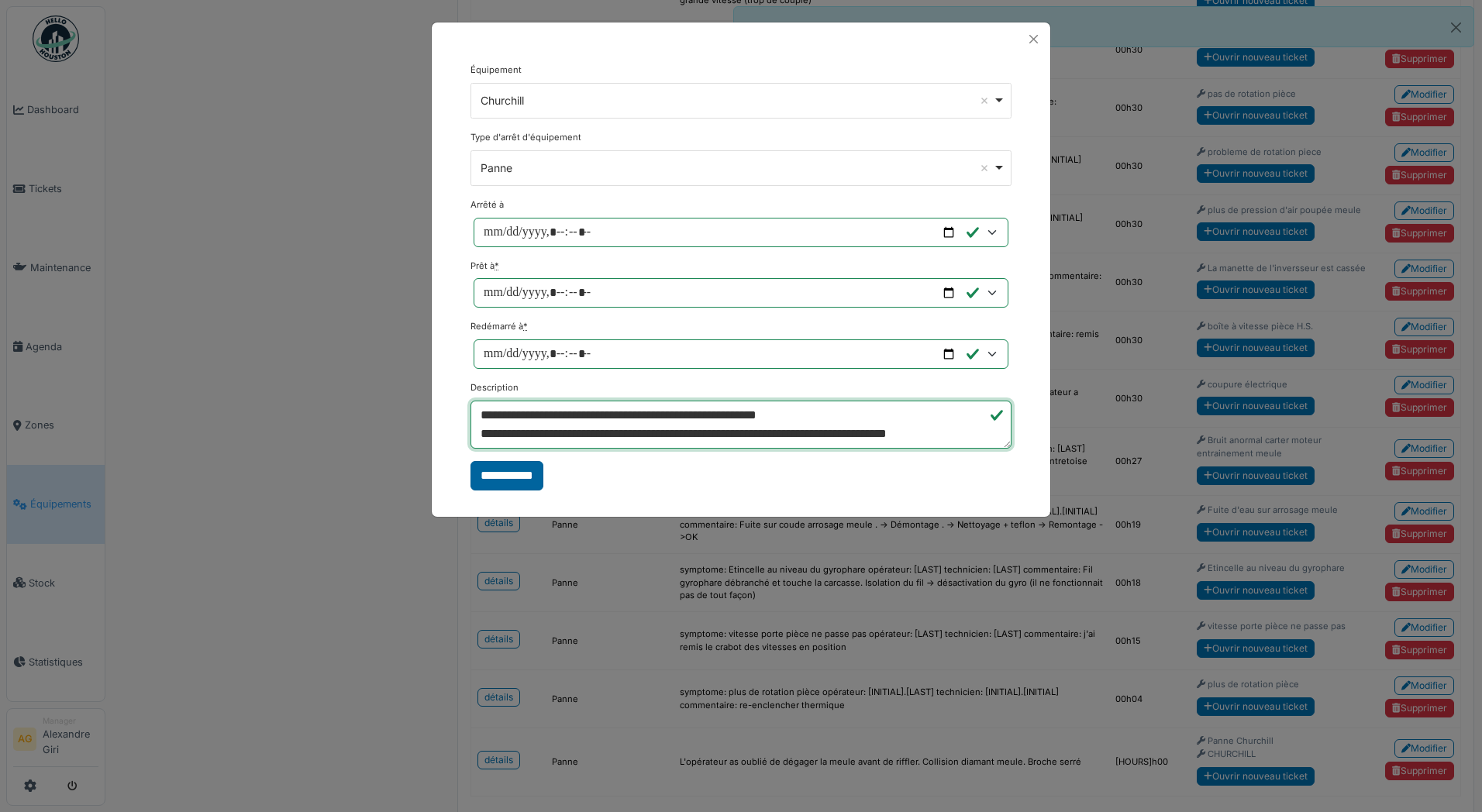 type on "**********" 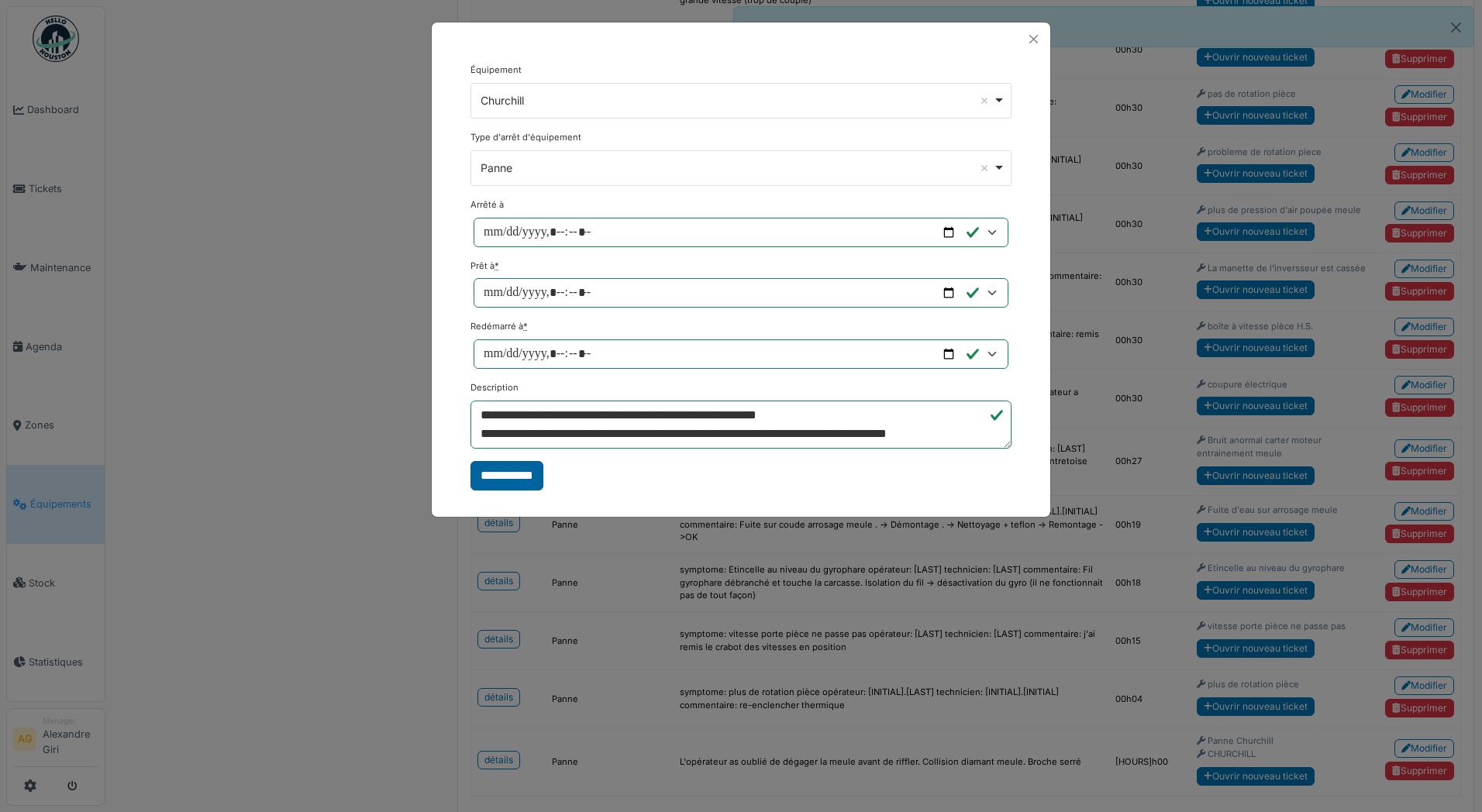click on "**********" at bounding box center (507, 476) 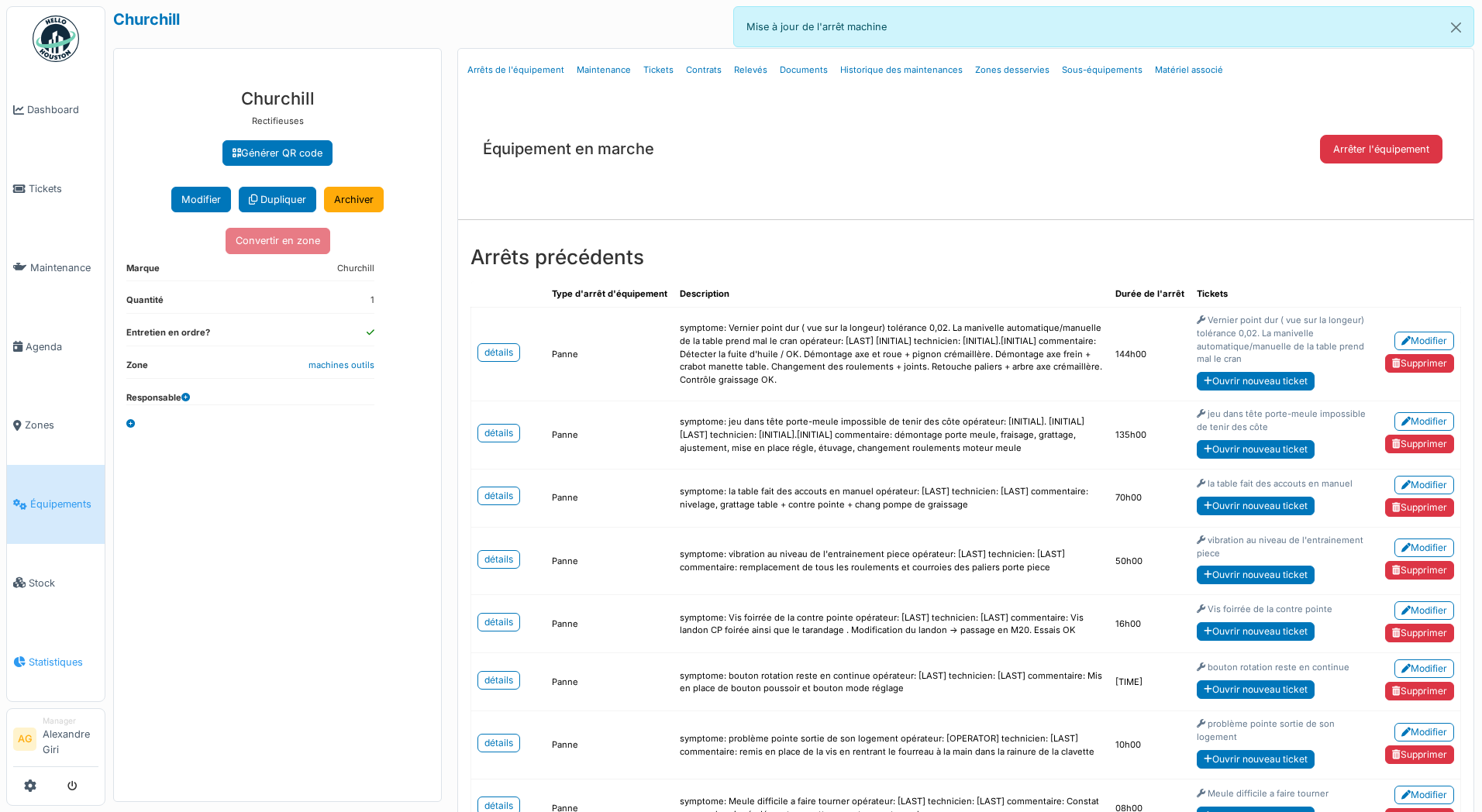 click on "Statistiques" at bounding box center (64, 662) 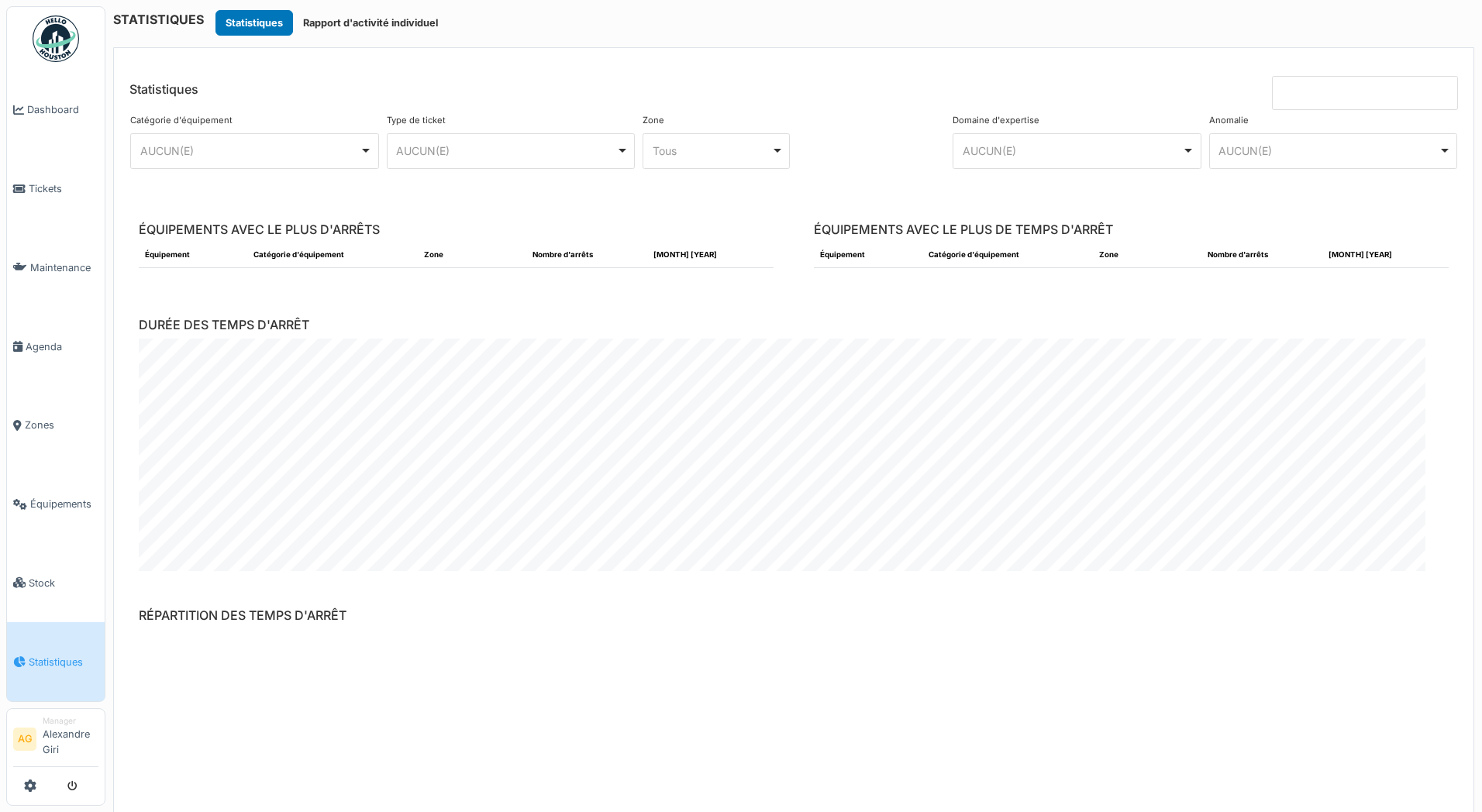 scroll, scrollTop: 0, scrollLeft: 0, axis: both 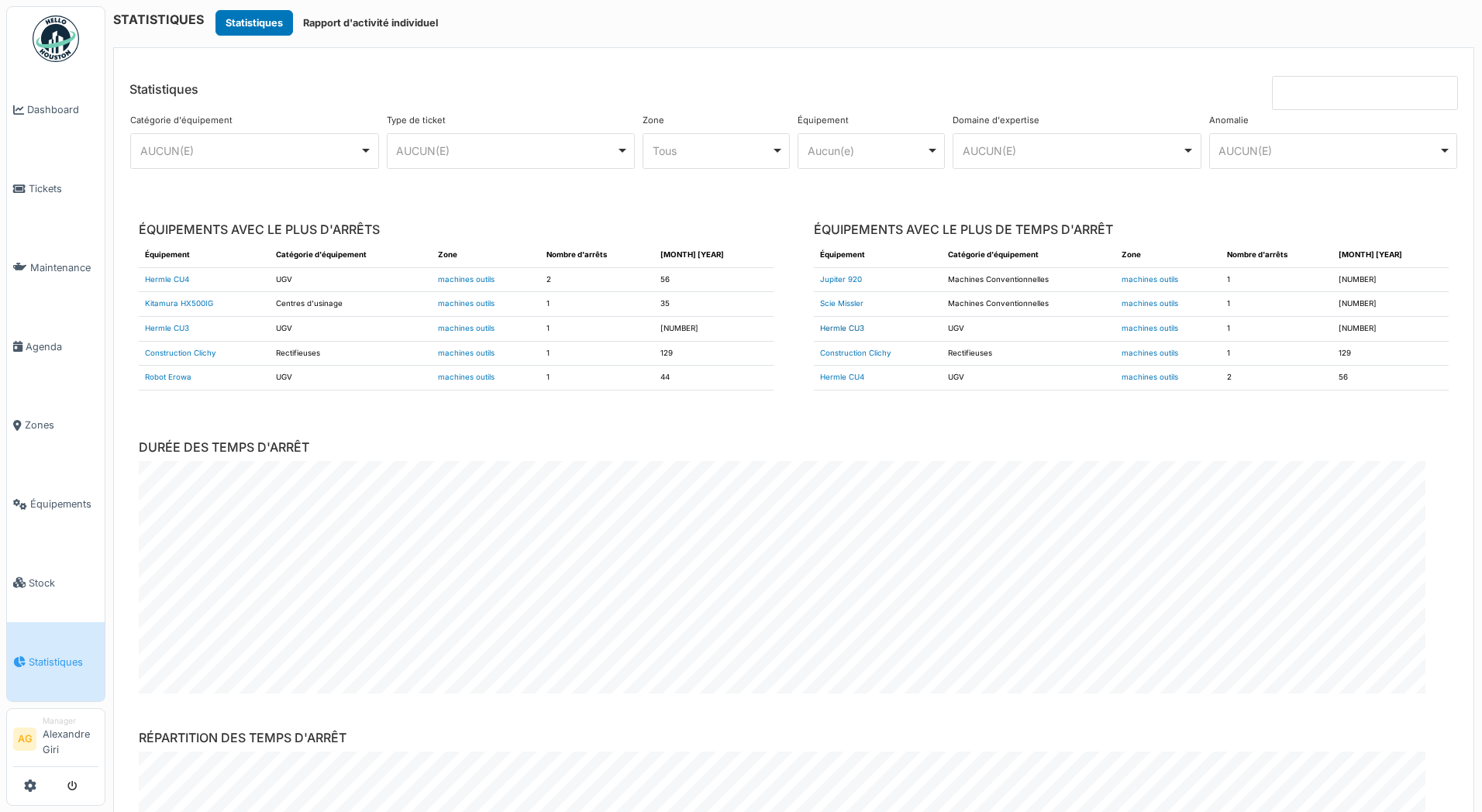 click on "Hermle CU3" at bounding box center [167, 328] 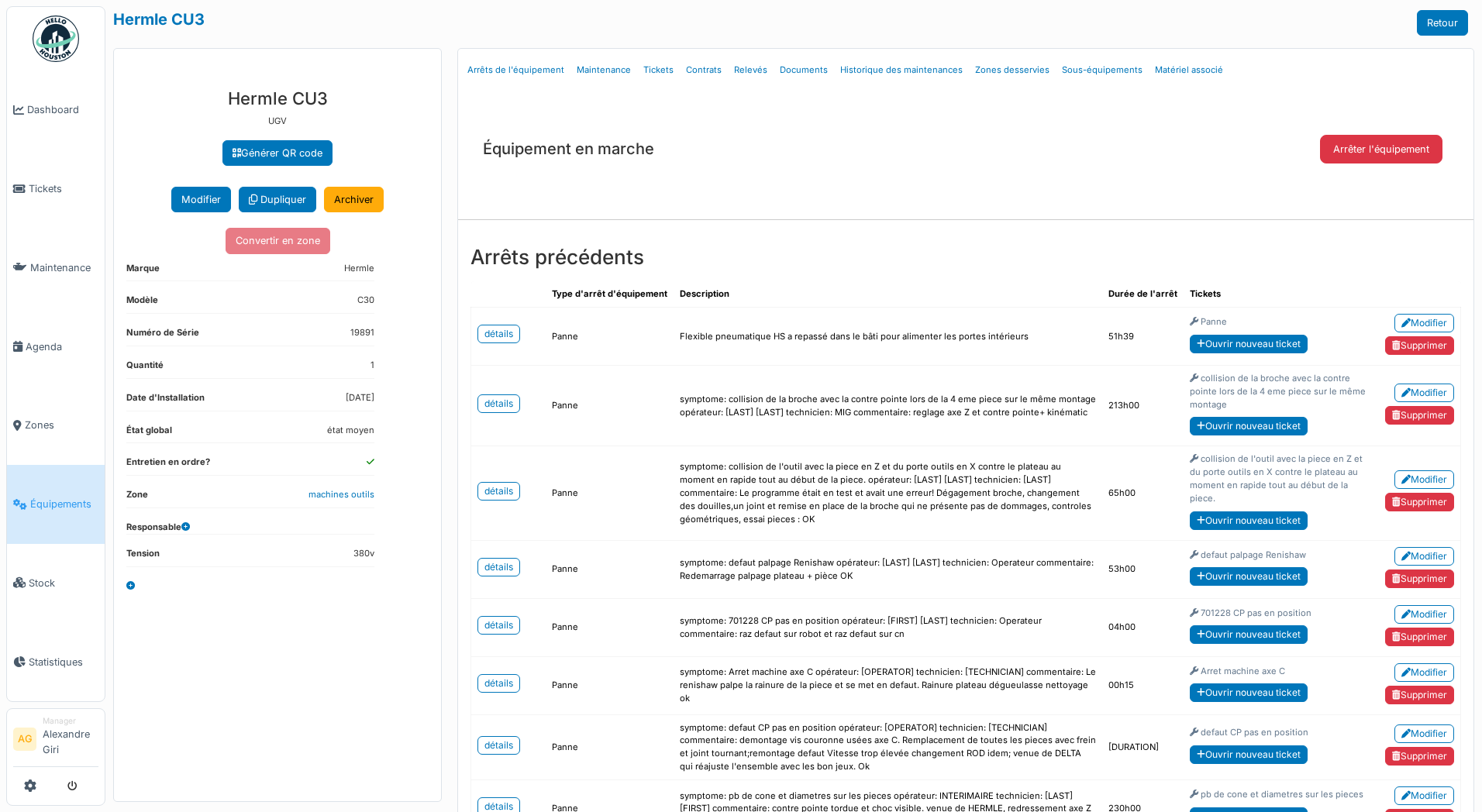 scroll, scrollTop: 0, scrollLeft: 0, axis: both 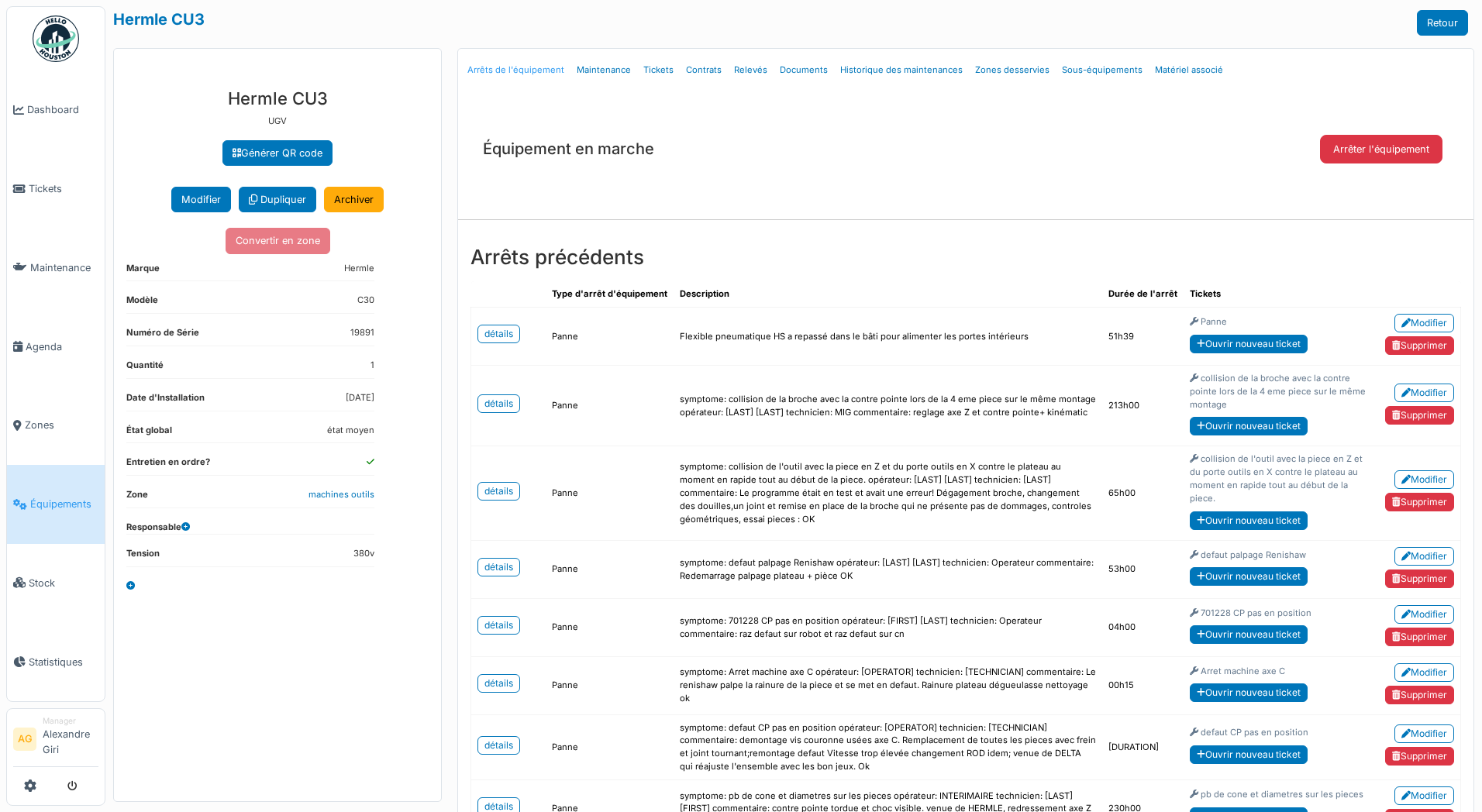 click on "Arrêts de l'équipement" at bounding box center [515, 70] 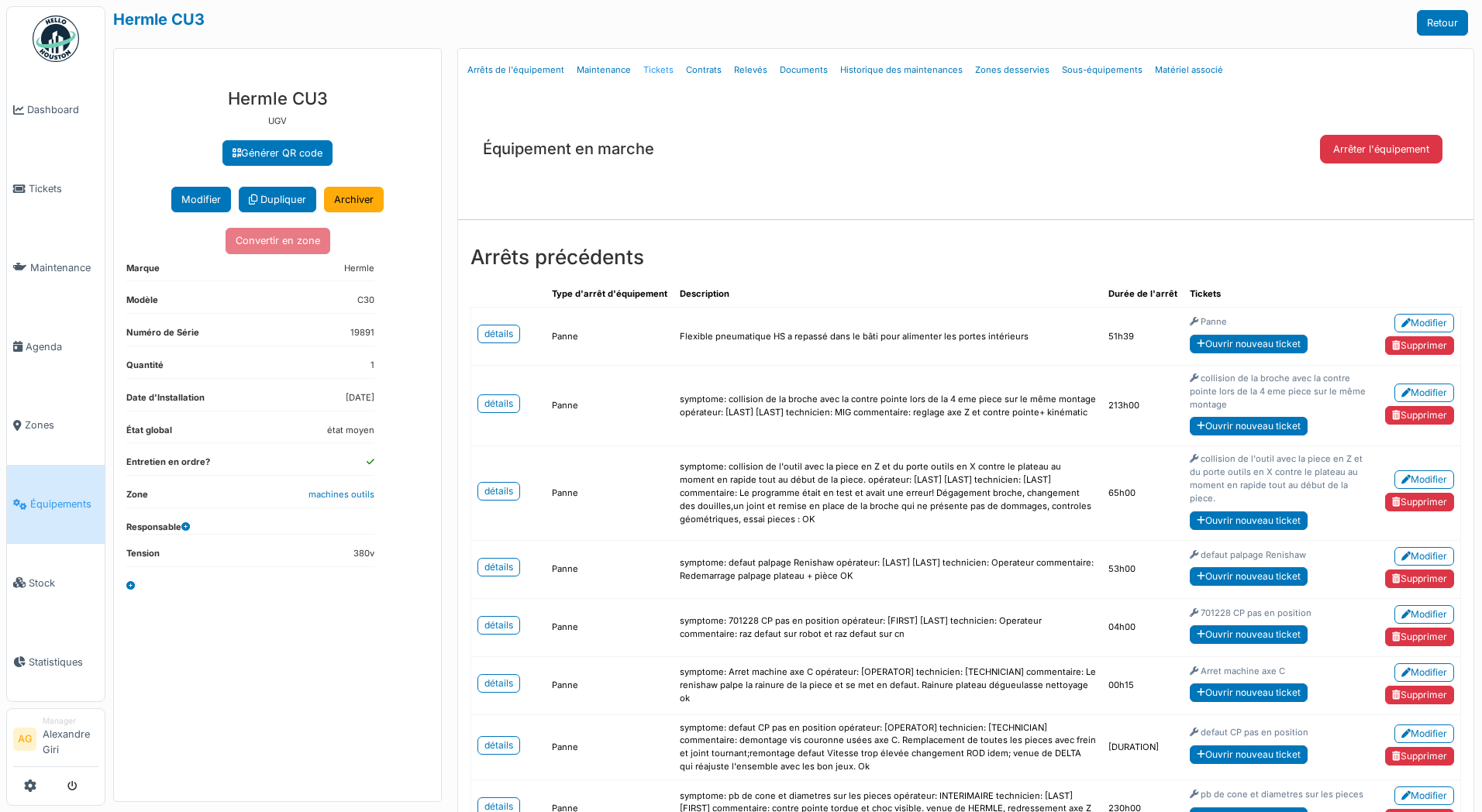 click on "Tickets" at bounding box center (658, 70) 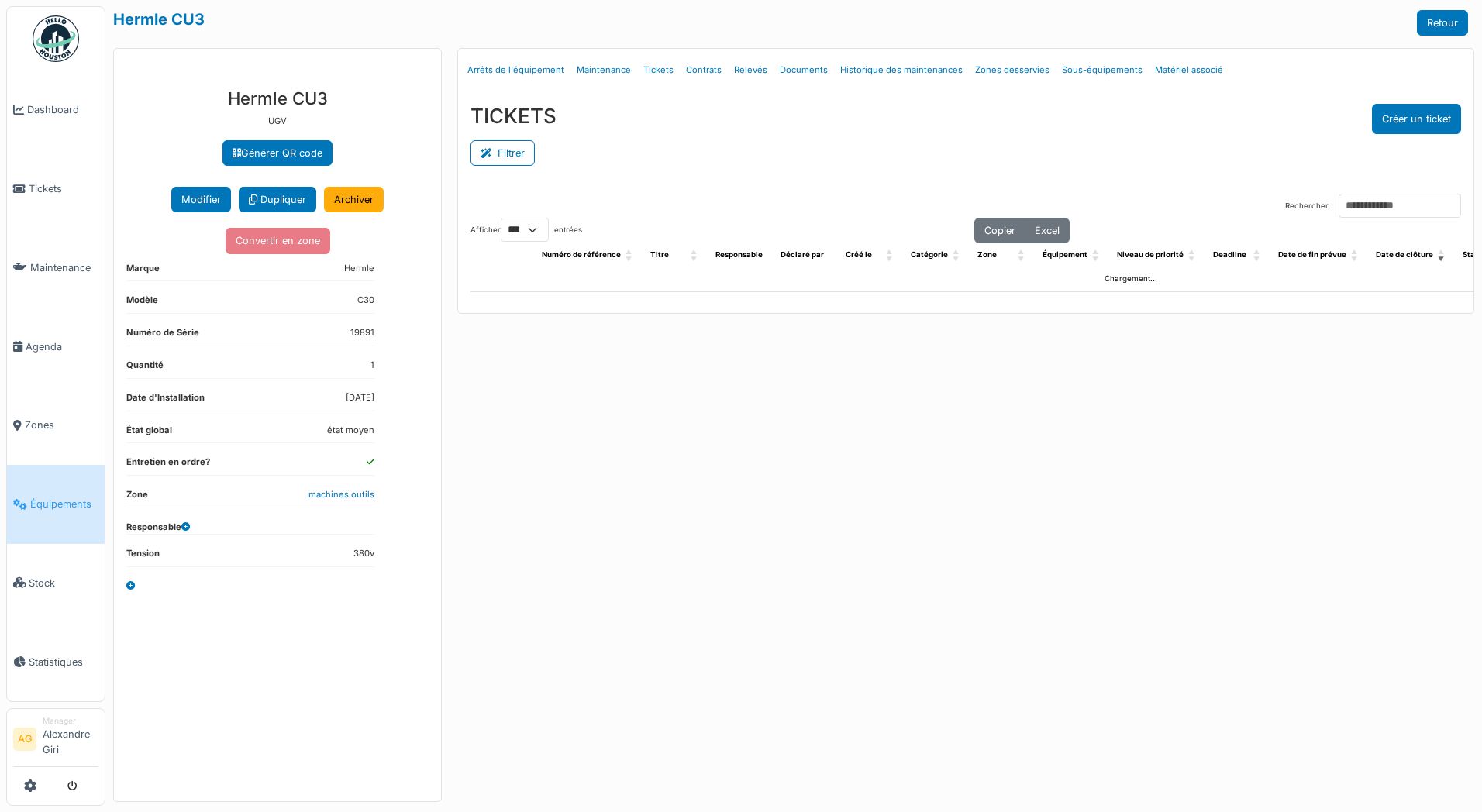 select on "***" 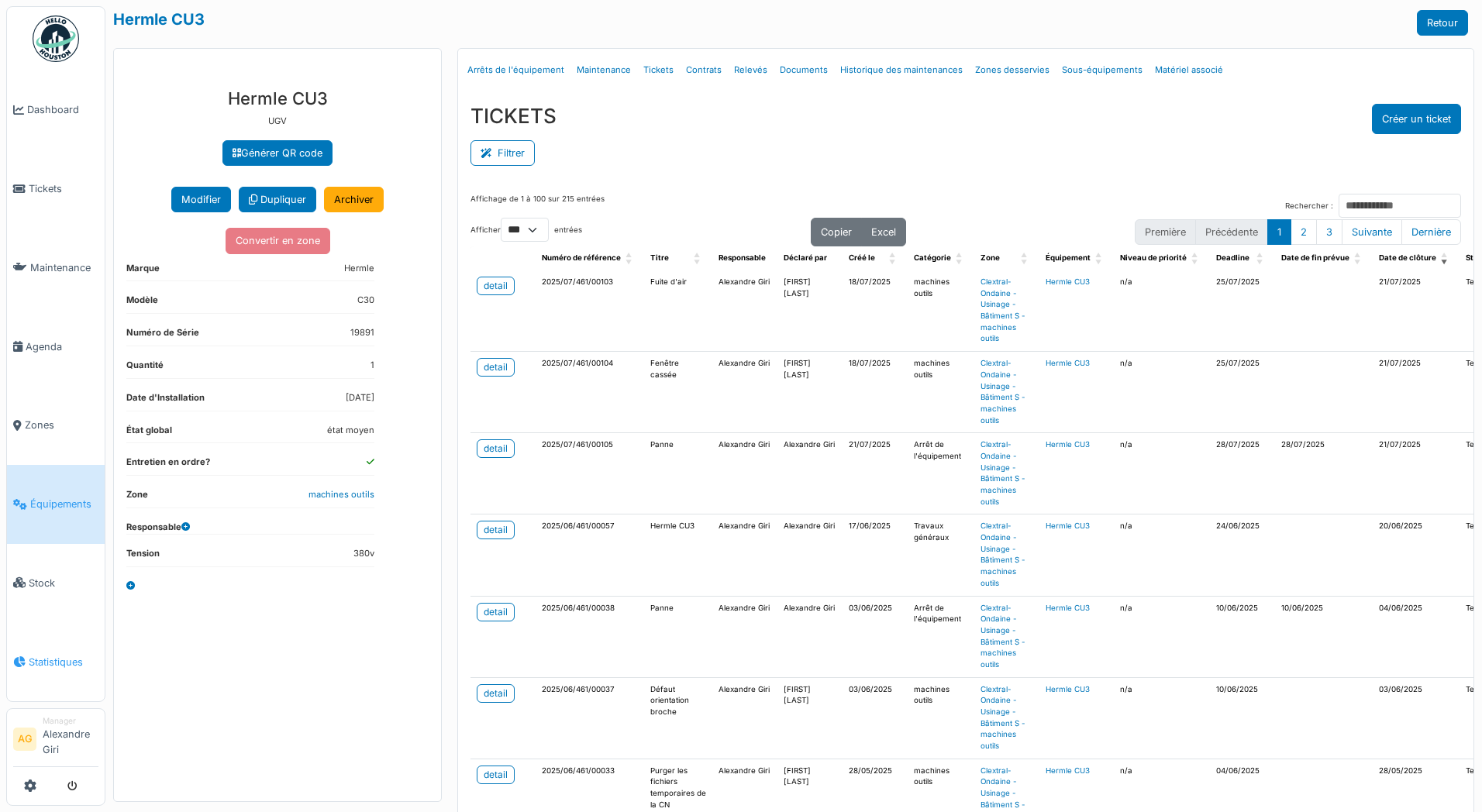 click on "Statistiques" at bounding box center [56, 662] 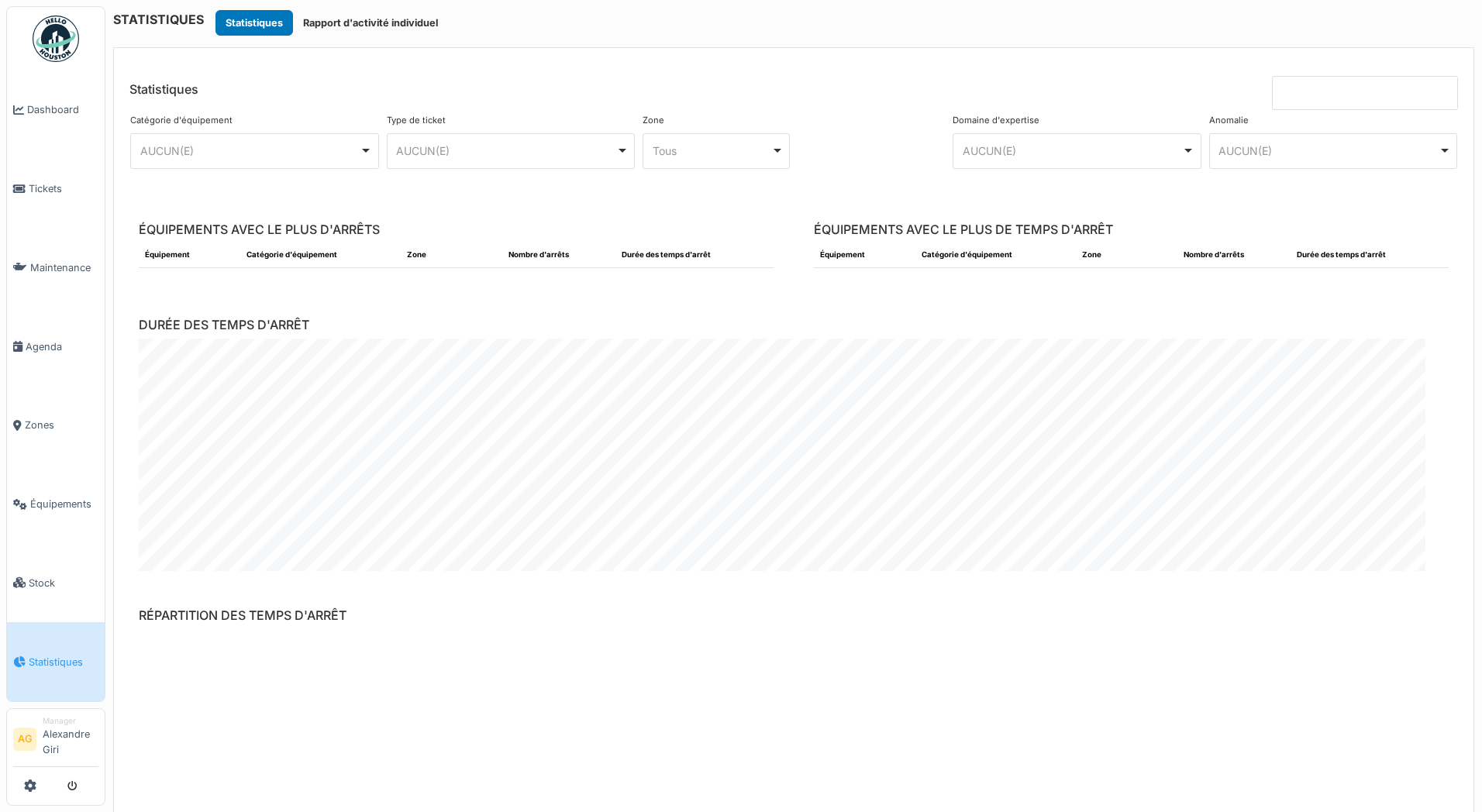 scroll, scrollTop: 0, scrollLeft: 0, axis: both 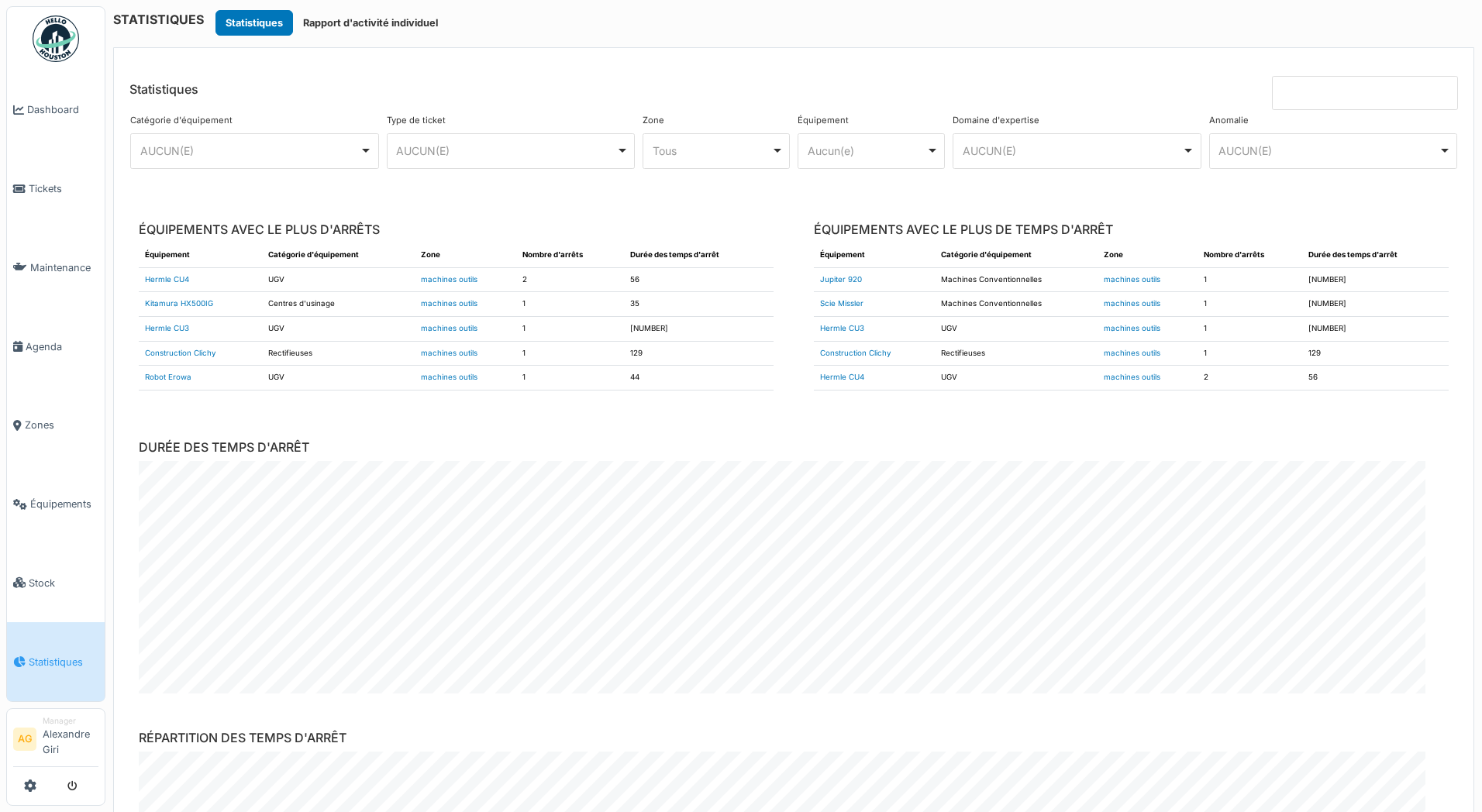 click at bounding box center (1365, 93) 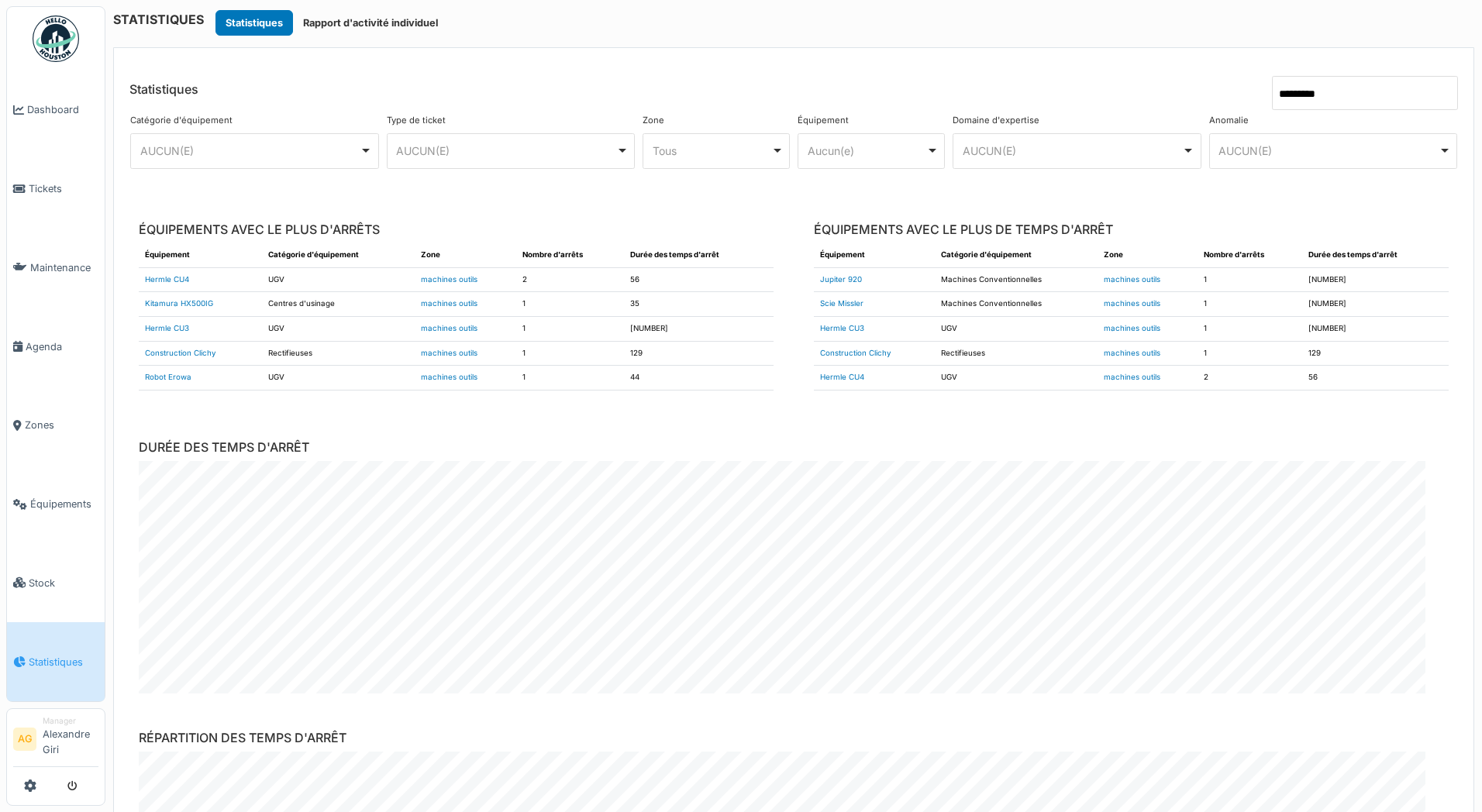 type on "*********" 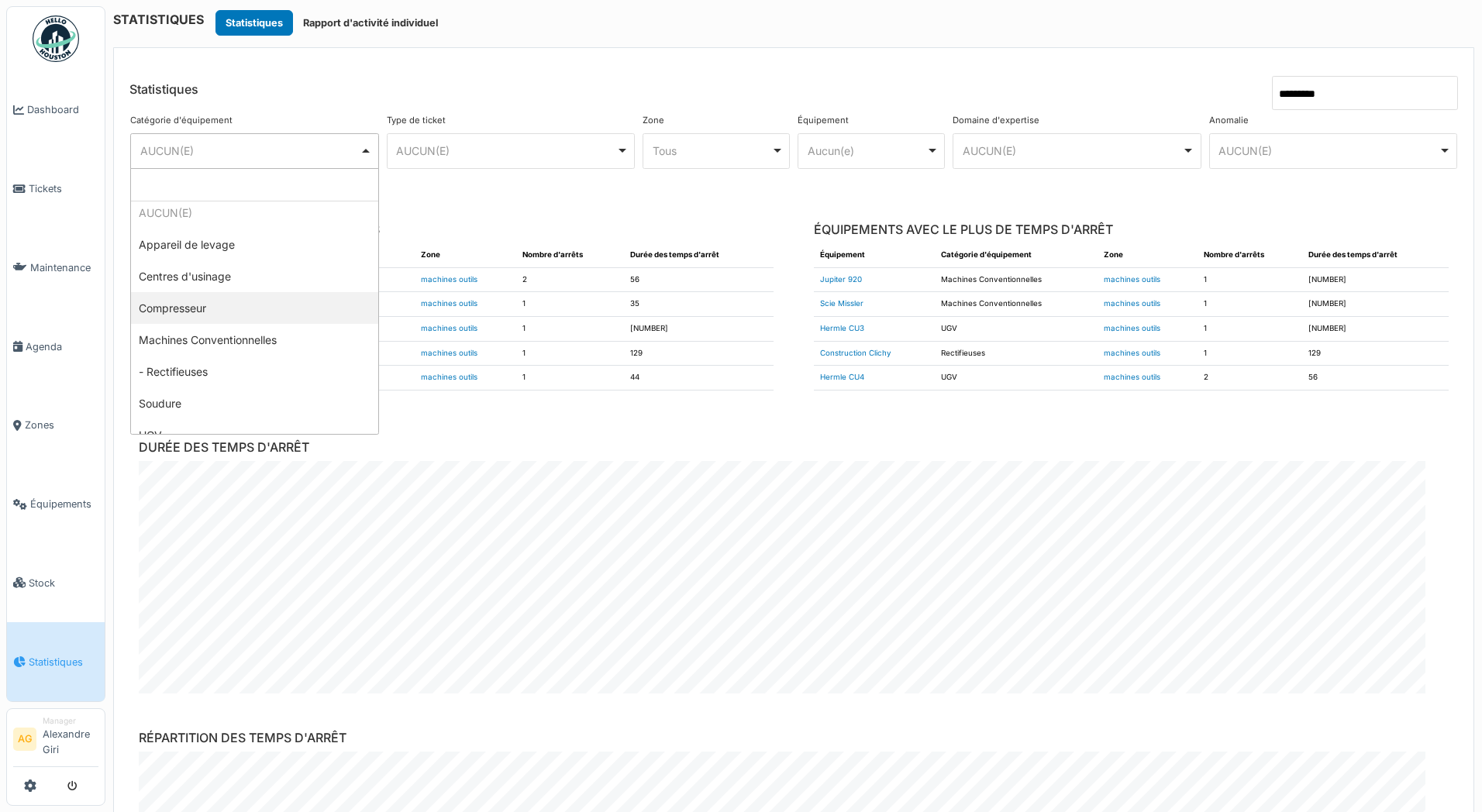 scroll, scrollTop: 0, scrollLeft: 0, axis: both 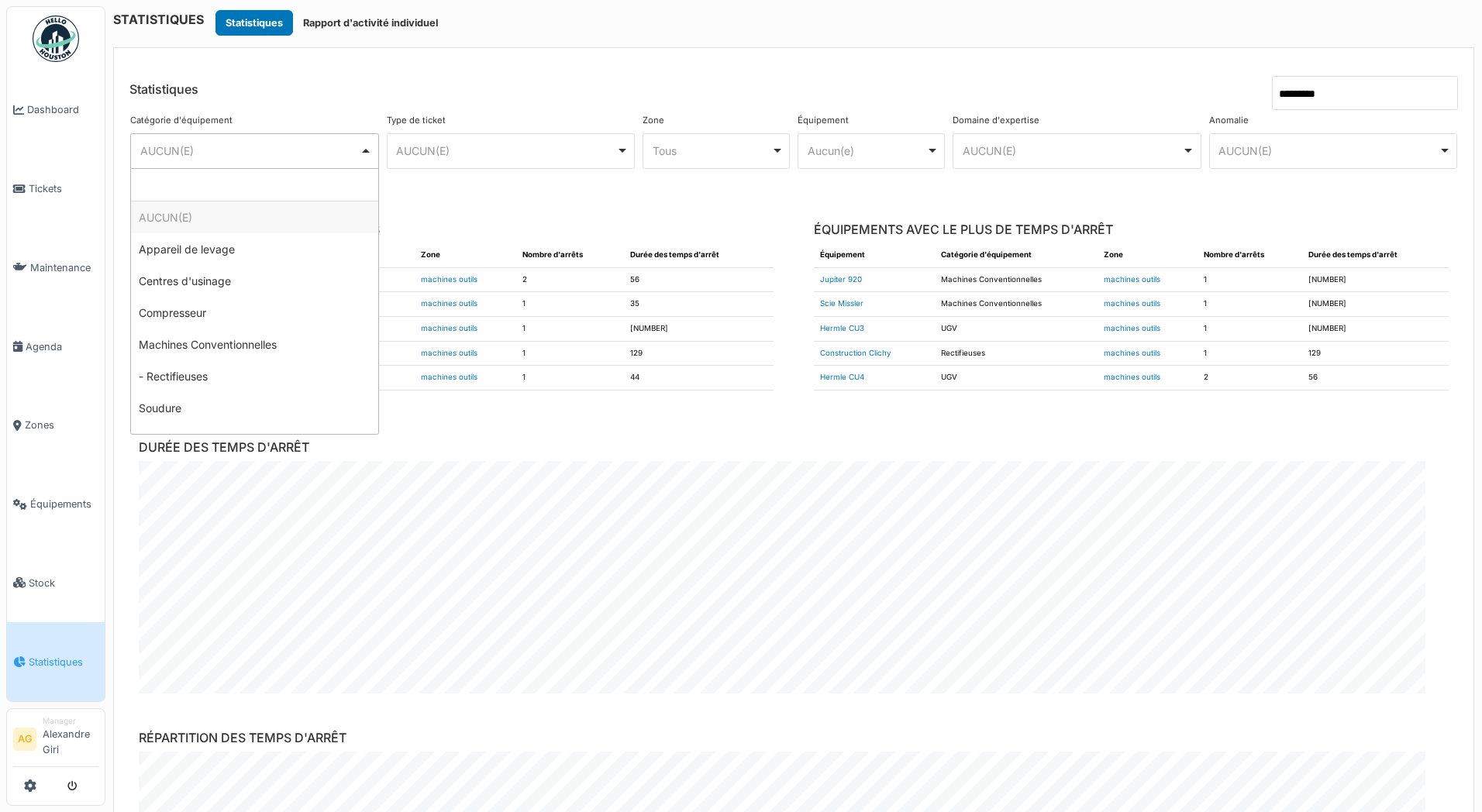 click on "Aucun(e) Remove item" at bounding box center [867, 150] 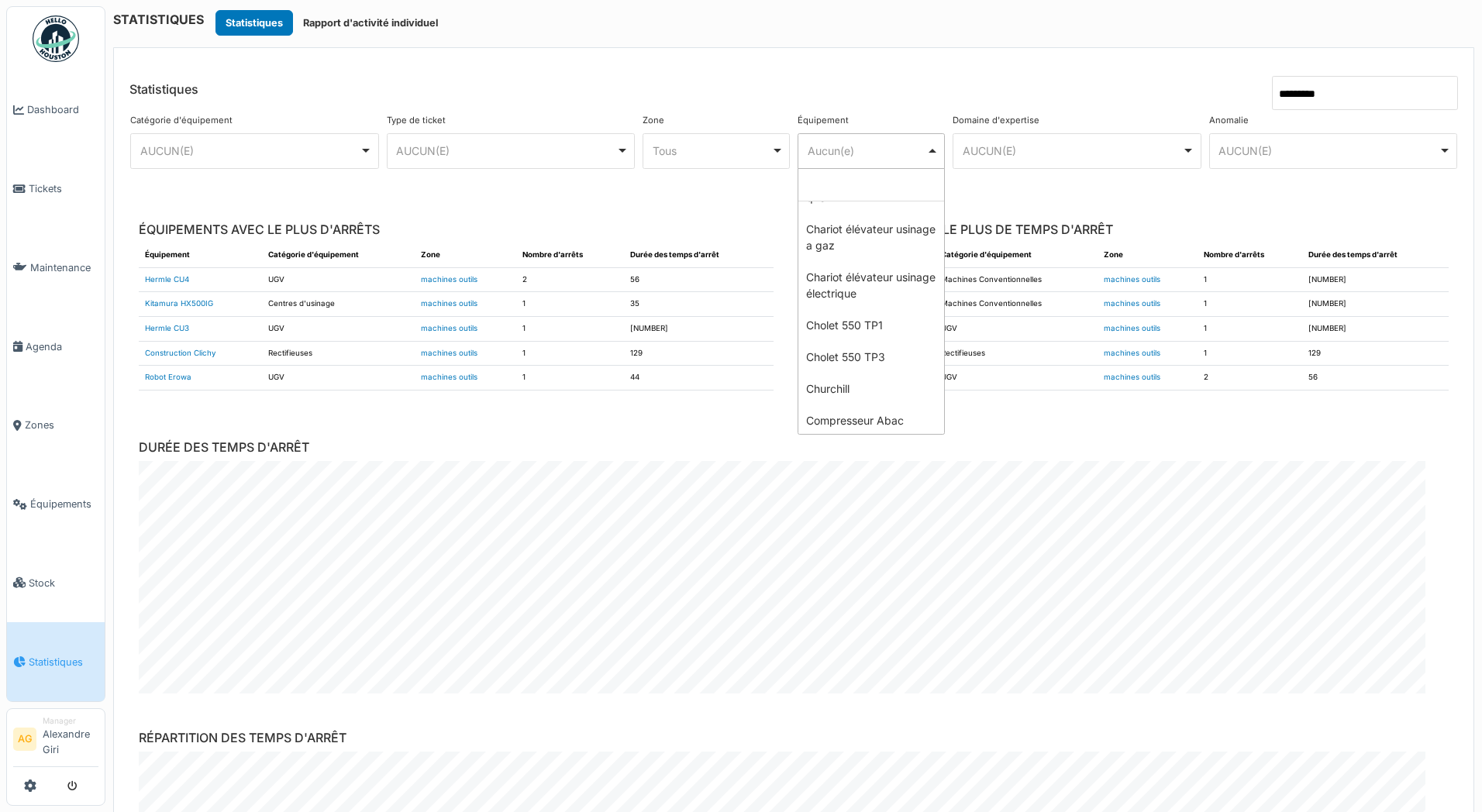 scroll, scrollTop: 775, scrollLeft: 0, axis: vertical 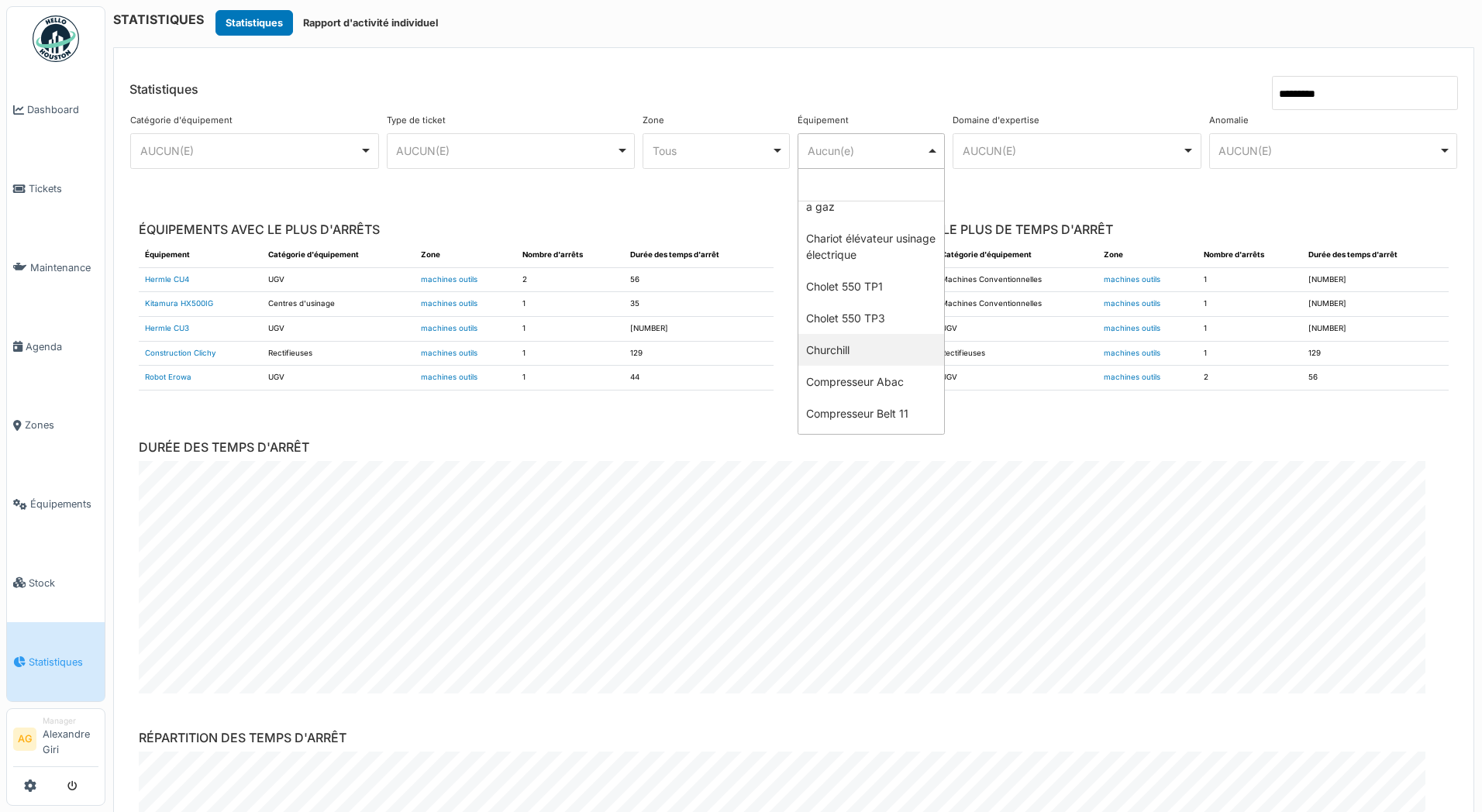 select on "******" 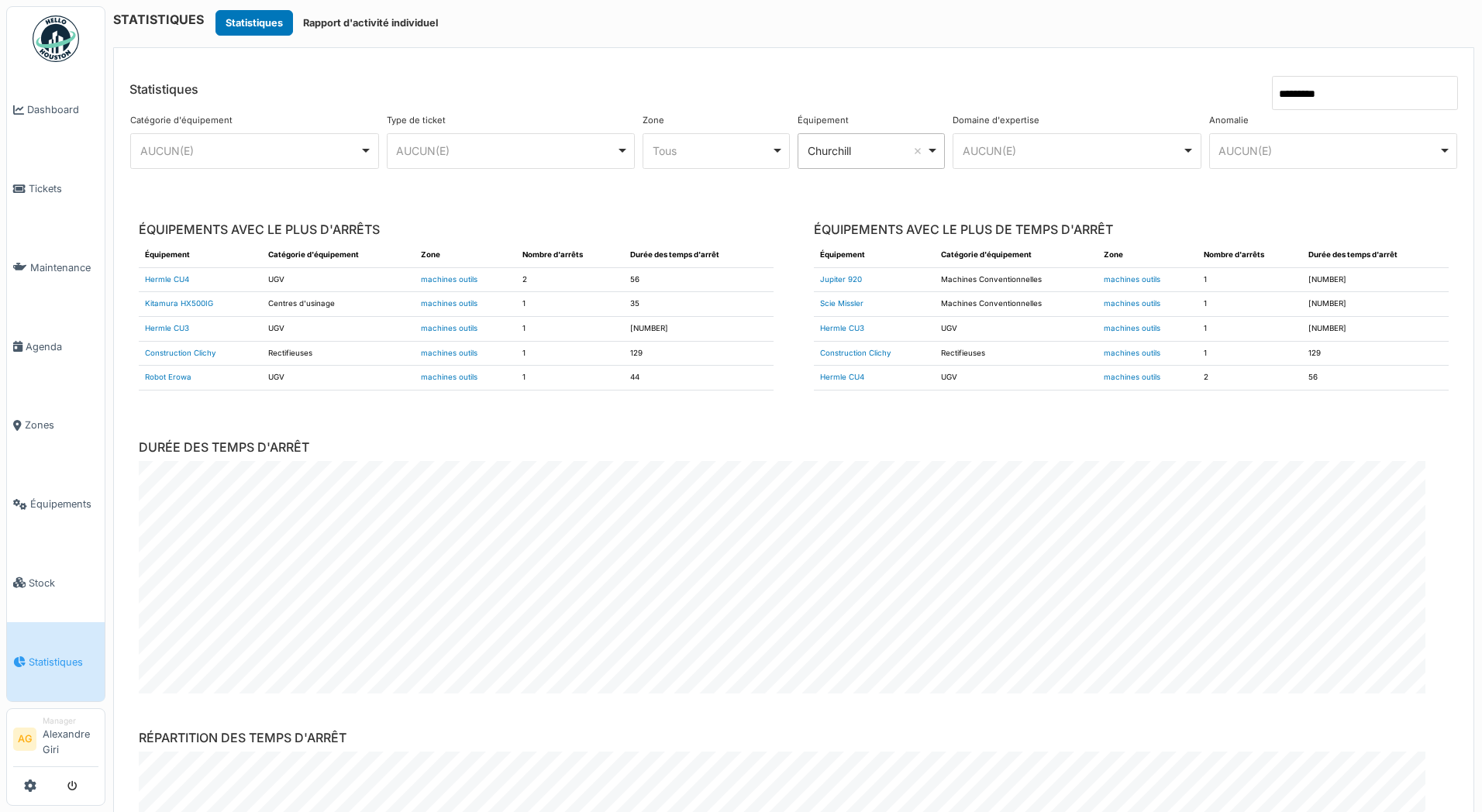 click on "*********" at bounding box center [1365, 93] 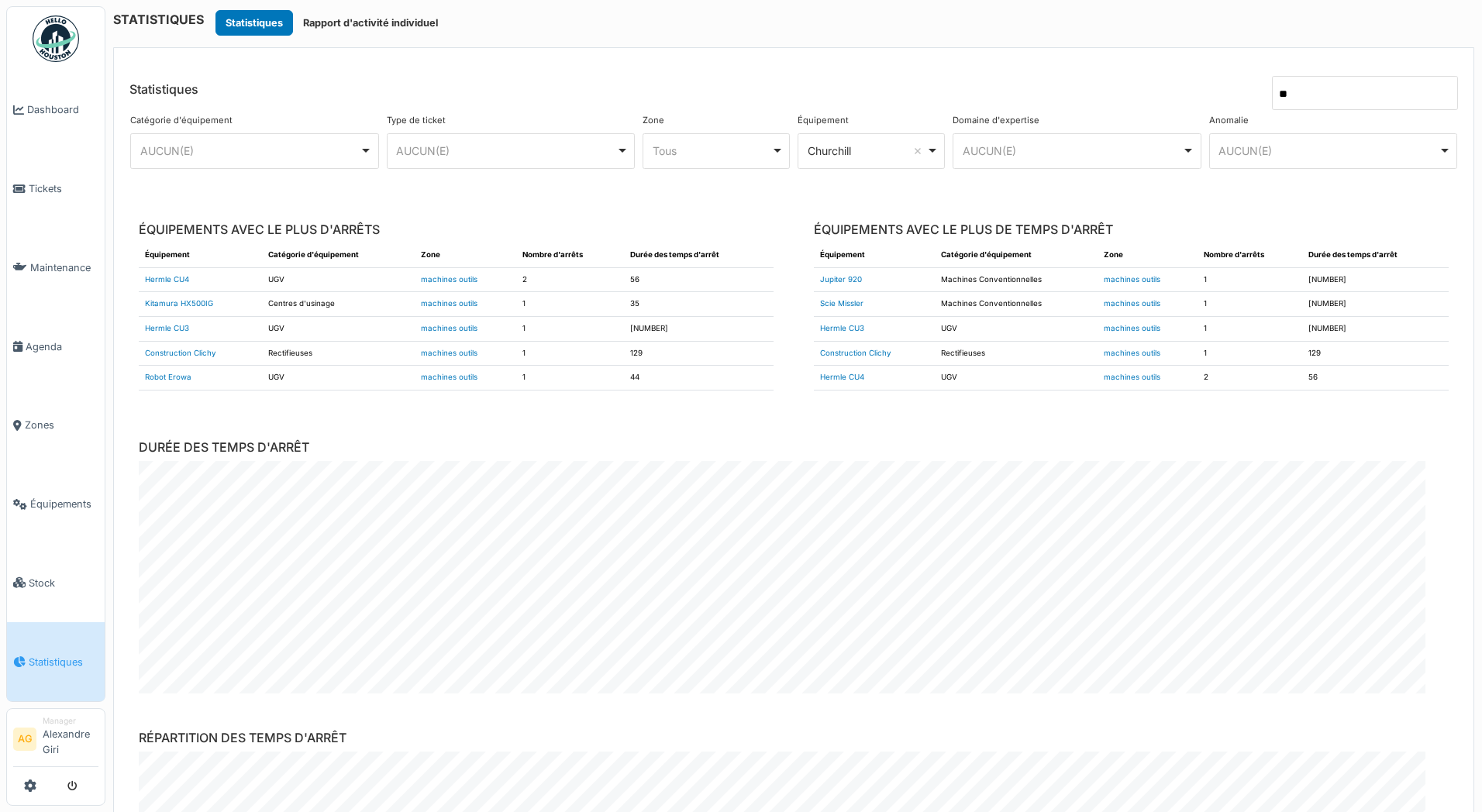 type on "*" 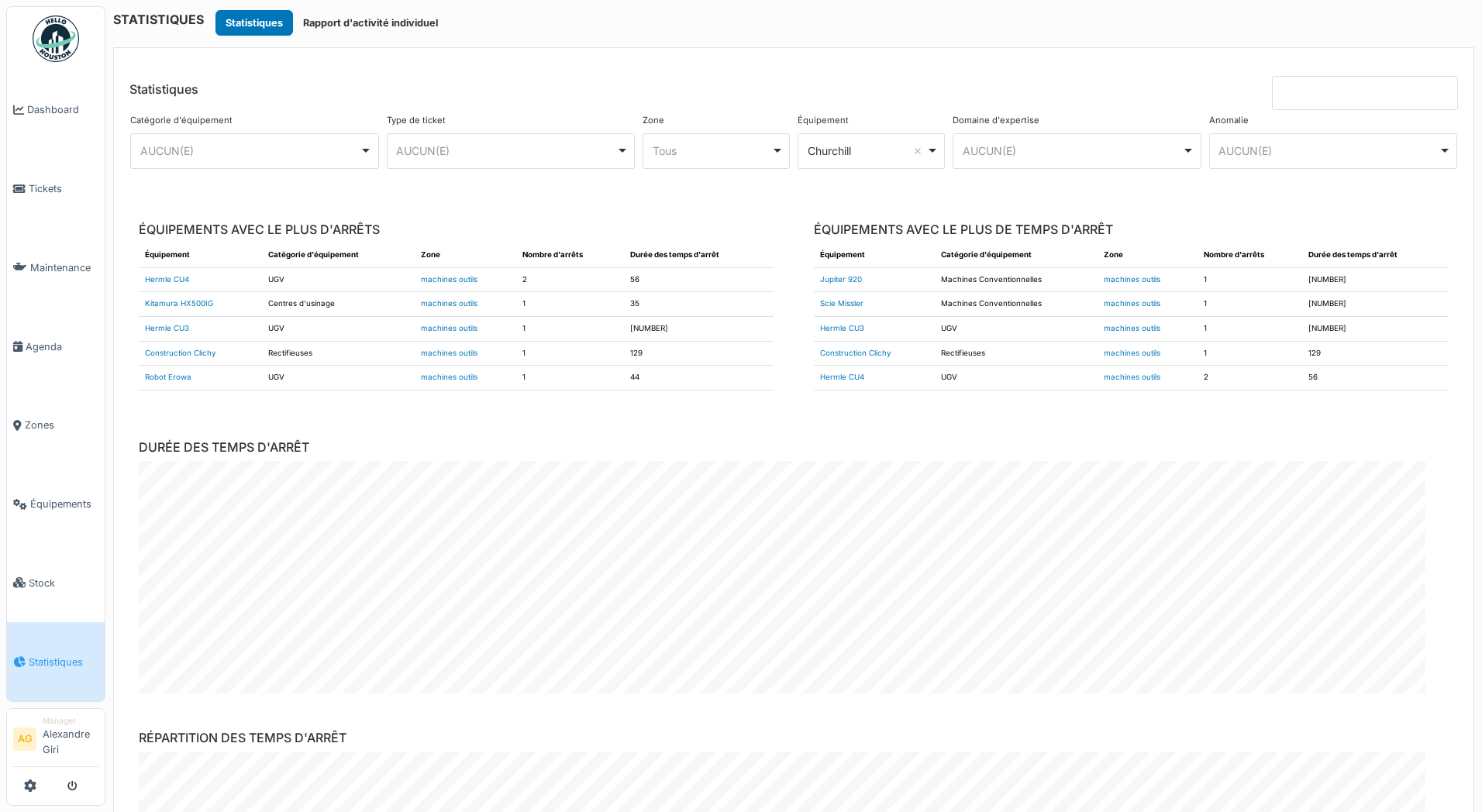 click on "Churchill Remove item" at bounding box center (867, 150) 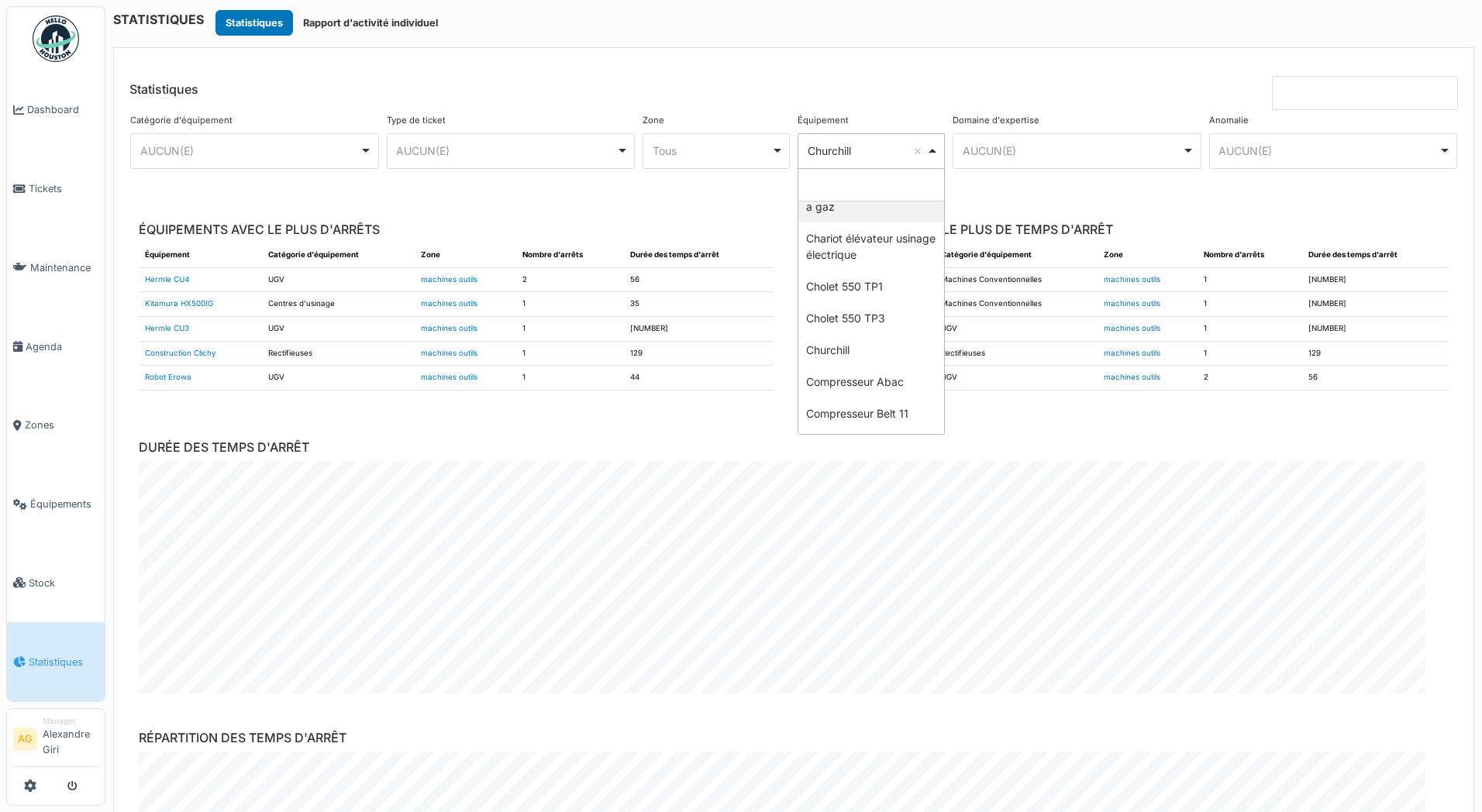 click on "ÉQUIPEMENTS AVEC LE PLUS D'ARRÊTS
Équipement
Catégorie d'équipement
Zone
Nombre d'arrêts
Durée des temps d'arrêt
Hermle CU4 UGV machines outils 2 56 Kitamura HX500IG Centres d'usinage machines outils 1 35 Hermle CU3 UGV machines outils 1 3099 Construction Clichy Rectifieuses machines outils 1 129 Robot Erowa UGV machines outils 1 44
ÉQUIPEMENTS AVEC LE PLUS DE TEMPS D'ARRÊT
Équipement
Catégorie d'équipement
Zone
Nombre d'arrêts Jupiter 920 1 1 1" at bounding box center (794, 518) 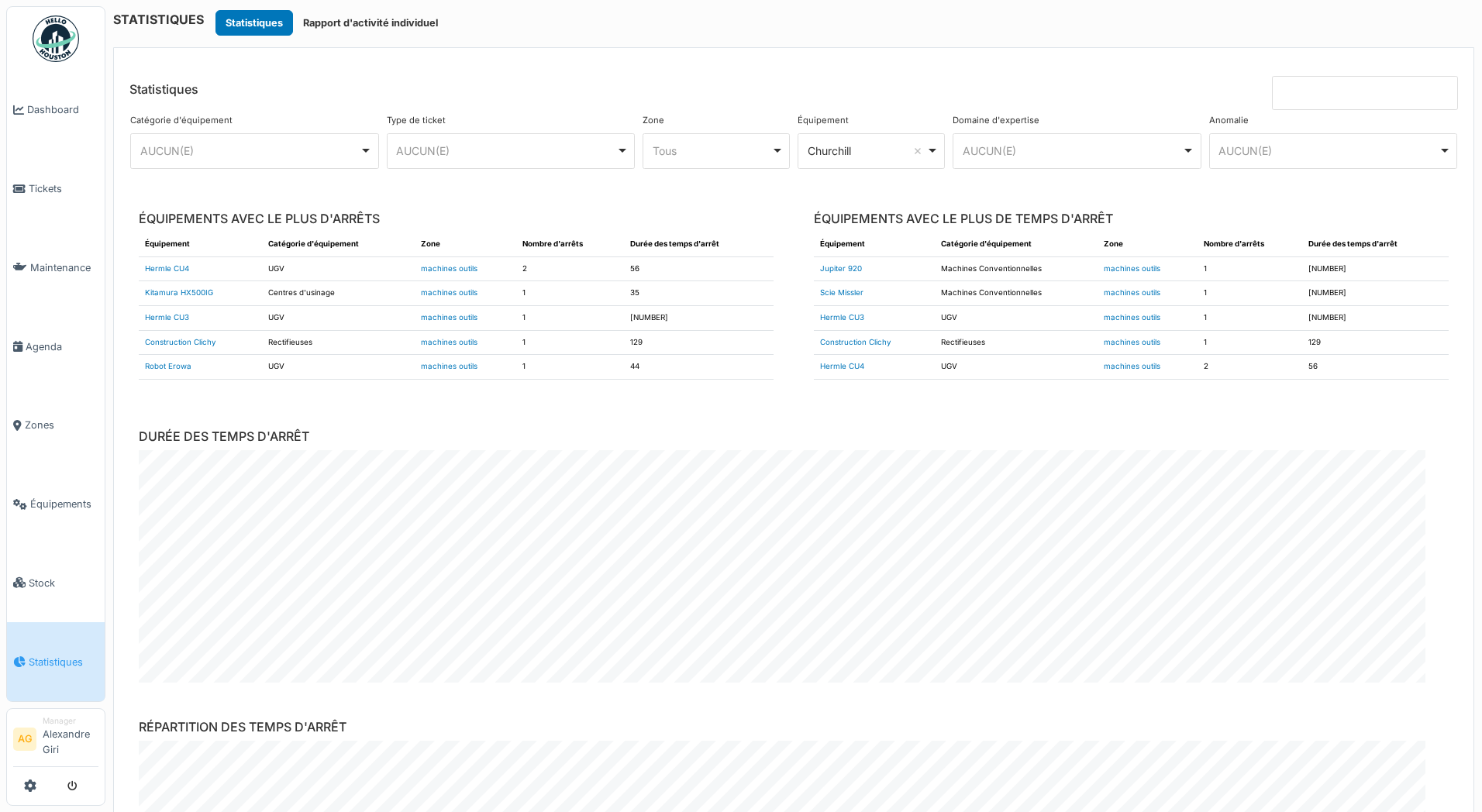 scroll, scrollTop: 0, scrollLeft: 0, axis: both 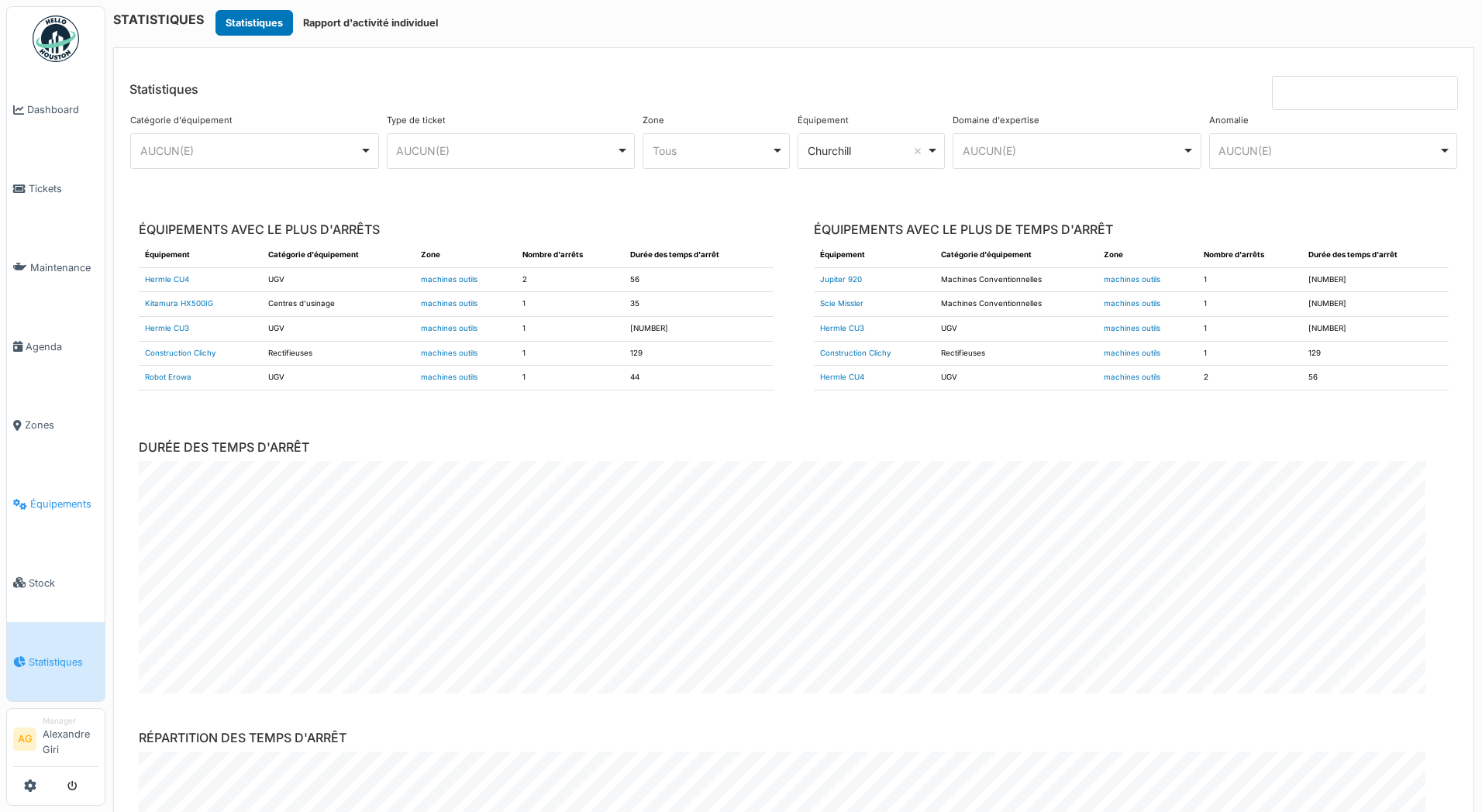 click on "Équipements" at bounding box center (64, 504) 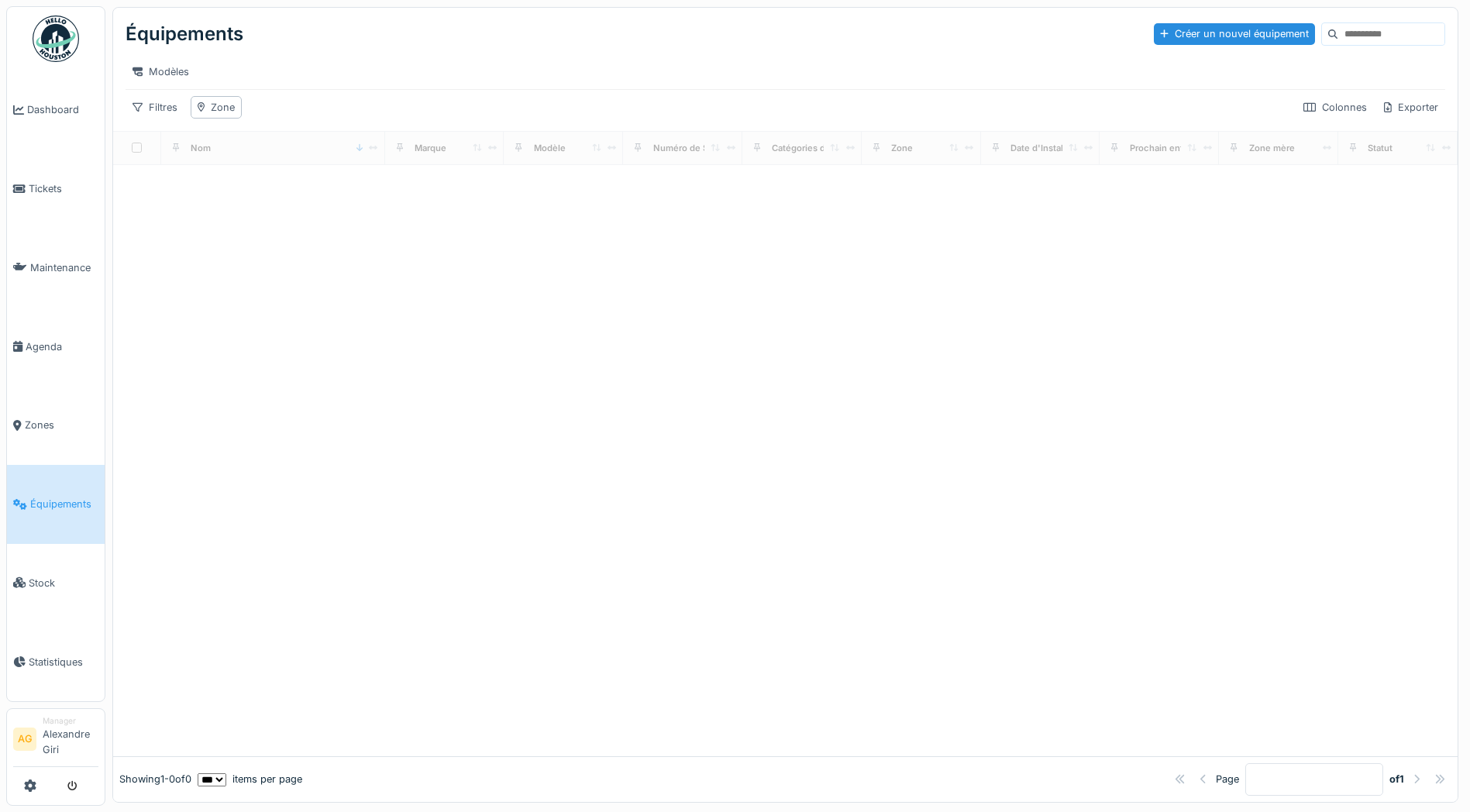 scroll, scrollTop: 0, scrollLeft: 0, axis: both 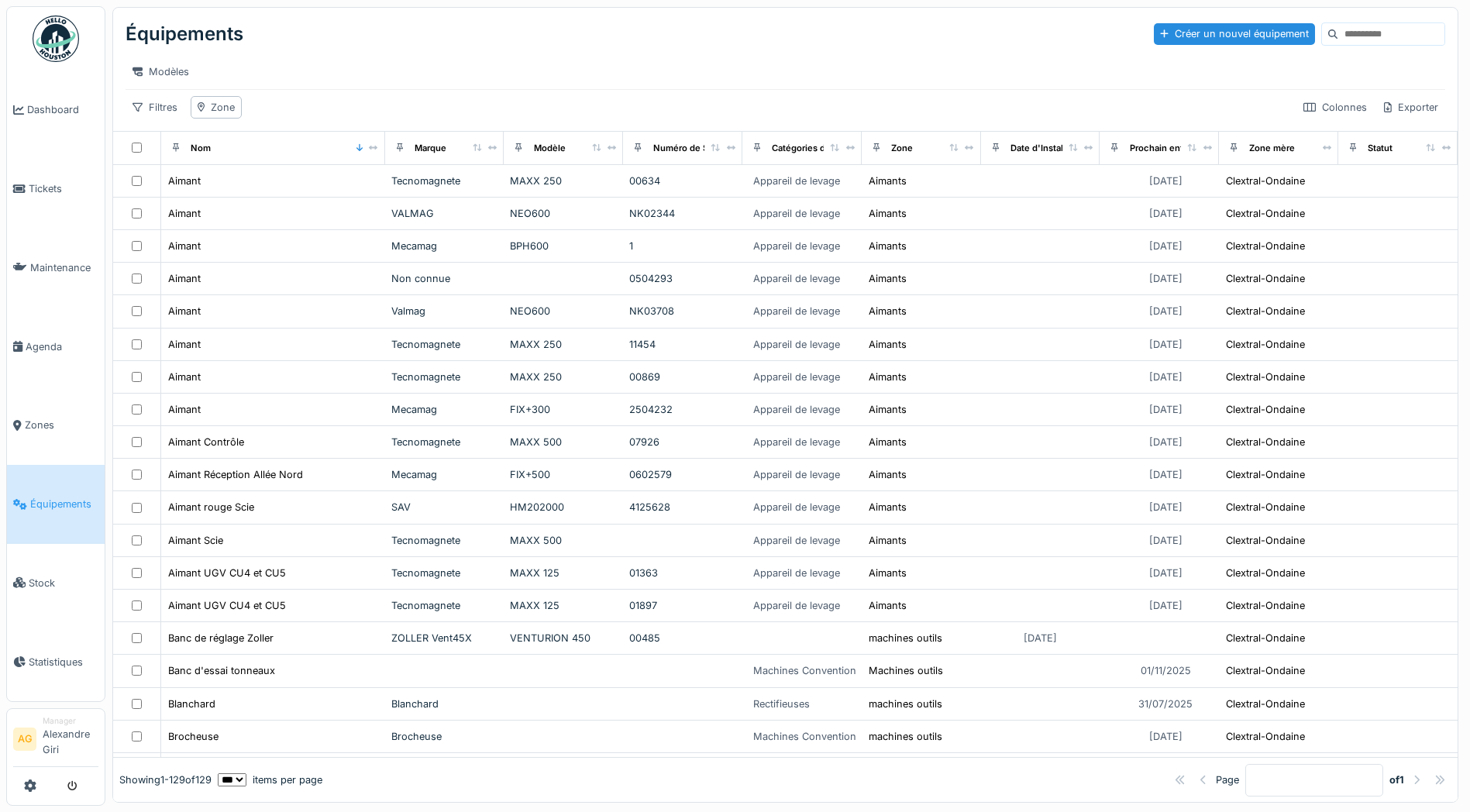 click at bounding box center [1391, 34] 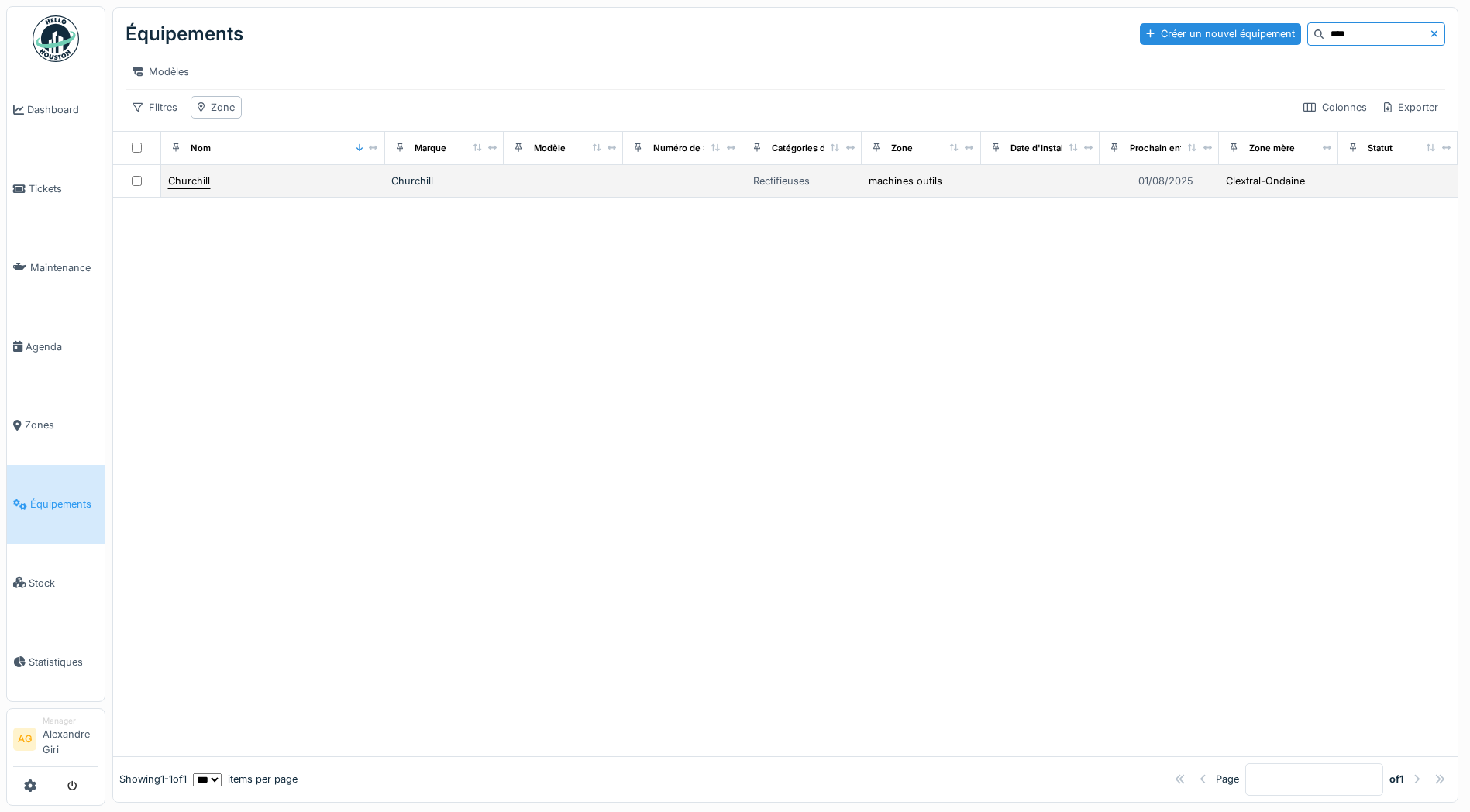 type on "****" 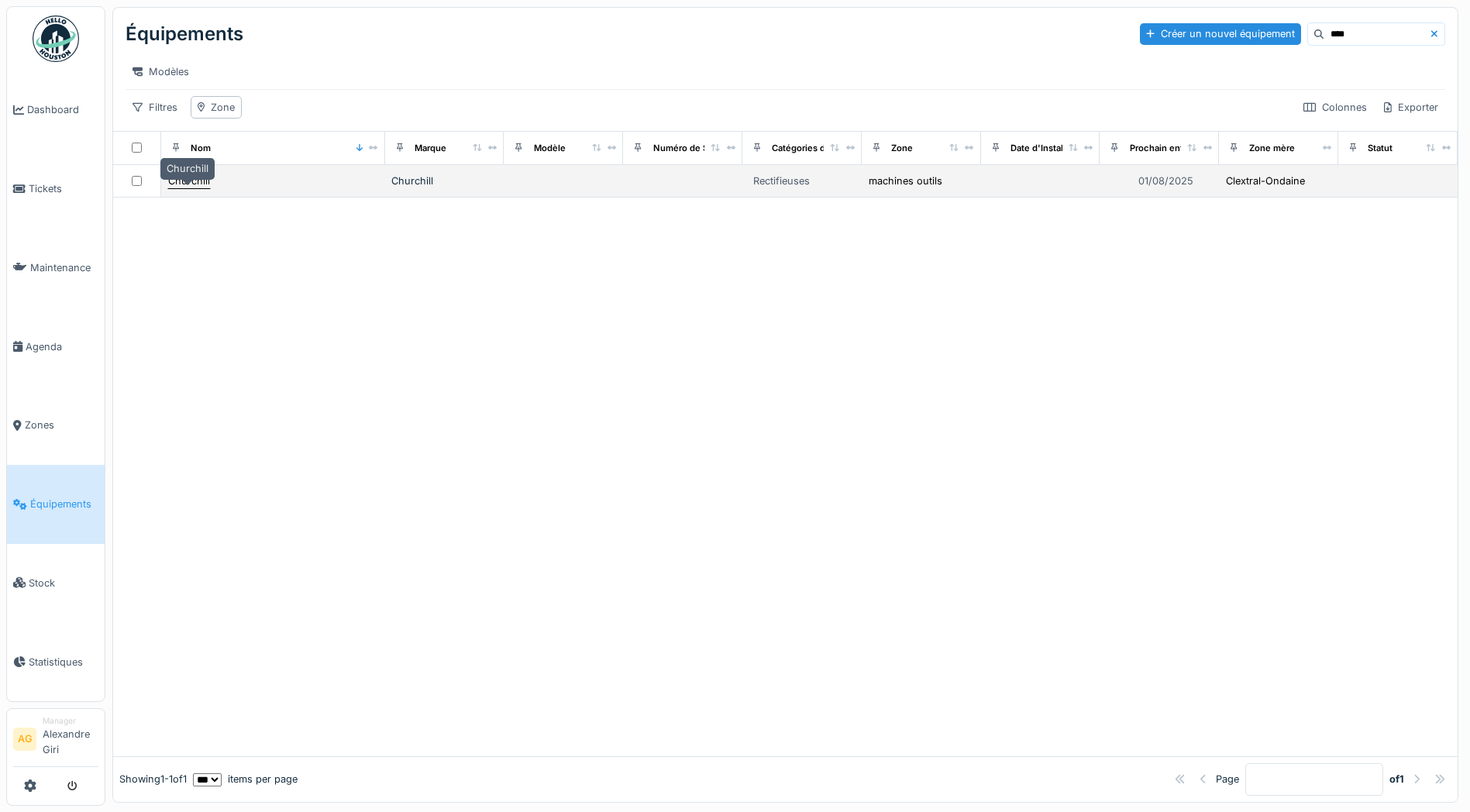 click on "Churchill" at bounding box center (189, 181) 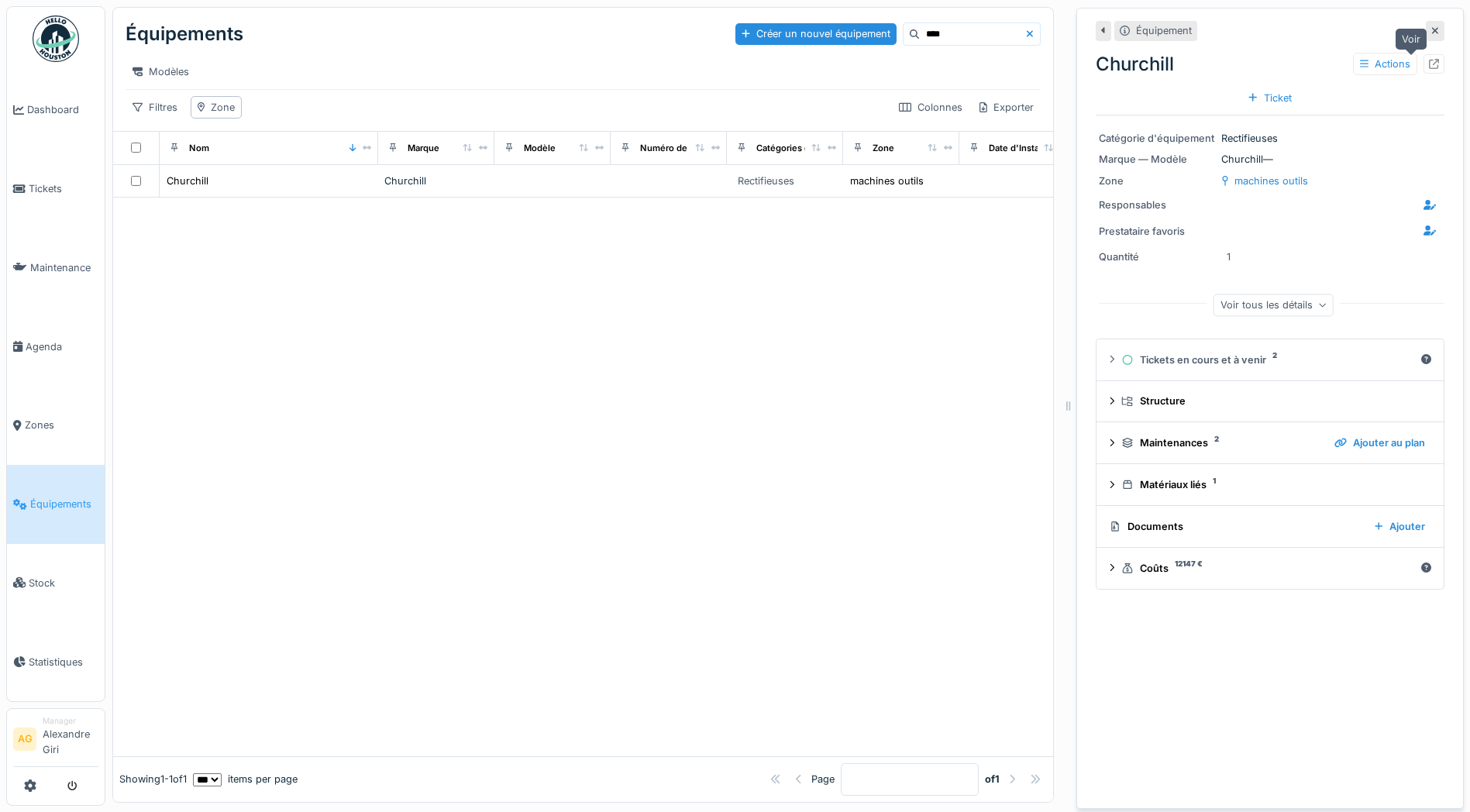 click 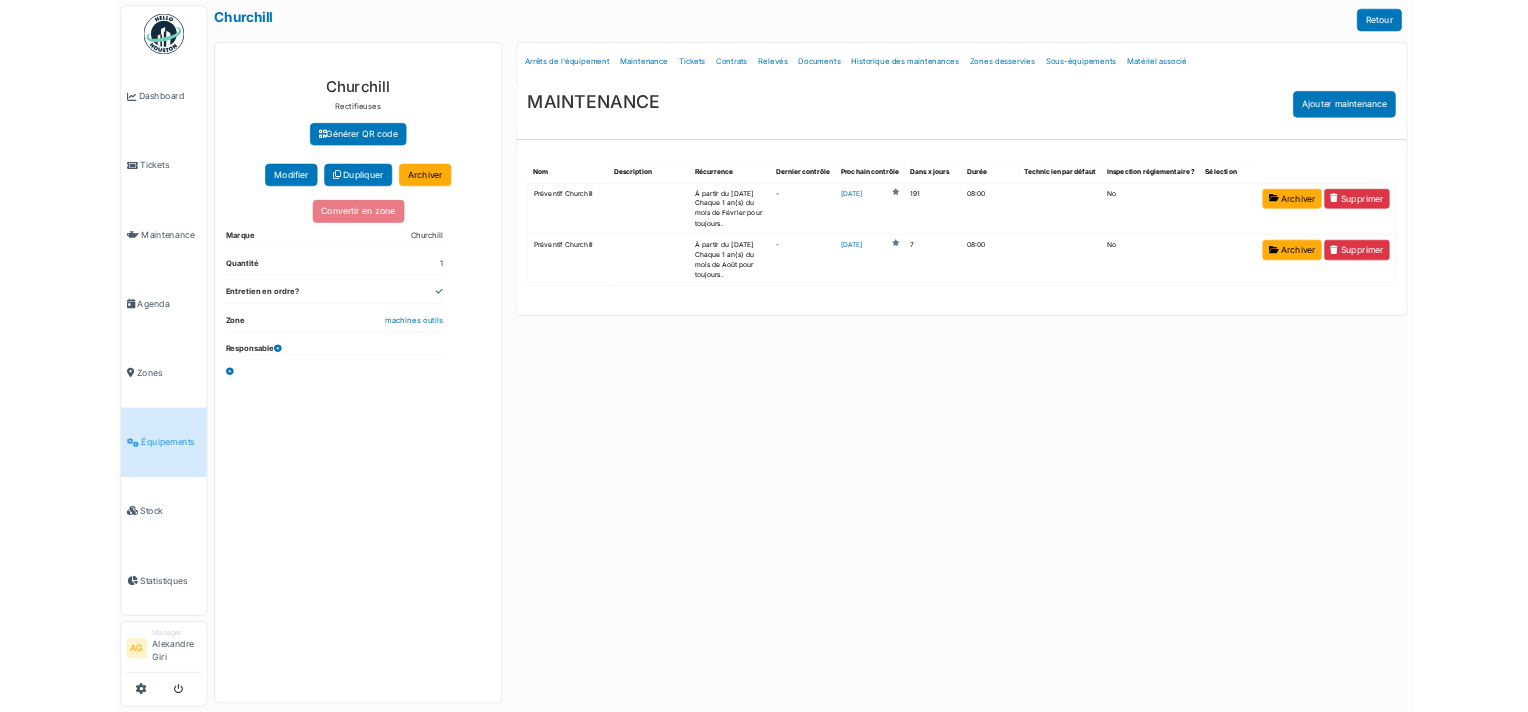 scroll, scrollTop: 0, scrollLeft: 0, axis: both 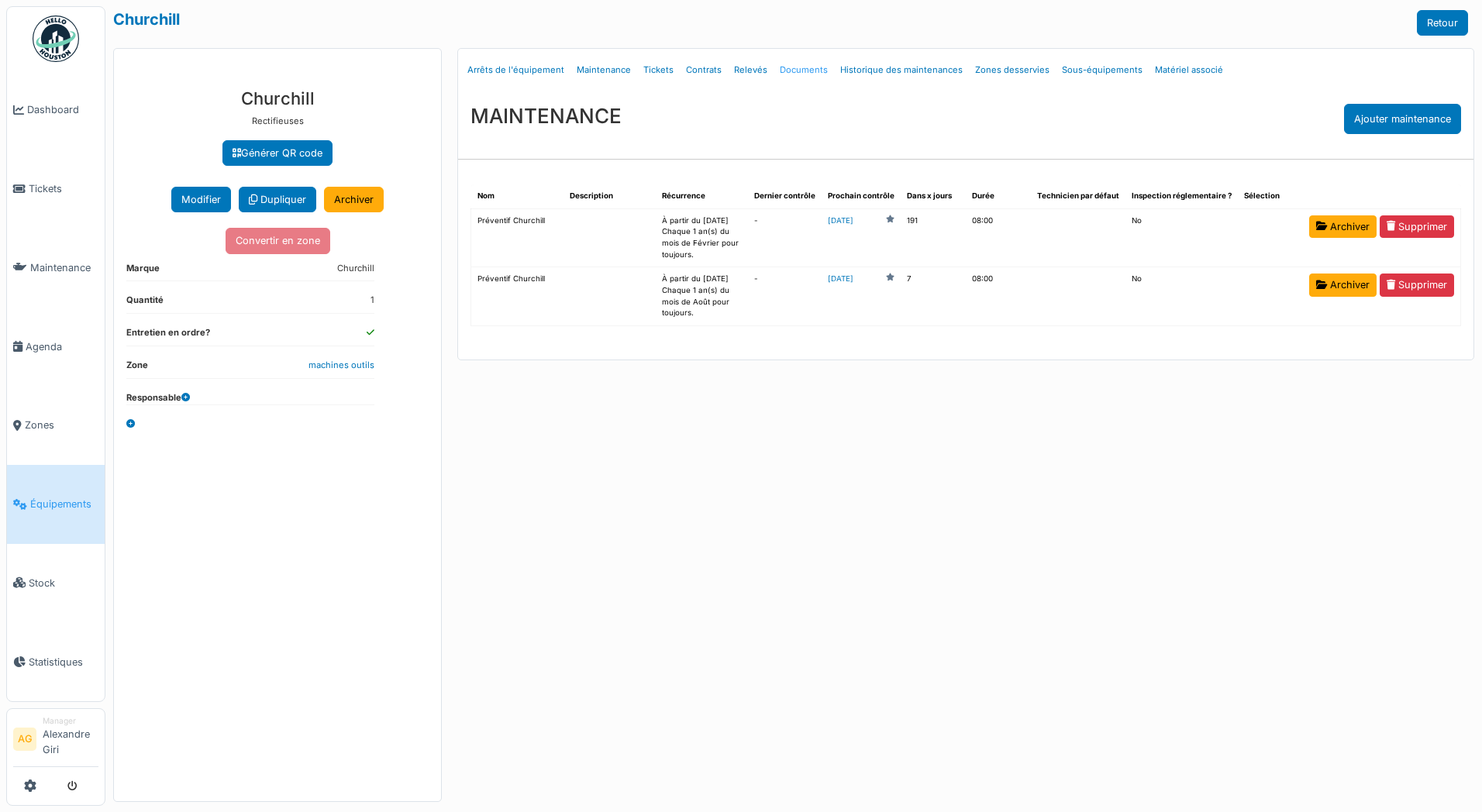 click on "Documents" at bounding box center [804, 70] 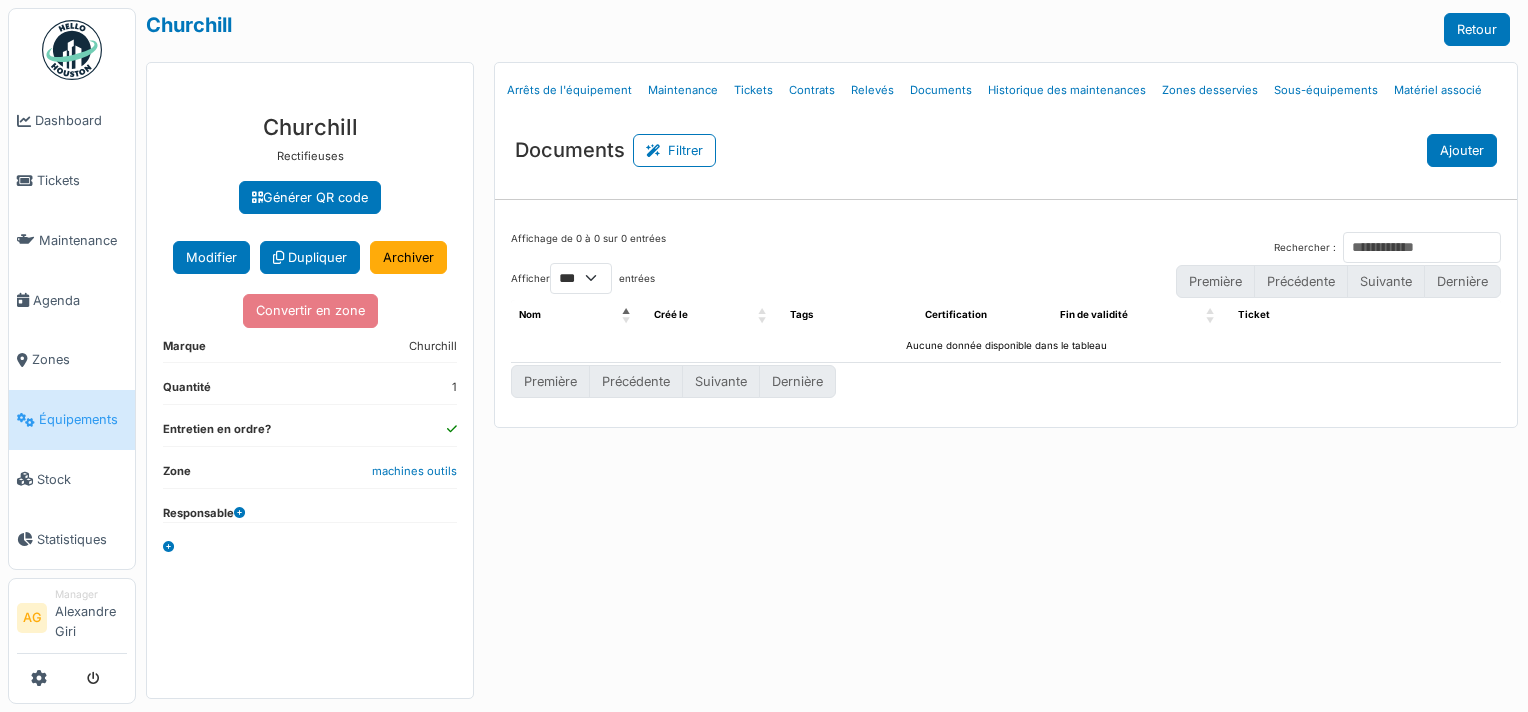 click on "Ajouter" at bounding box center (1462, 150) 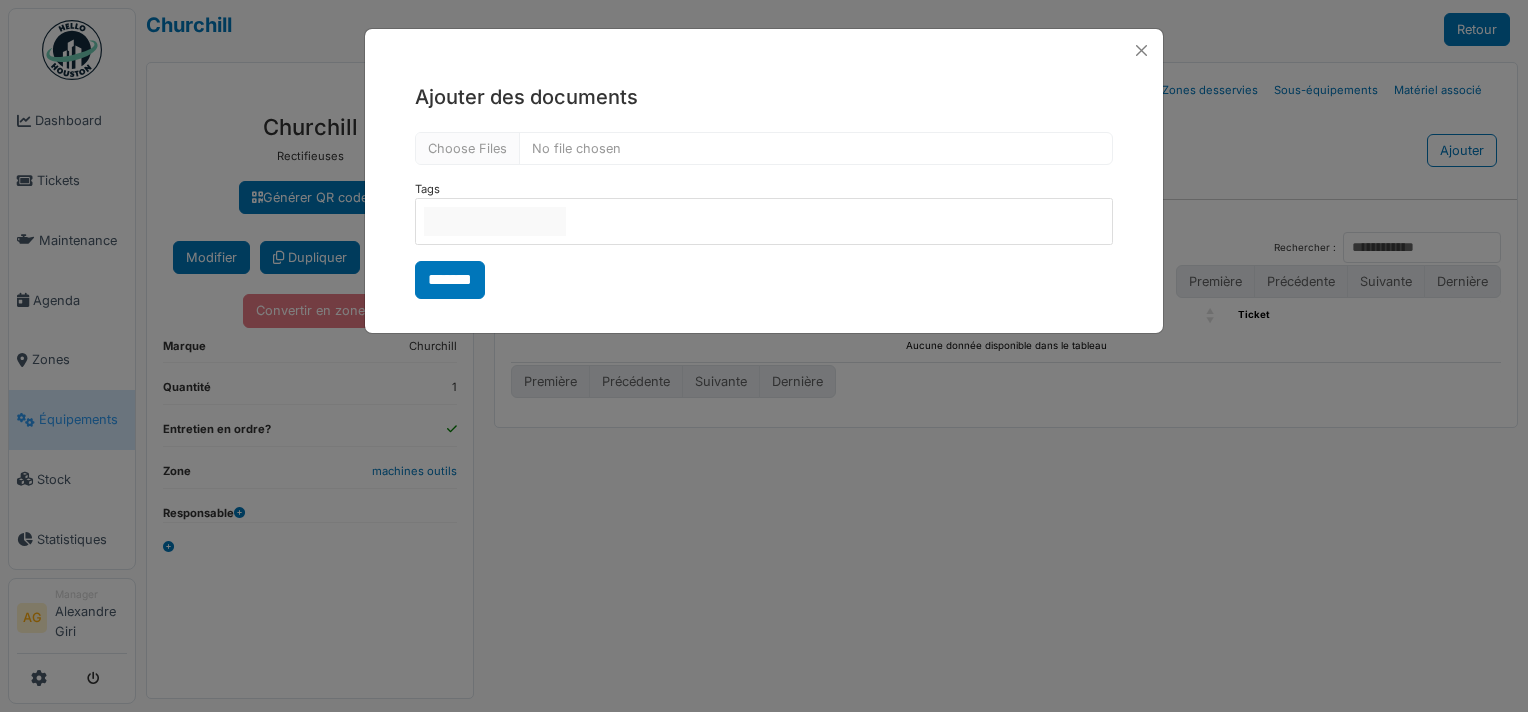 click at bounding box center (495, 221) 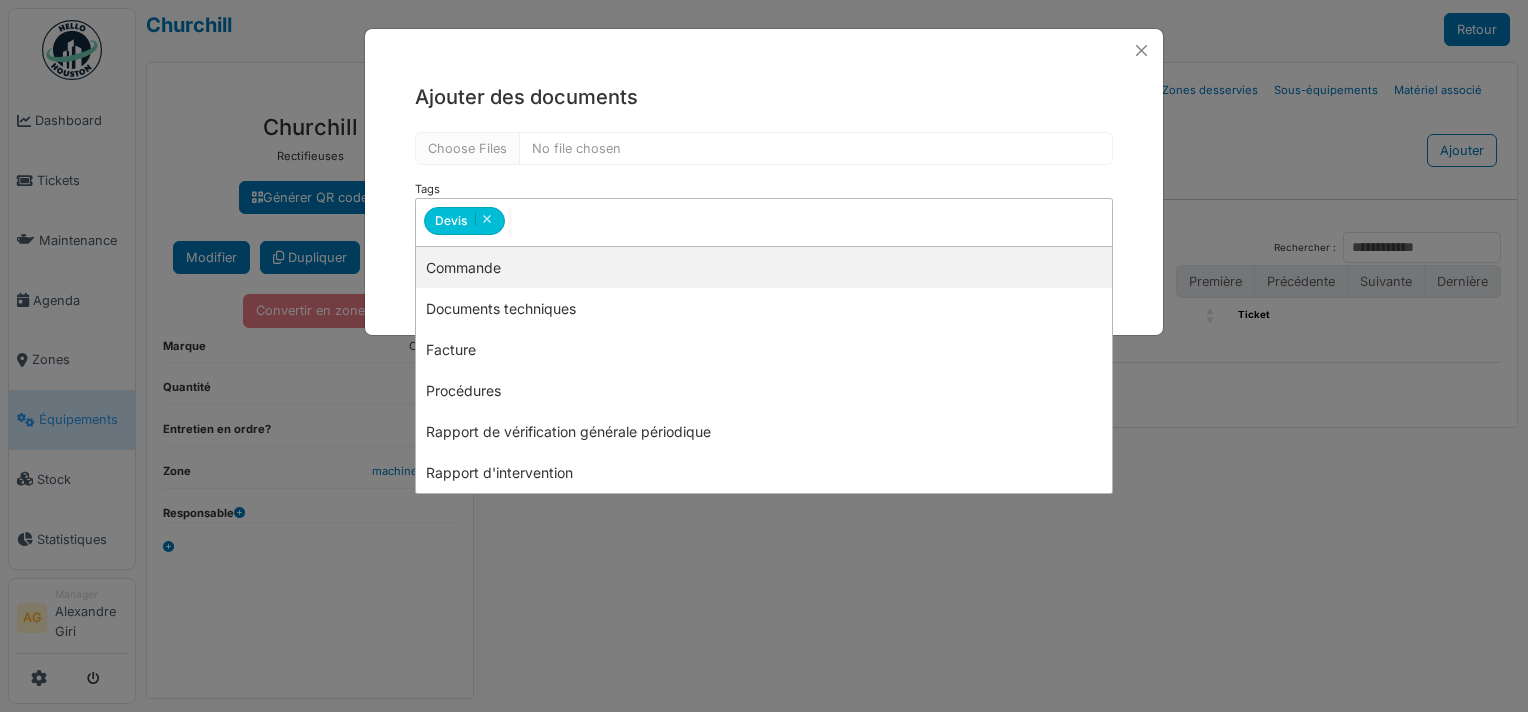 type on "**********" 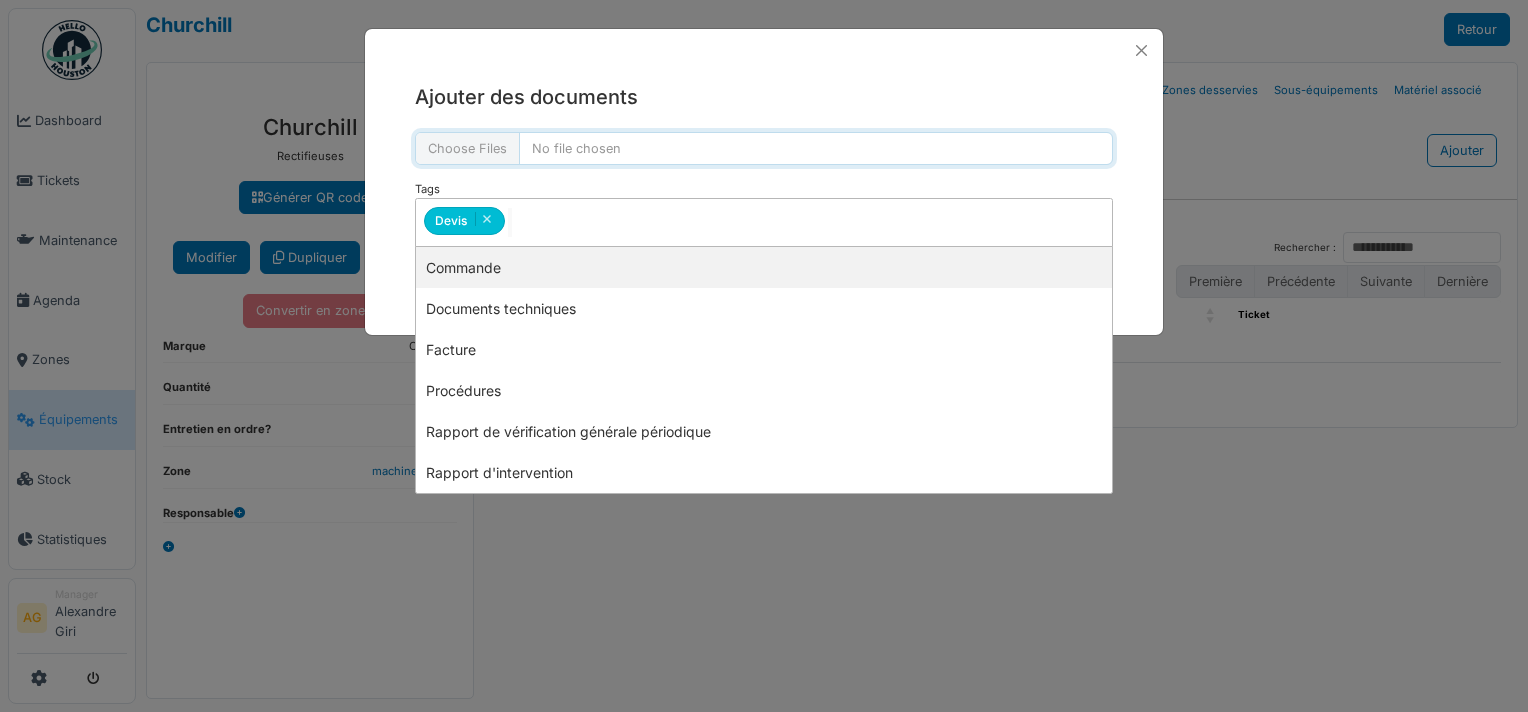 click at bounding box center (764, 148) 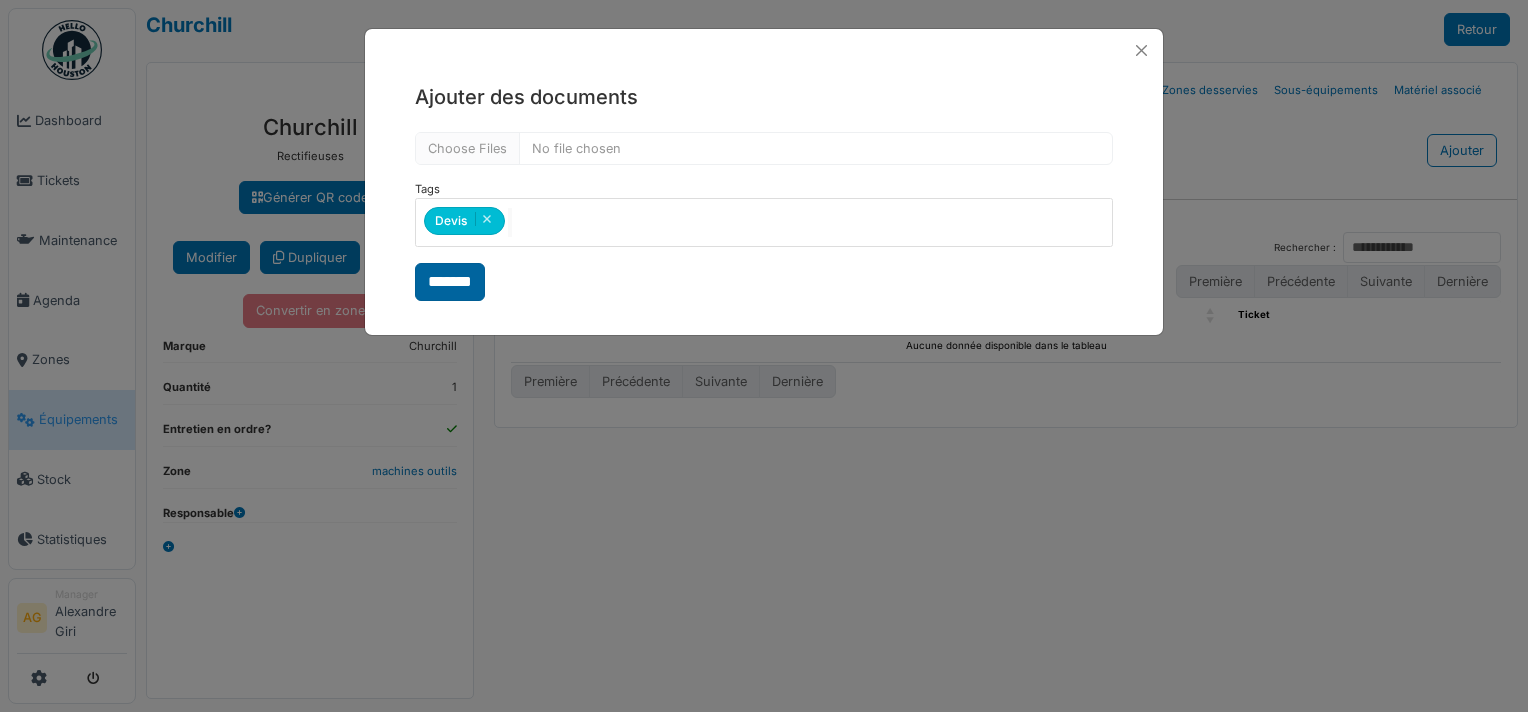 click on "*******" at bounding box center (450, 282) 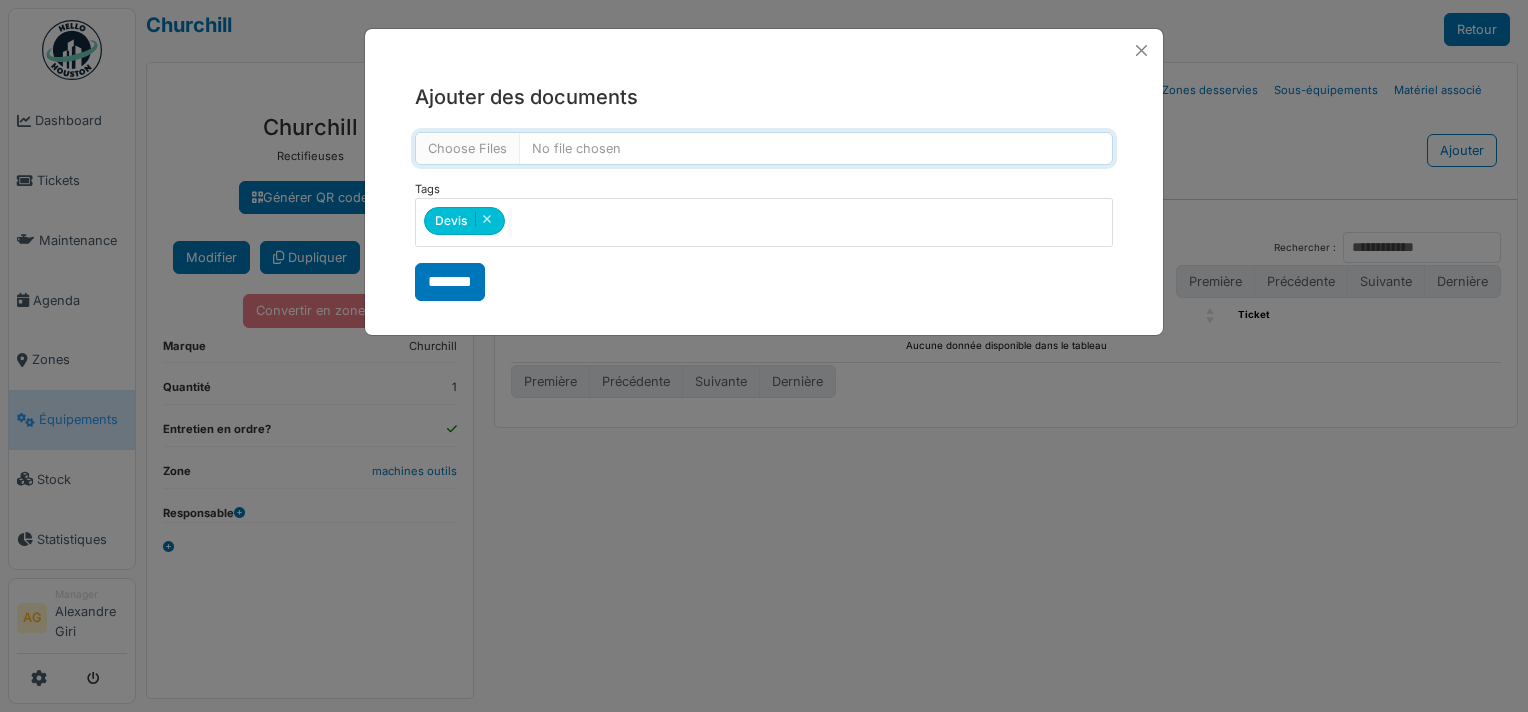 type on "**********" 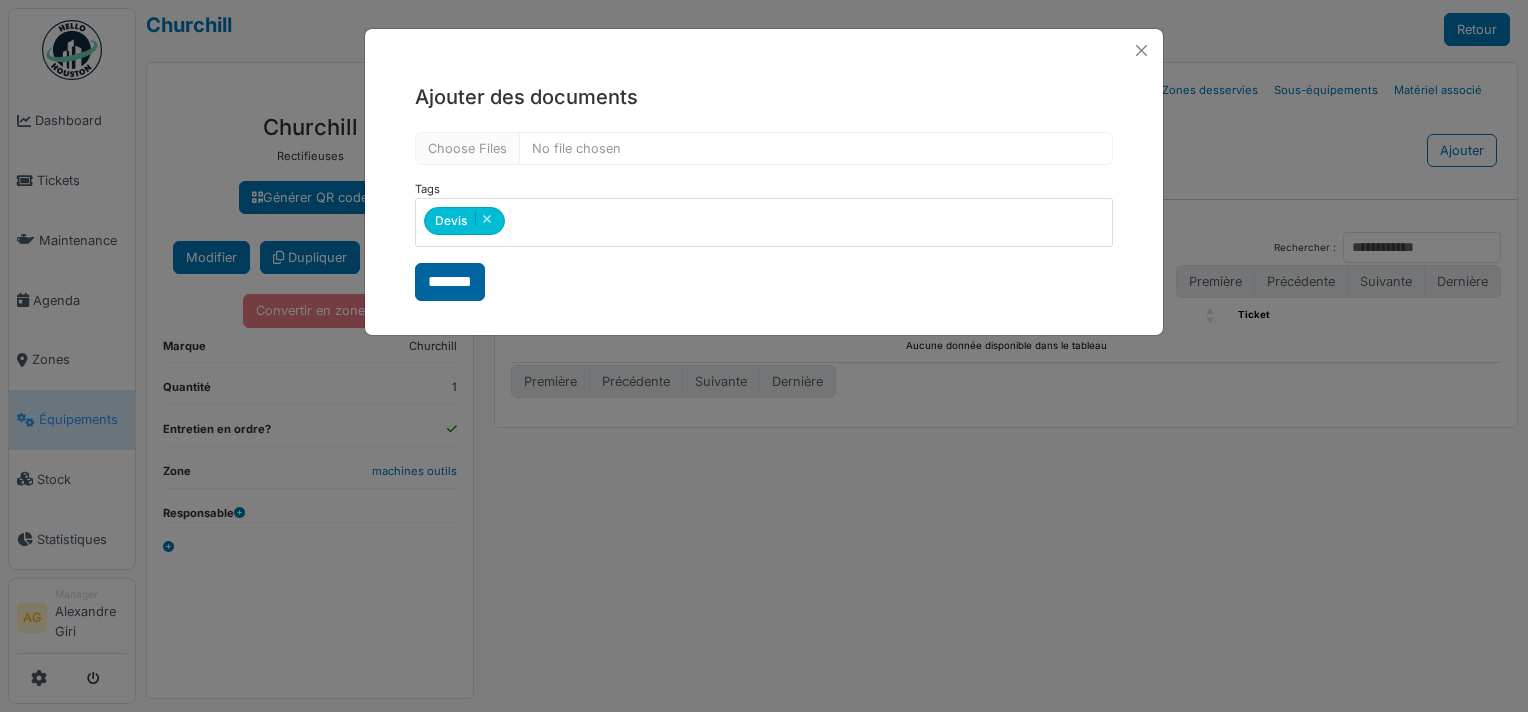 click on "*******" at bounding box center (450, 282) 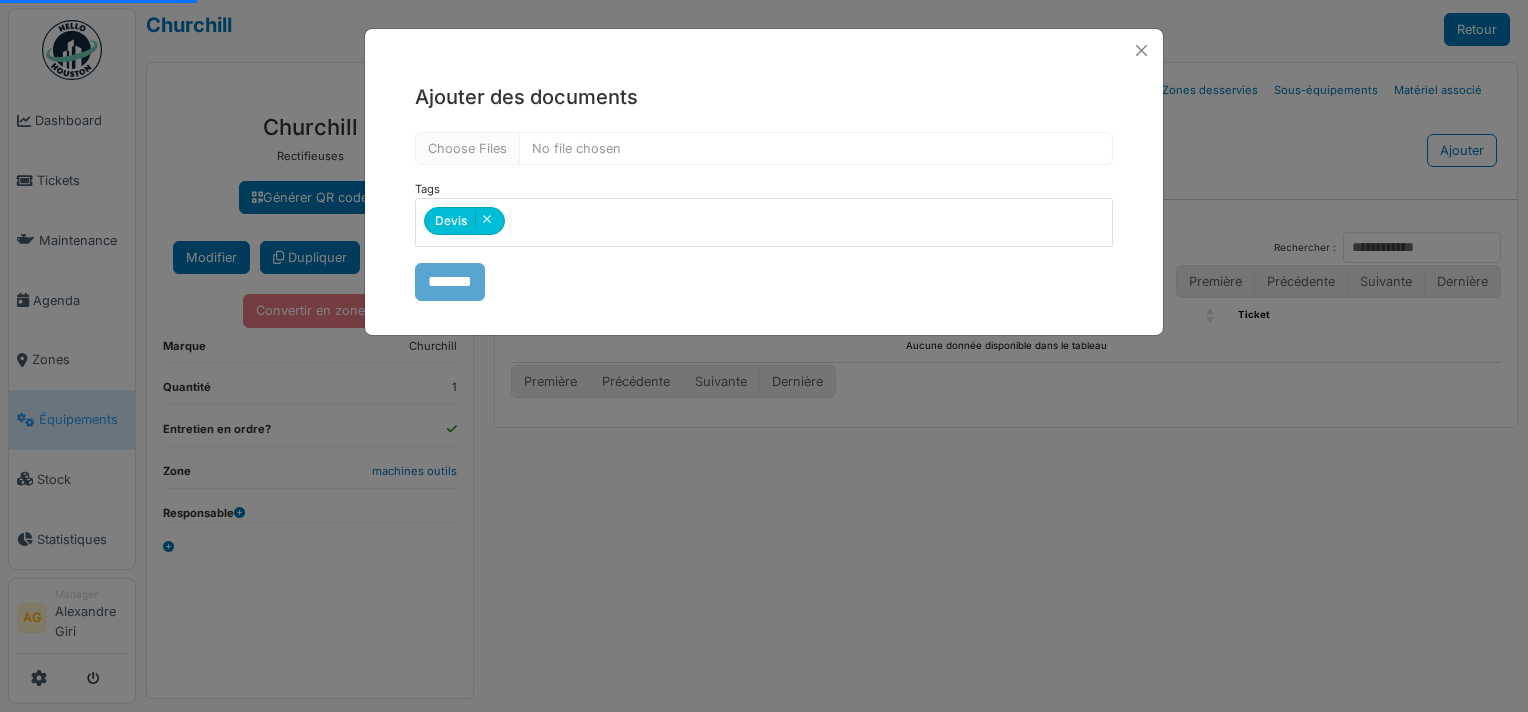 select on "***" 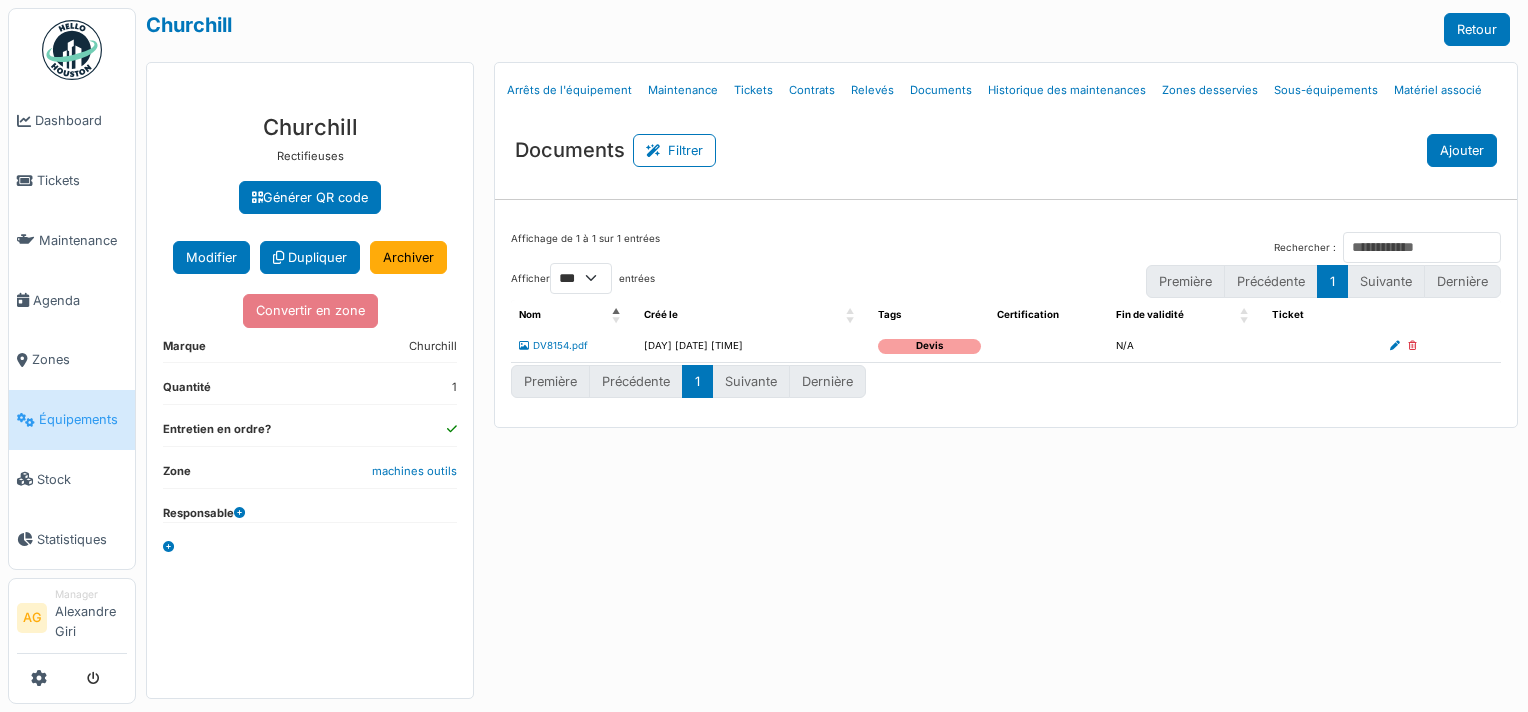 click on "Ajouter" at bounding box center [1462, 150] 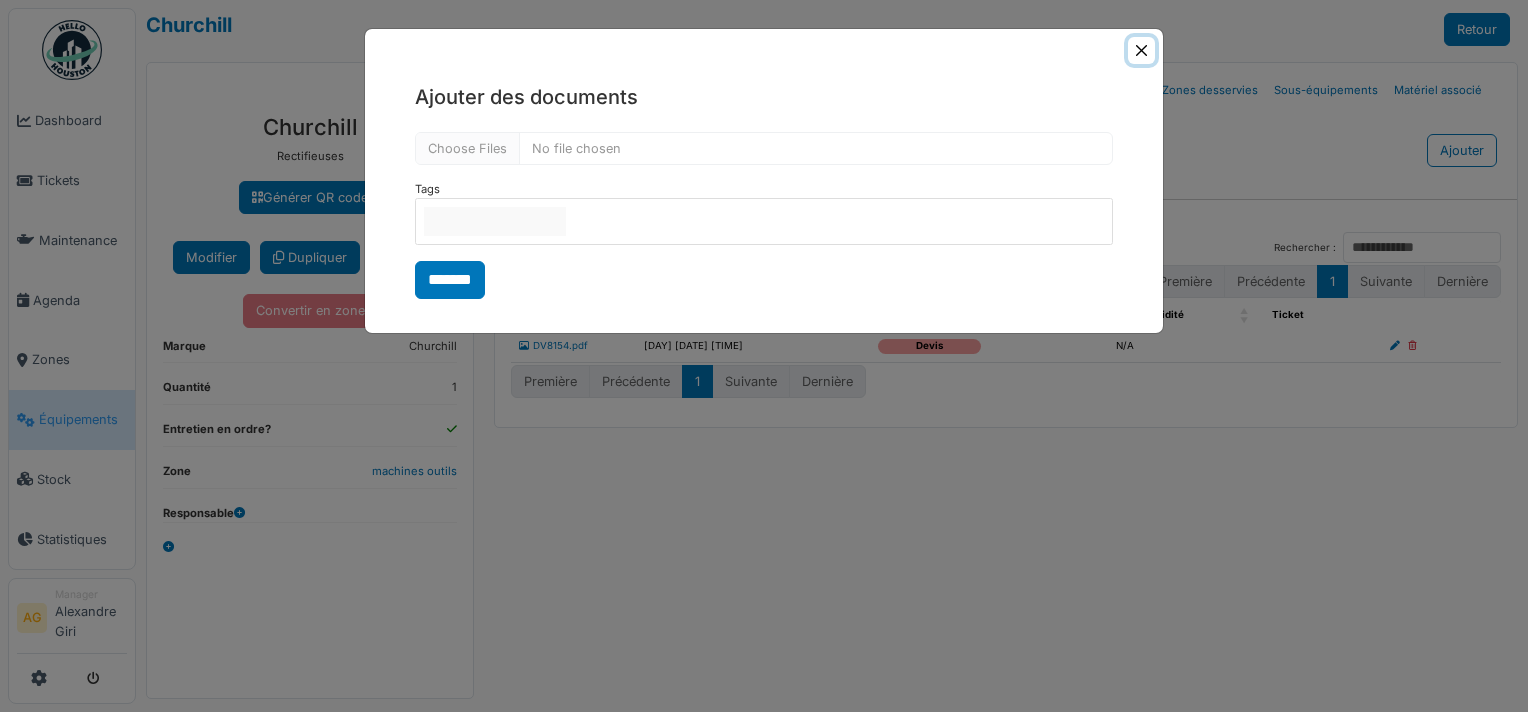 type on "**********" 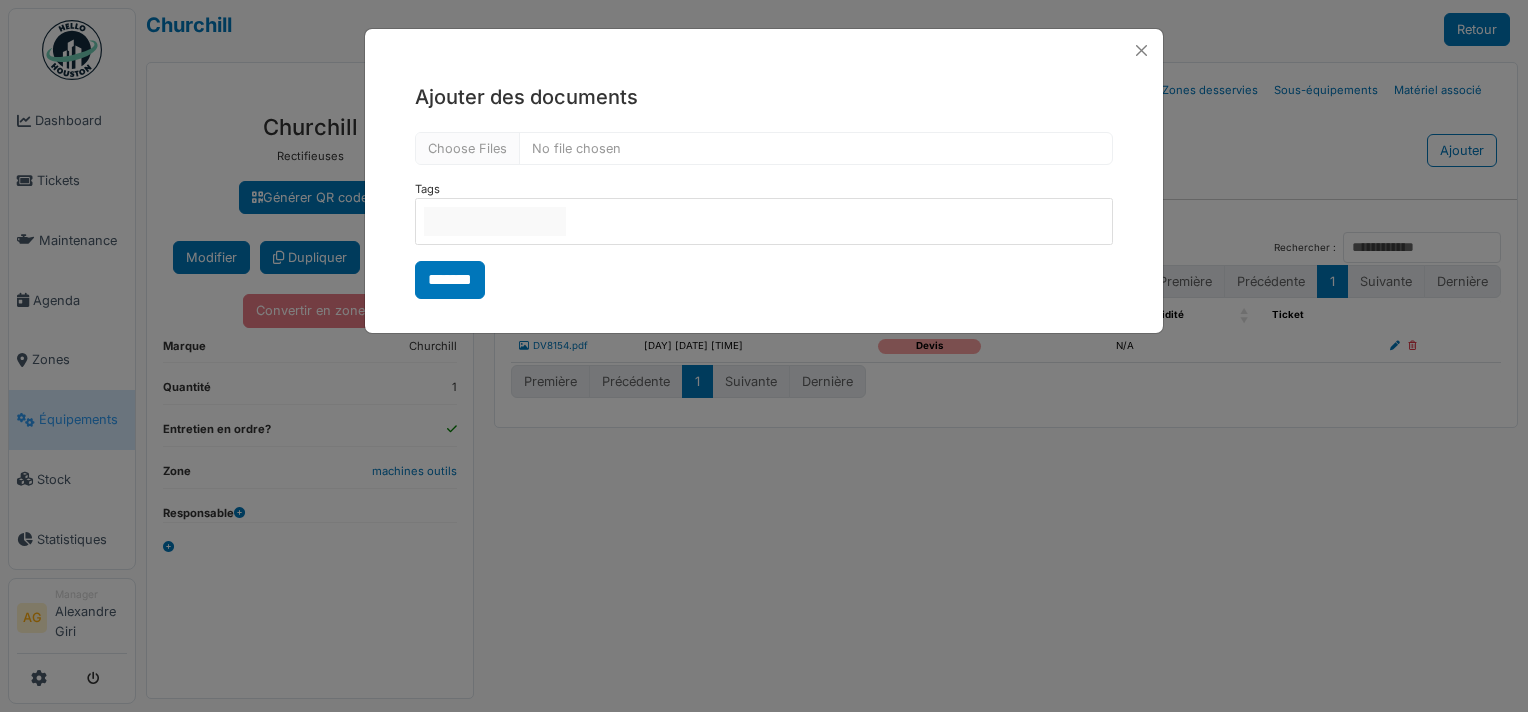 click at bounding box center (495, 221) 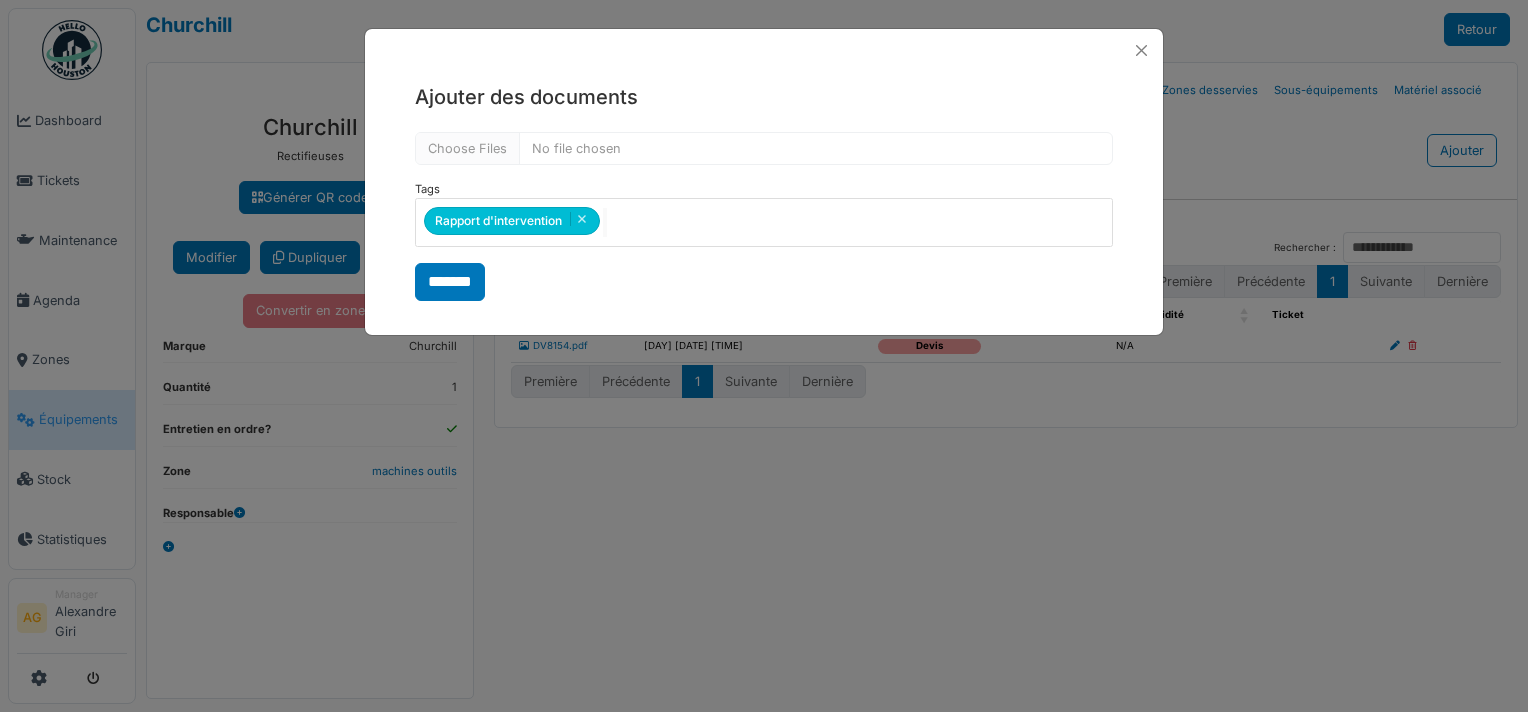 click on "**********" at bounding box center (764, 191) 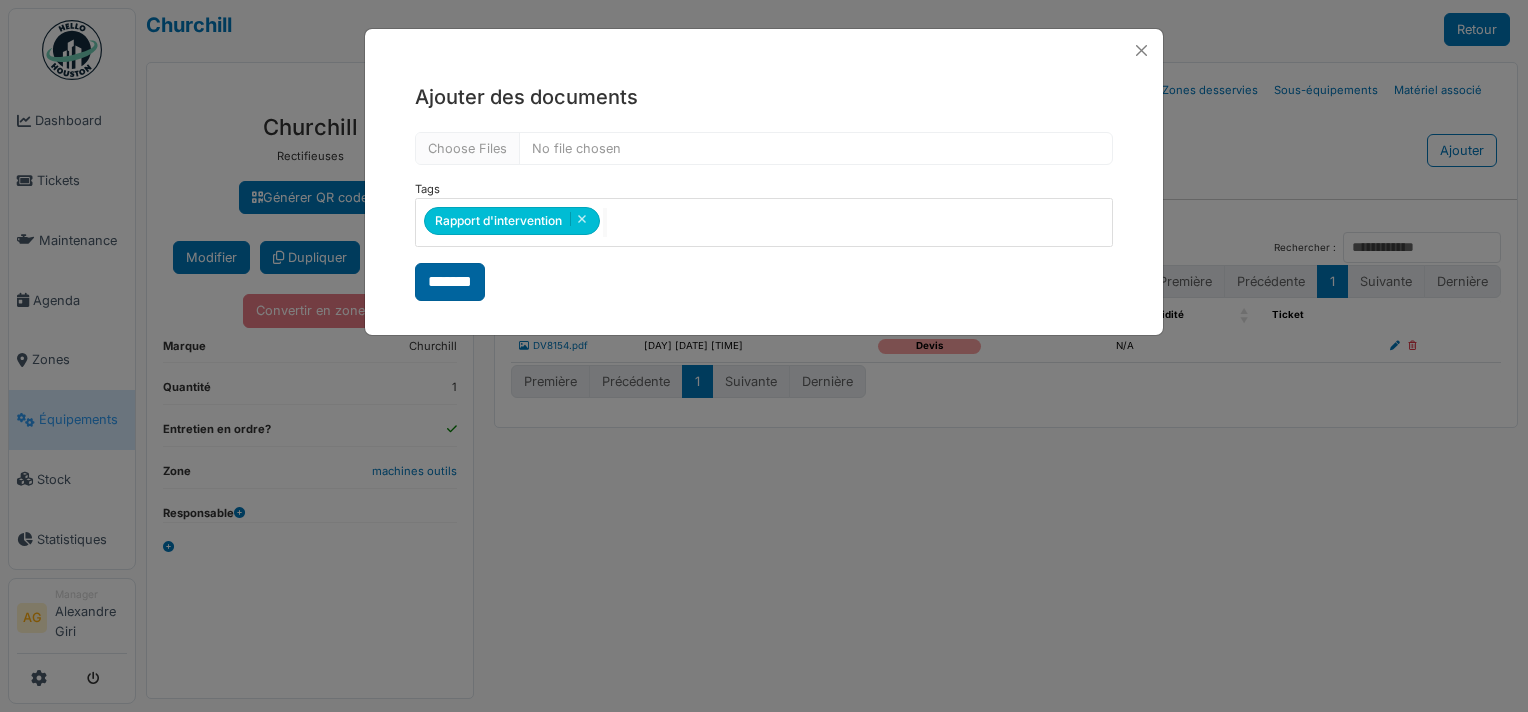 click on "*******" at bounding box center [450, 282] 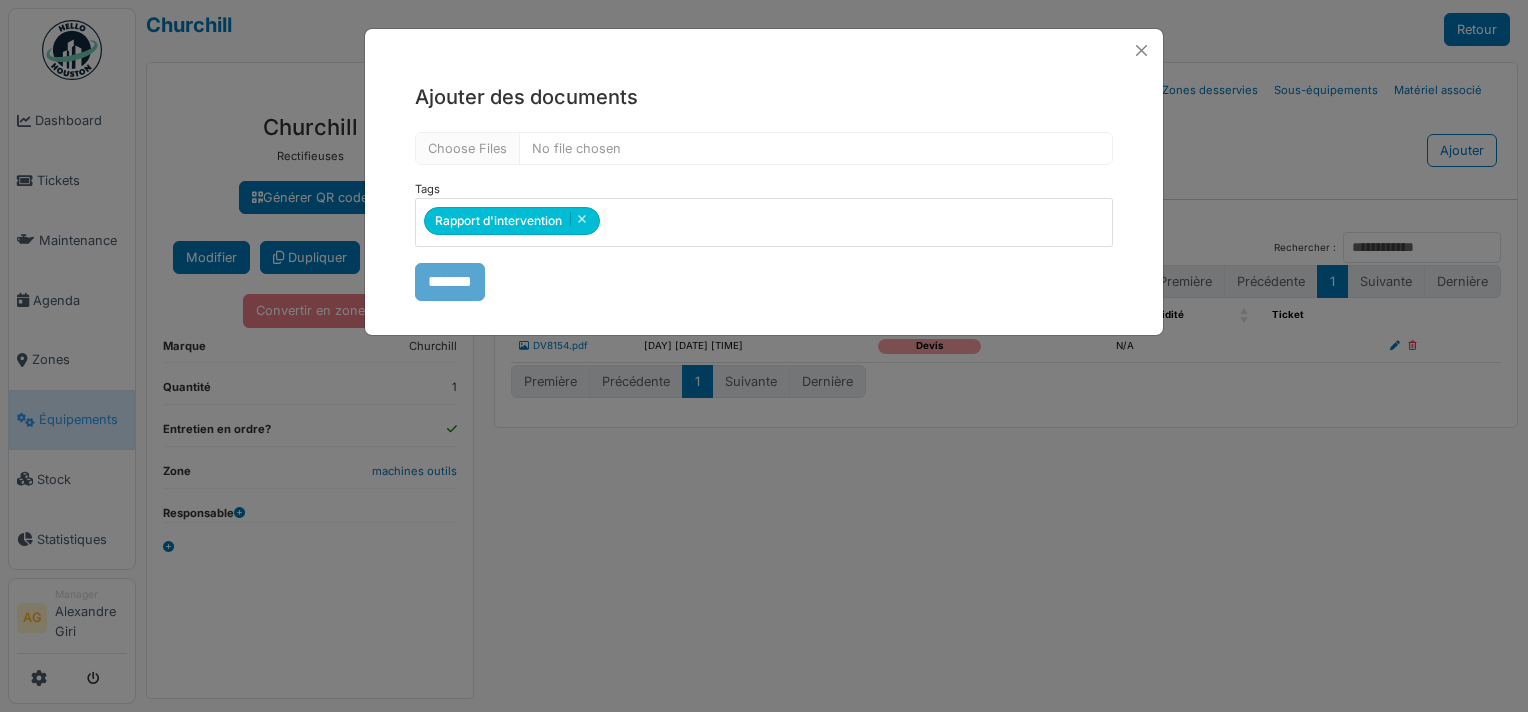 select on "***" 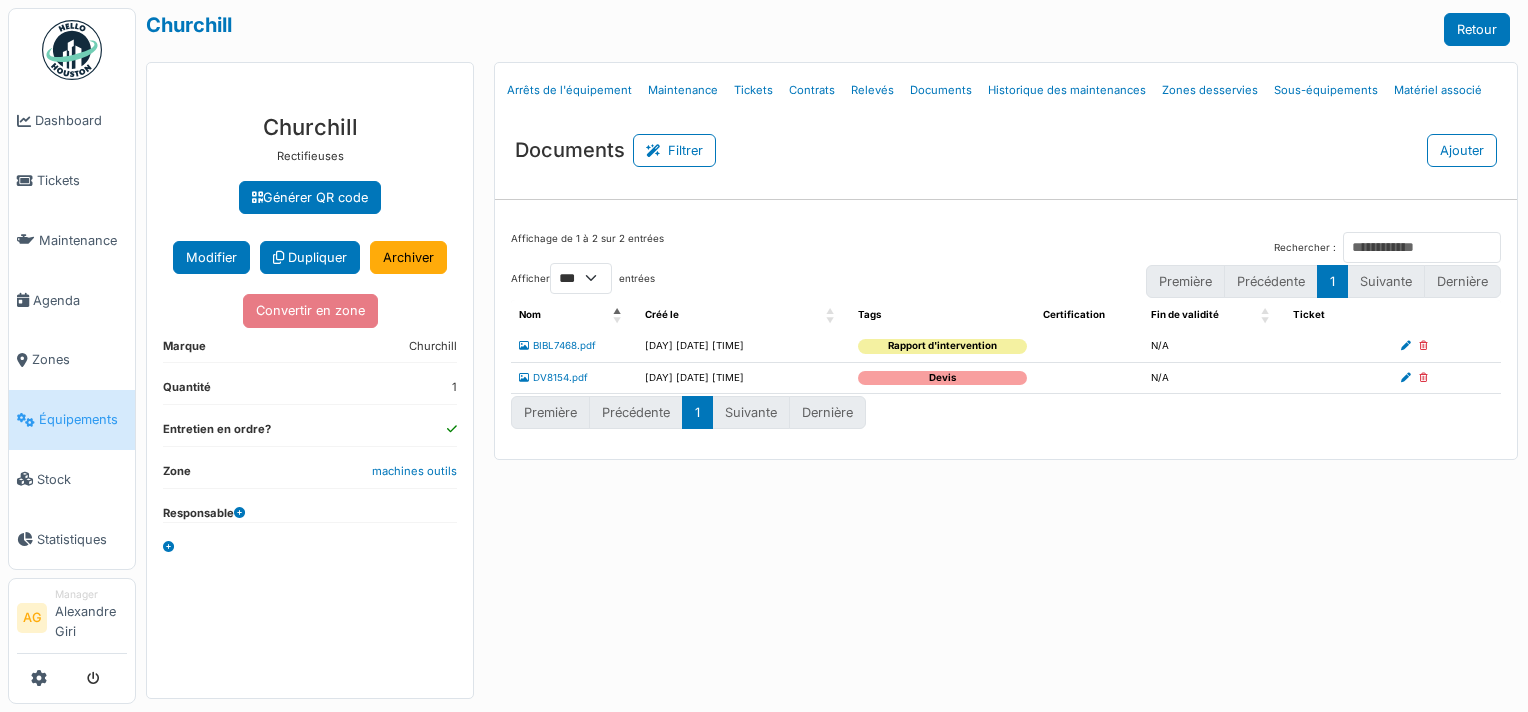 click at bounding box center [1406, 346] 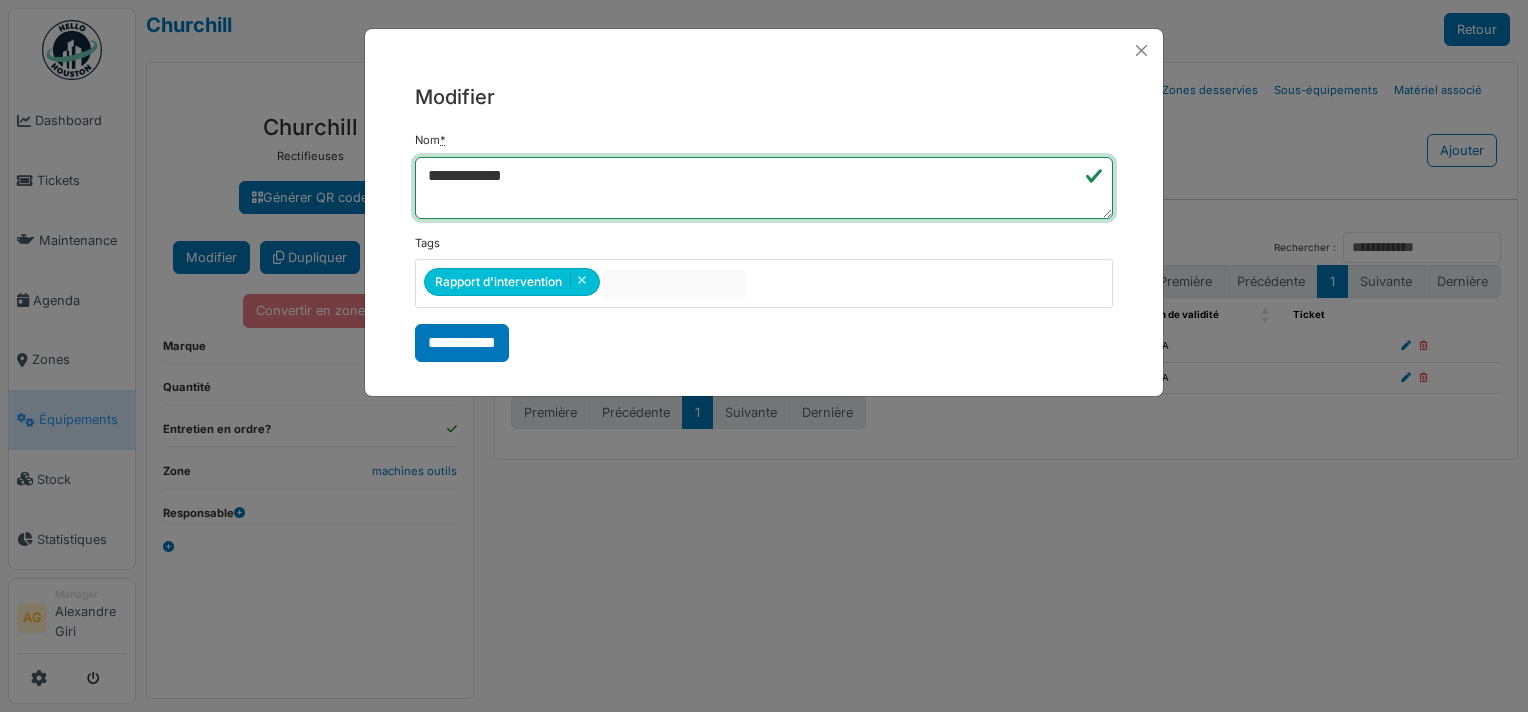 click on "**********" at bounding box center (764, 188) 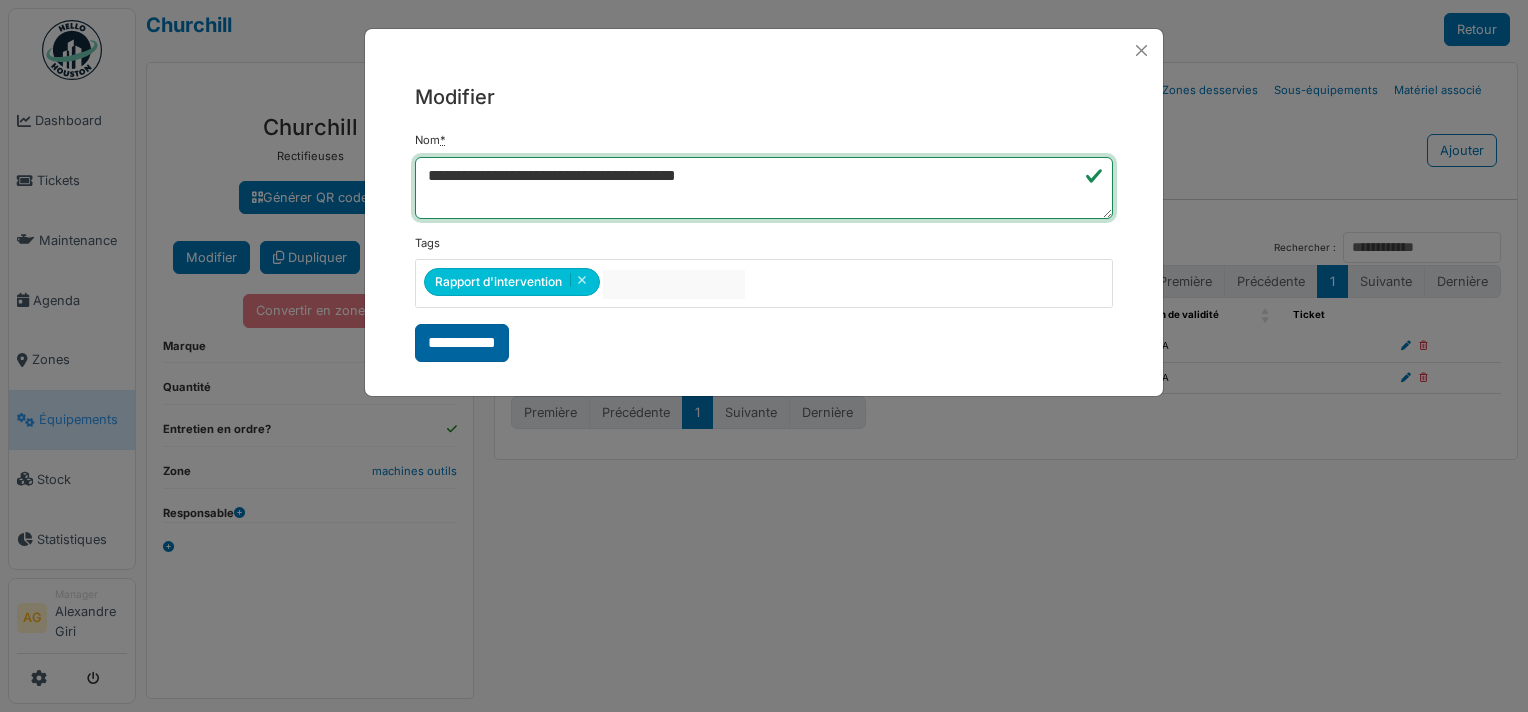 type on "**********" 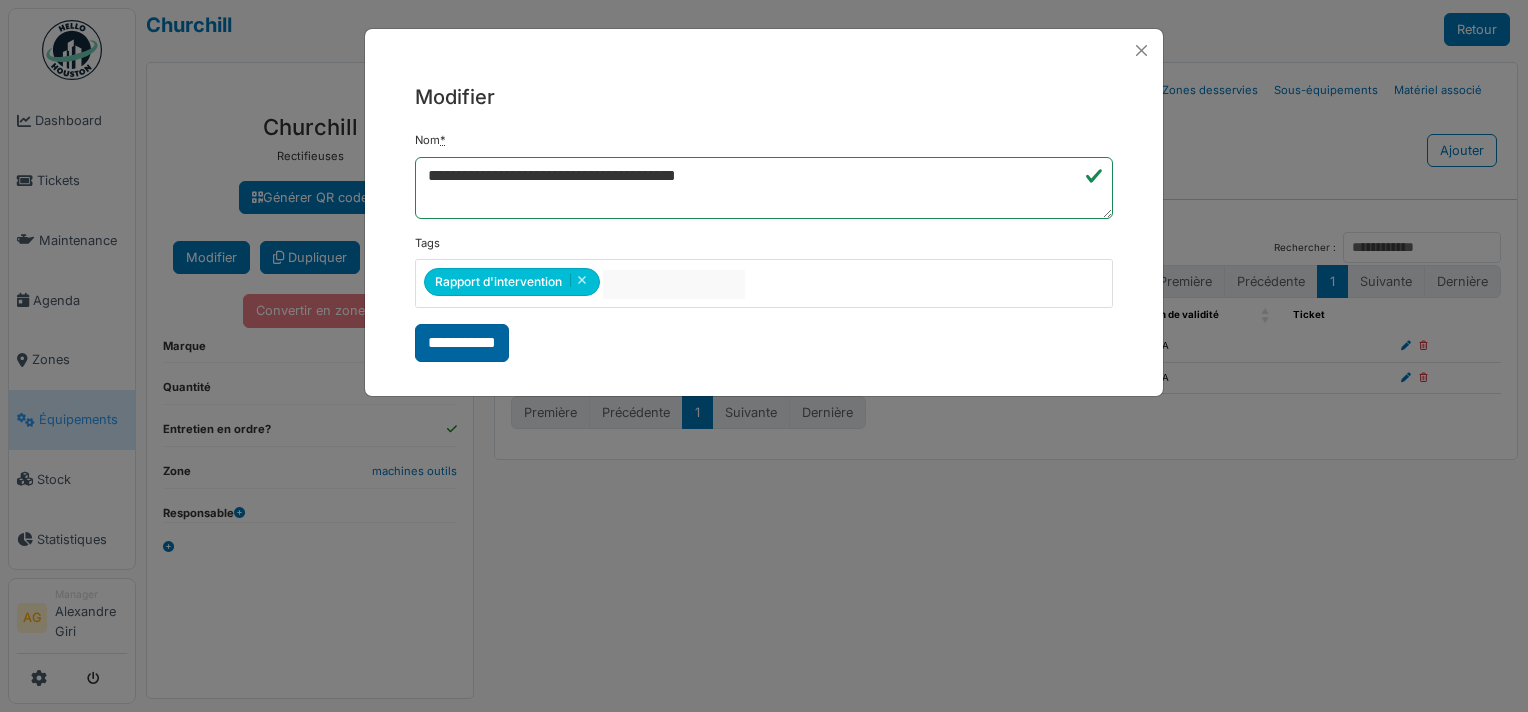 click on "**********" at bounding box center (462, 343) 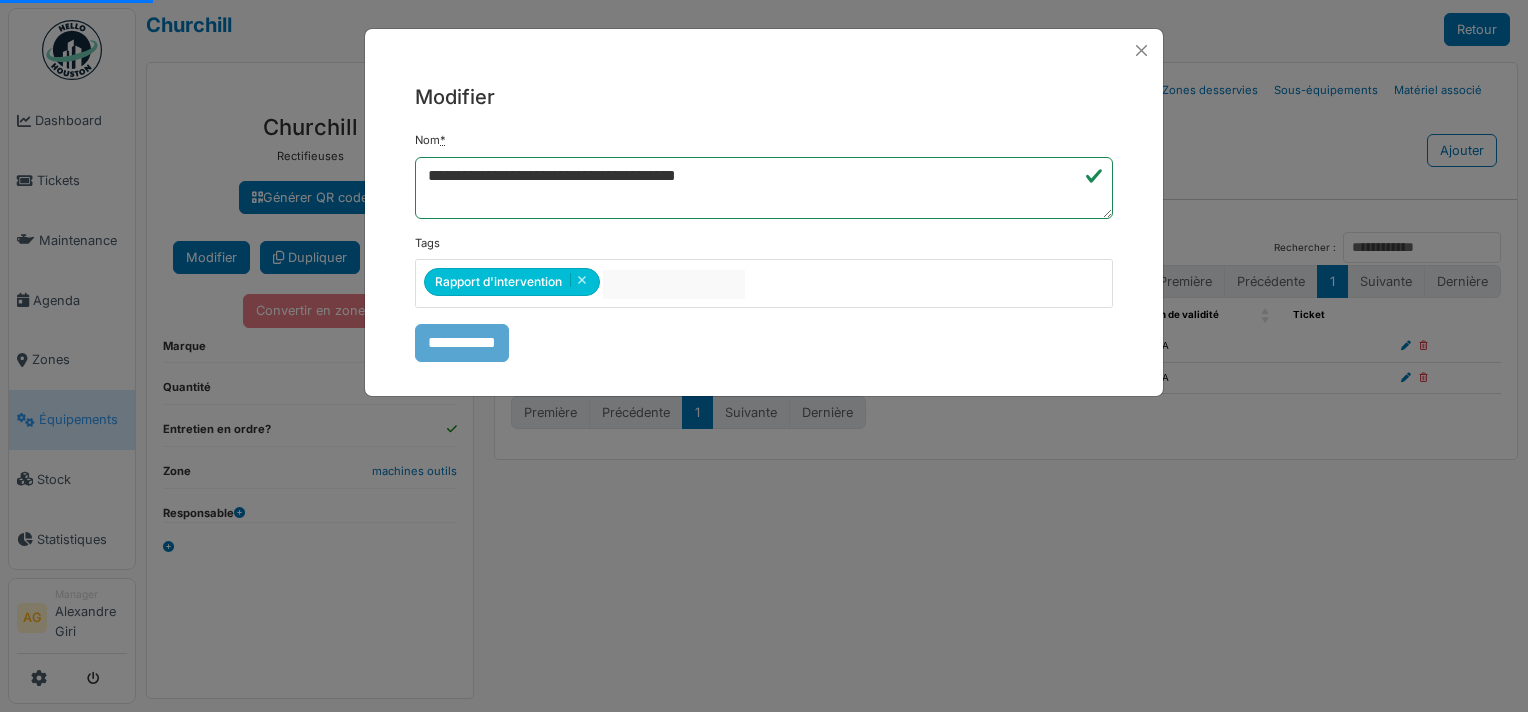 select on "***" 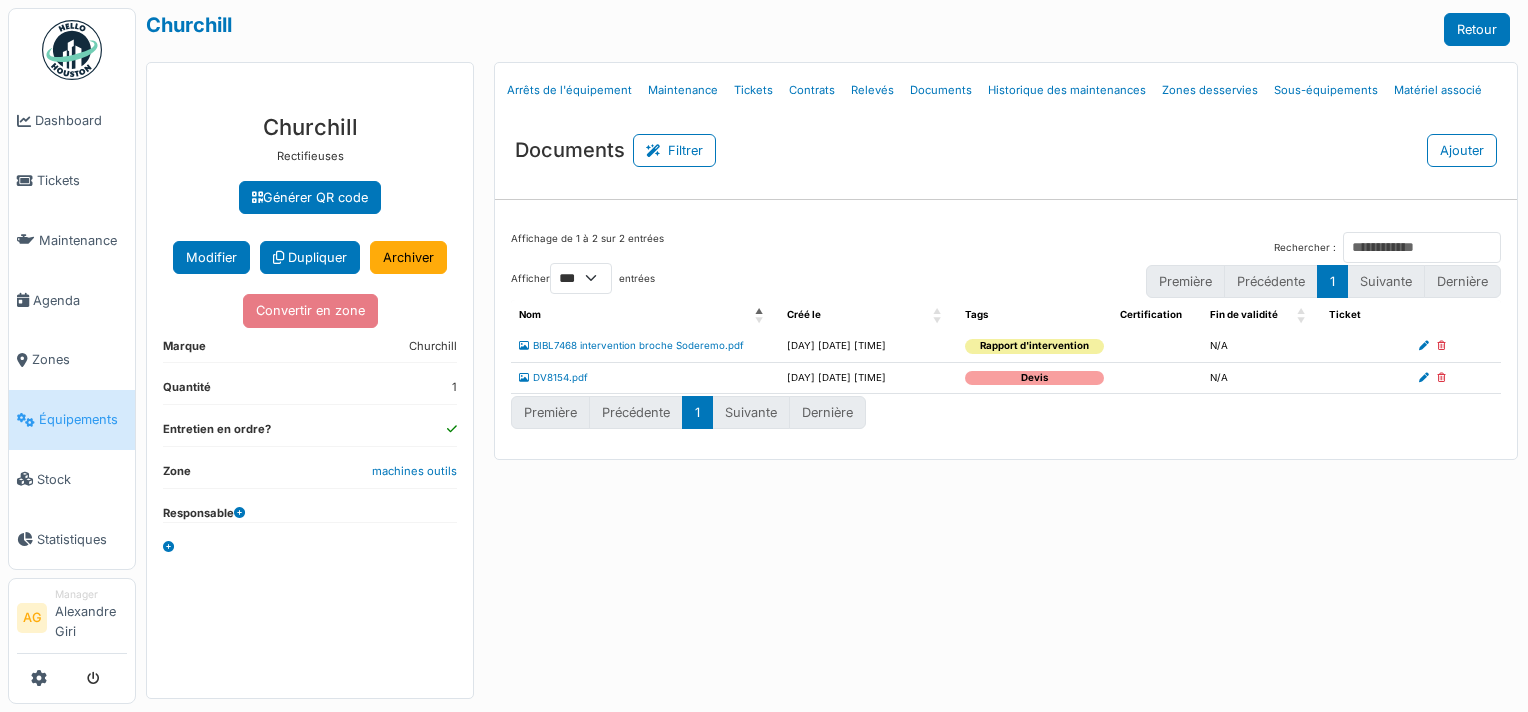 click at bounding box center (1456, 378) 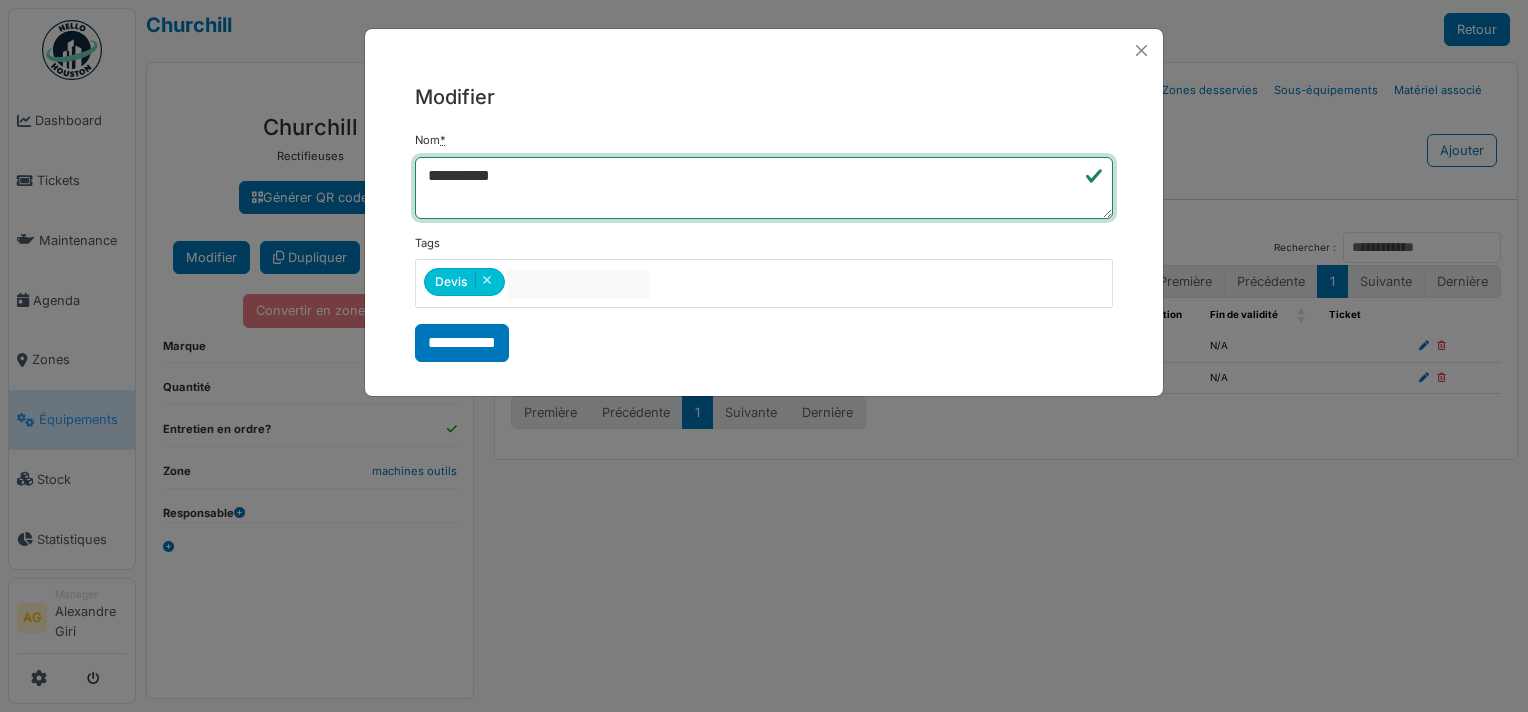 click on "**********" at bounding box center (764, 188) 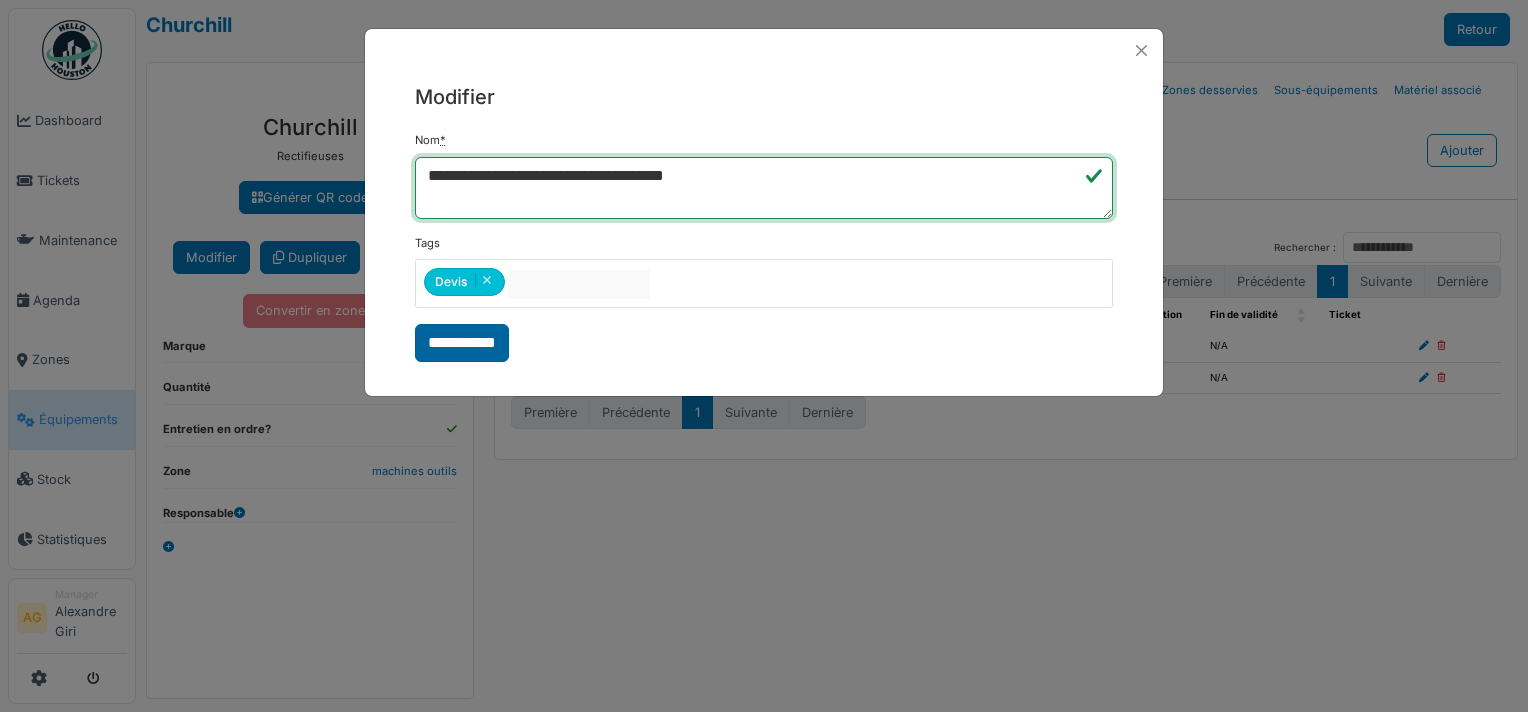 type on "**********" 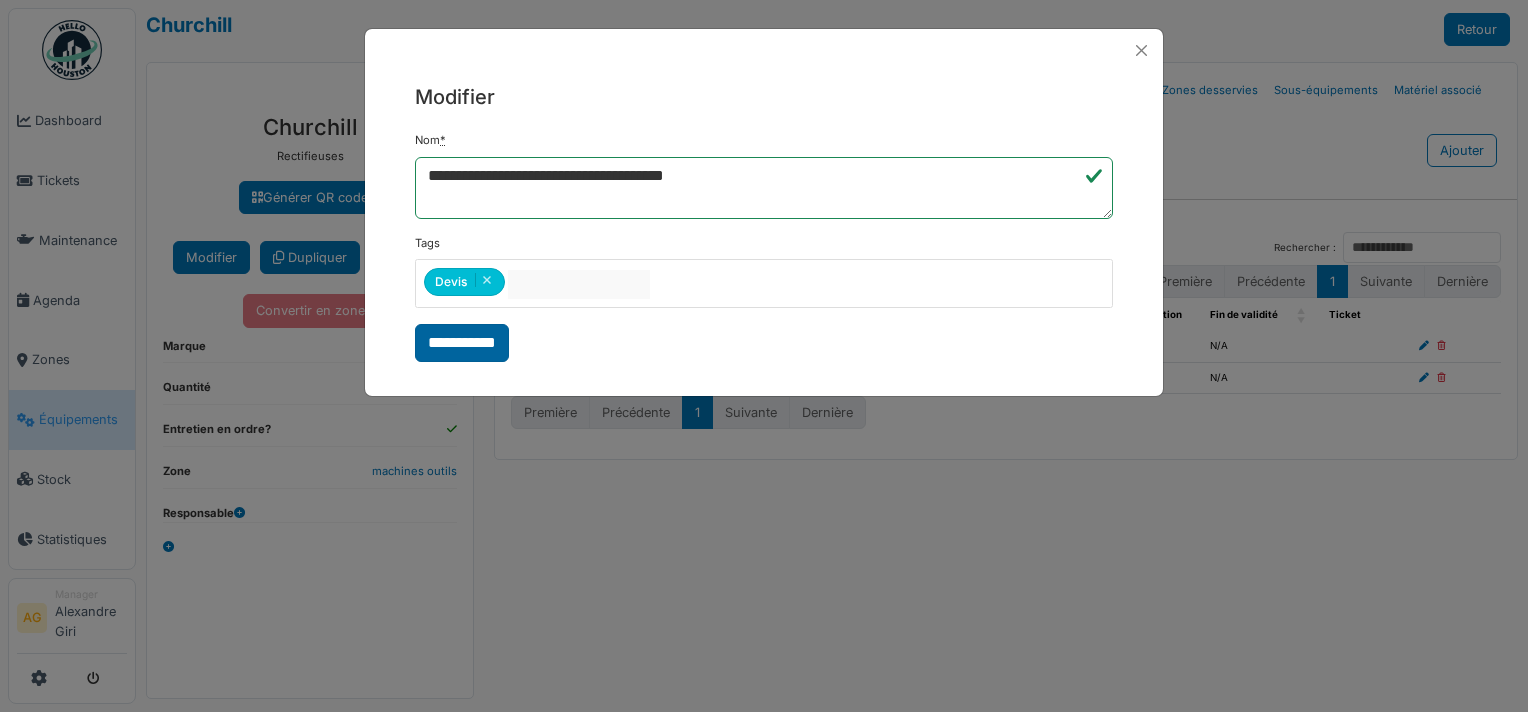 click on "**********" at bounding box center [462, 343] 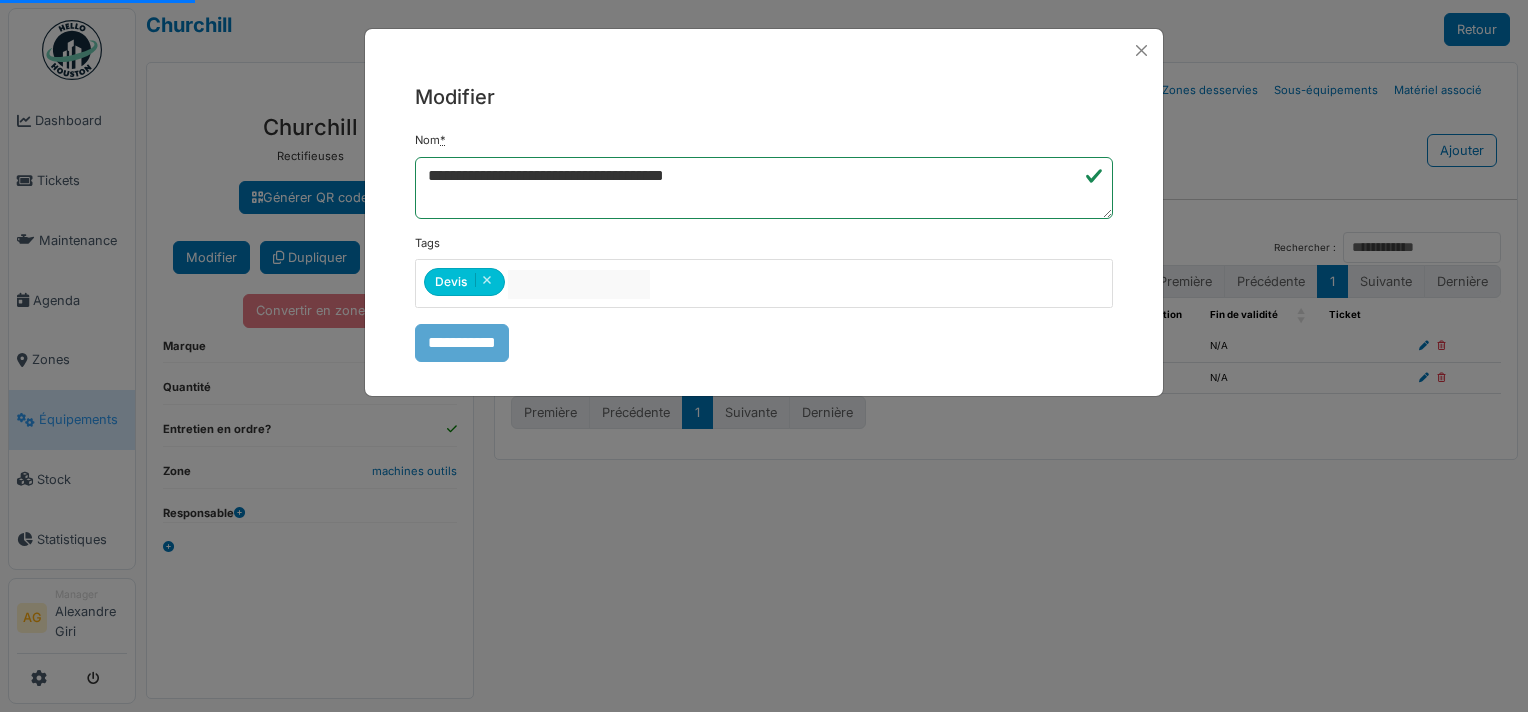 select on "***" 